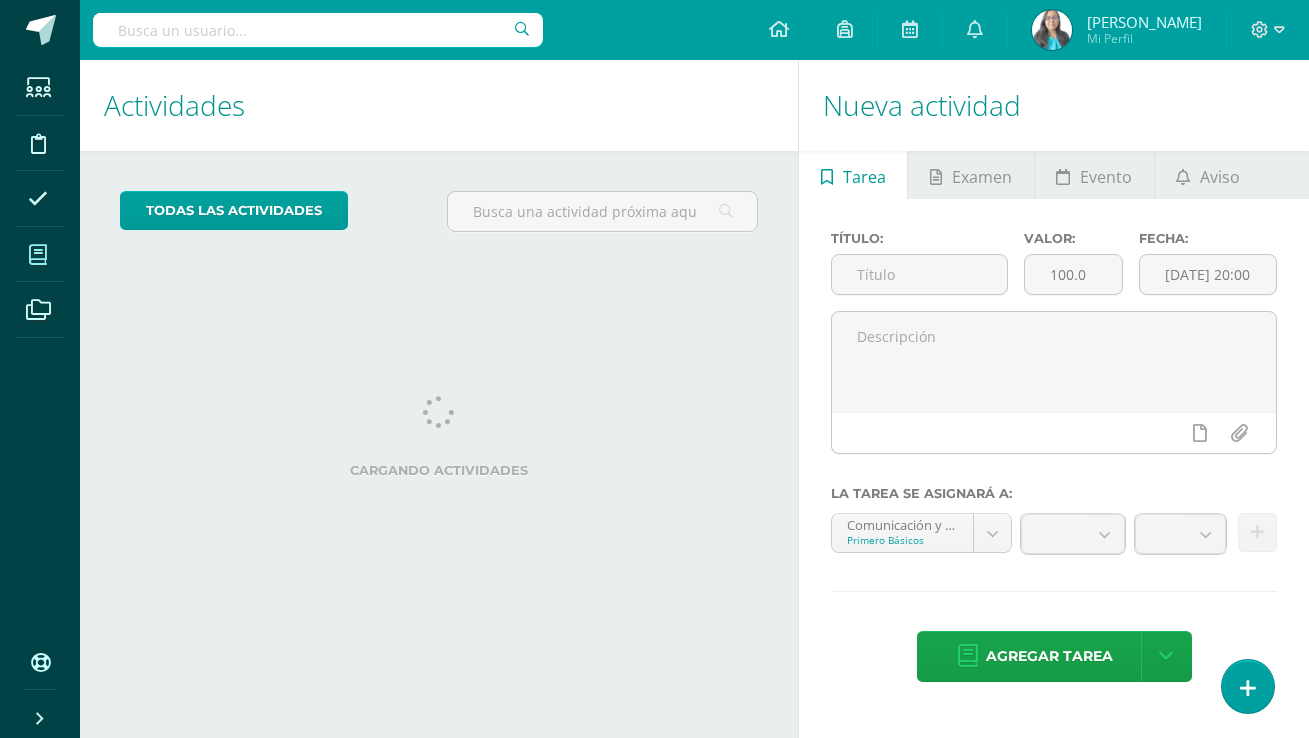 scroll, scrollTop: 0, scrollLeft: 0, axis: both 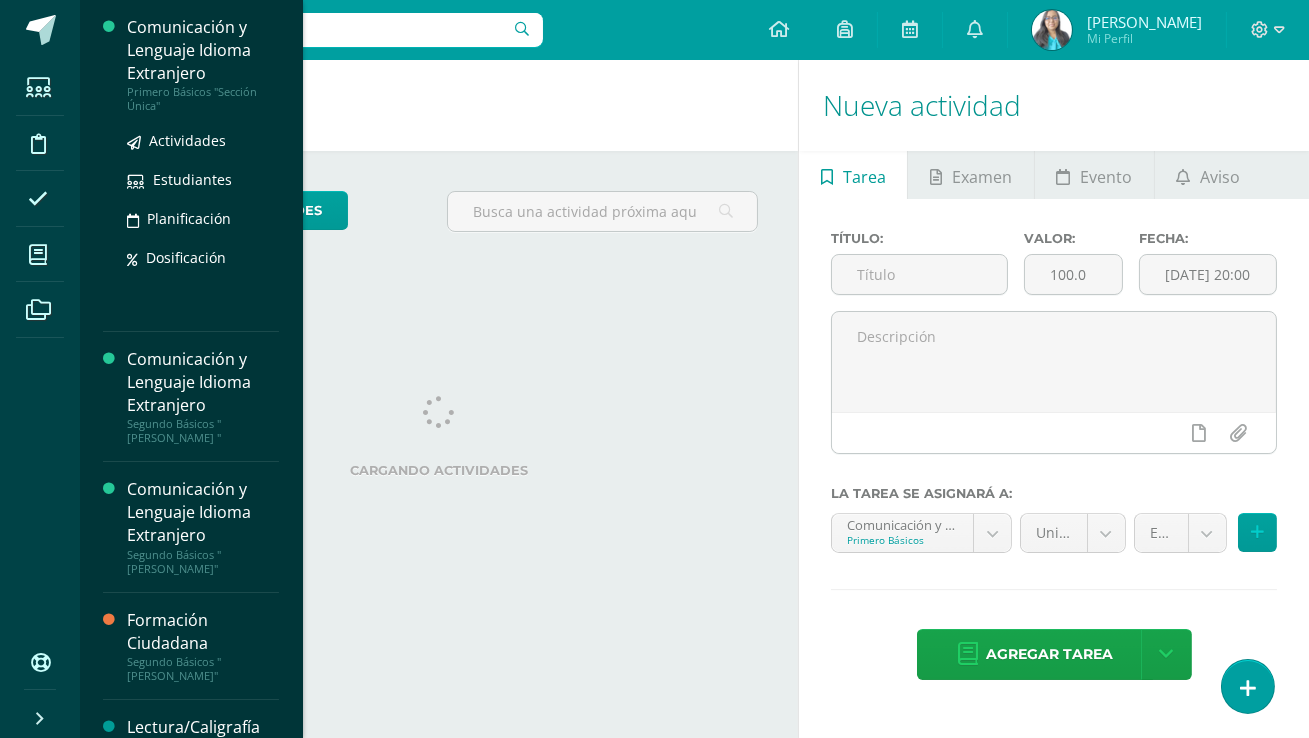 click on "Primero
Básicos
"Sección Única"" at bounding box center (203, 99) 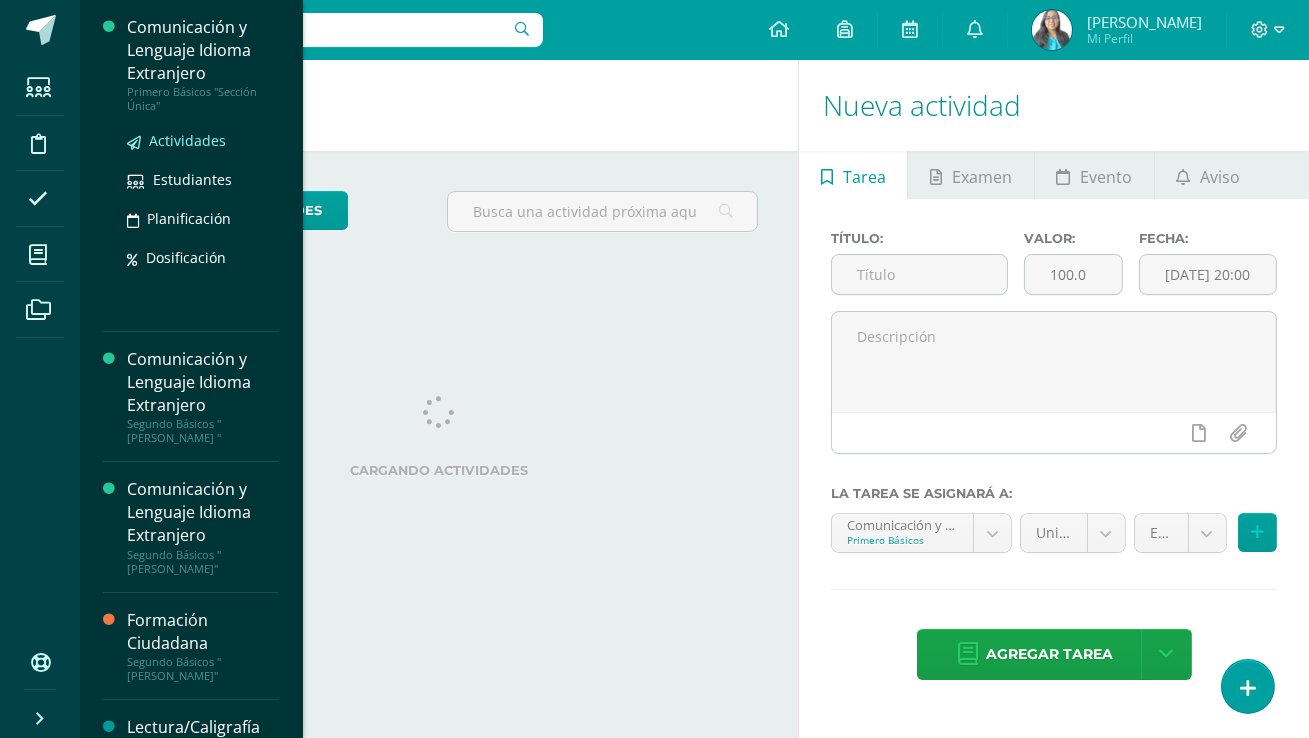 click on "Actividades" at bounding box center (187, 140) 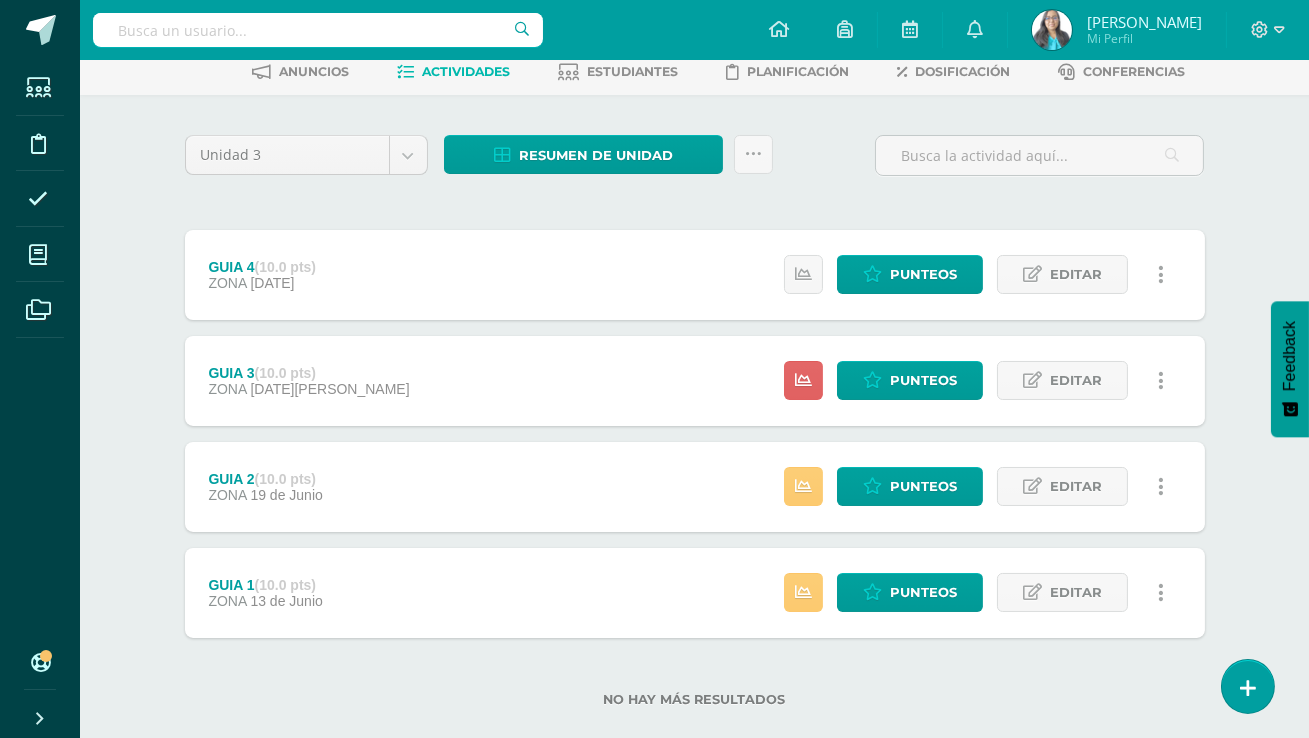 scroll, scrollTop: 136, scrollLeft: 0, axis: vertical 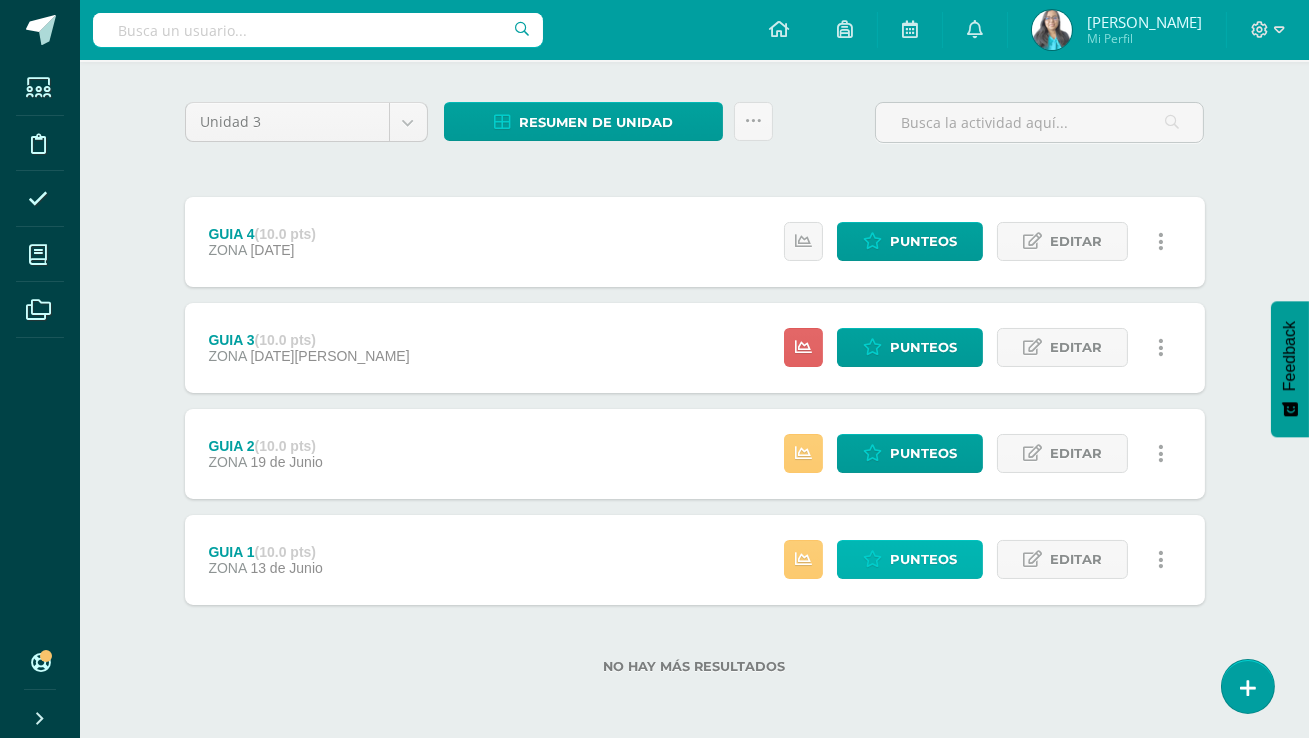 click on "Punteos" at bounding box center [923, 559] 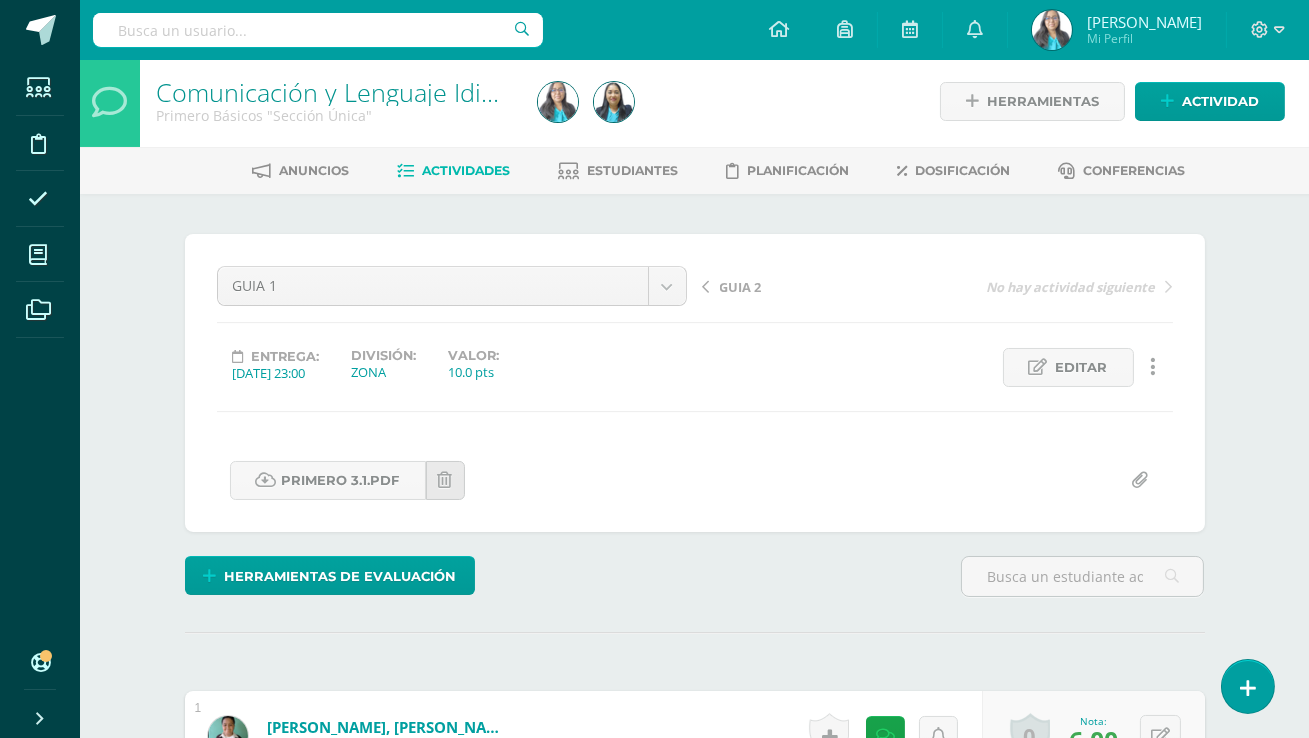 scroll, scrollTop: 0, scrollLeft: 0, axis: both 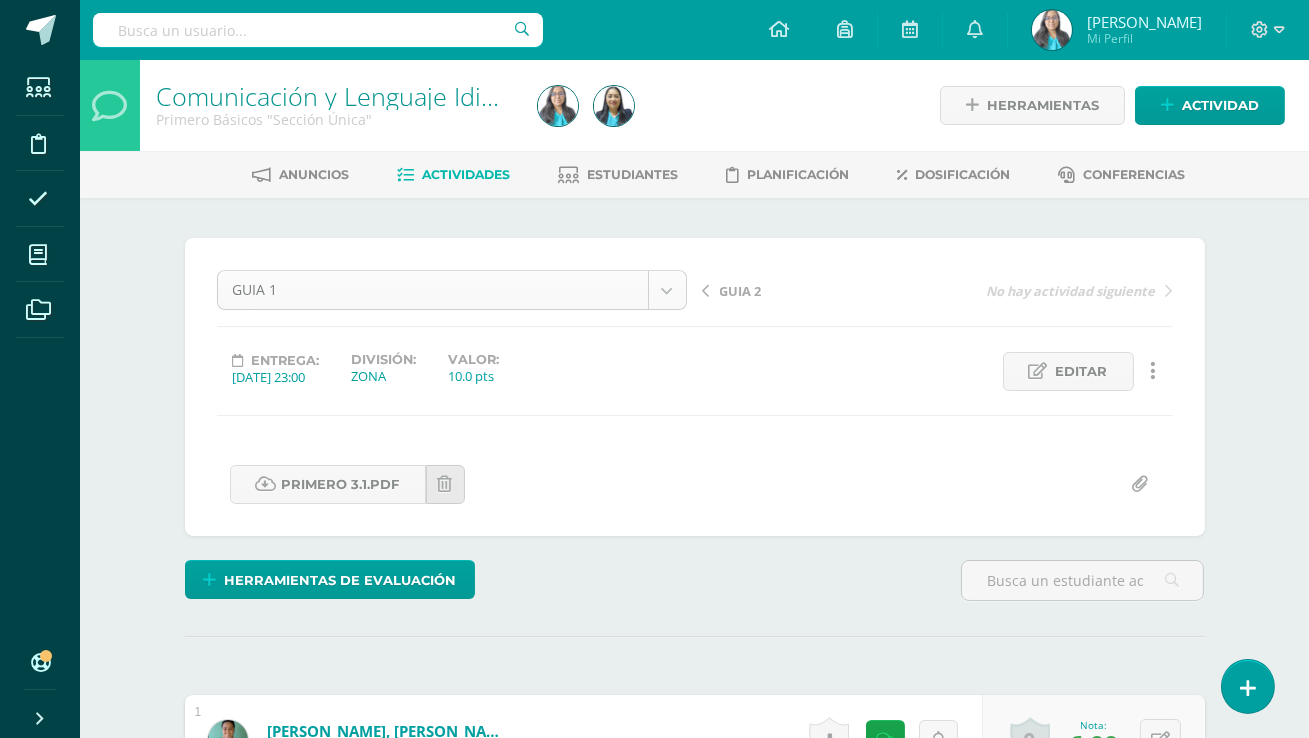 click on "Estudiantes Disciplina Asistencia Mis cursos Archivos Soporte
Centro de ayuda
Últimas actualizaciones
10+ Cerrar panel
Comunicación y Lenguaje Idioma Extranjero
Primero
Básicos
"Sección Única"
Actividades Estudiantes Planificación Dosificación
Comunicación y Lenguaje Idioma Extranjero
Segundo
Básicos
"Miguel Angel "
Actividades Estudiantes Planificación Dosificación
Comunicación y Lenguaje Idioma Extranjero
Segundo
Básicos
"Newton"
Actividades Estudiantes Planificación Dosificación Mi Perfil" at bounding box center (654, 2309) 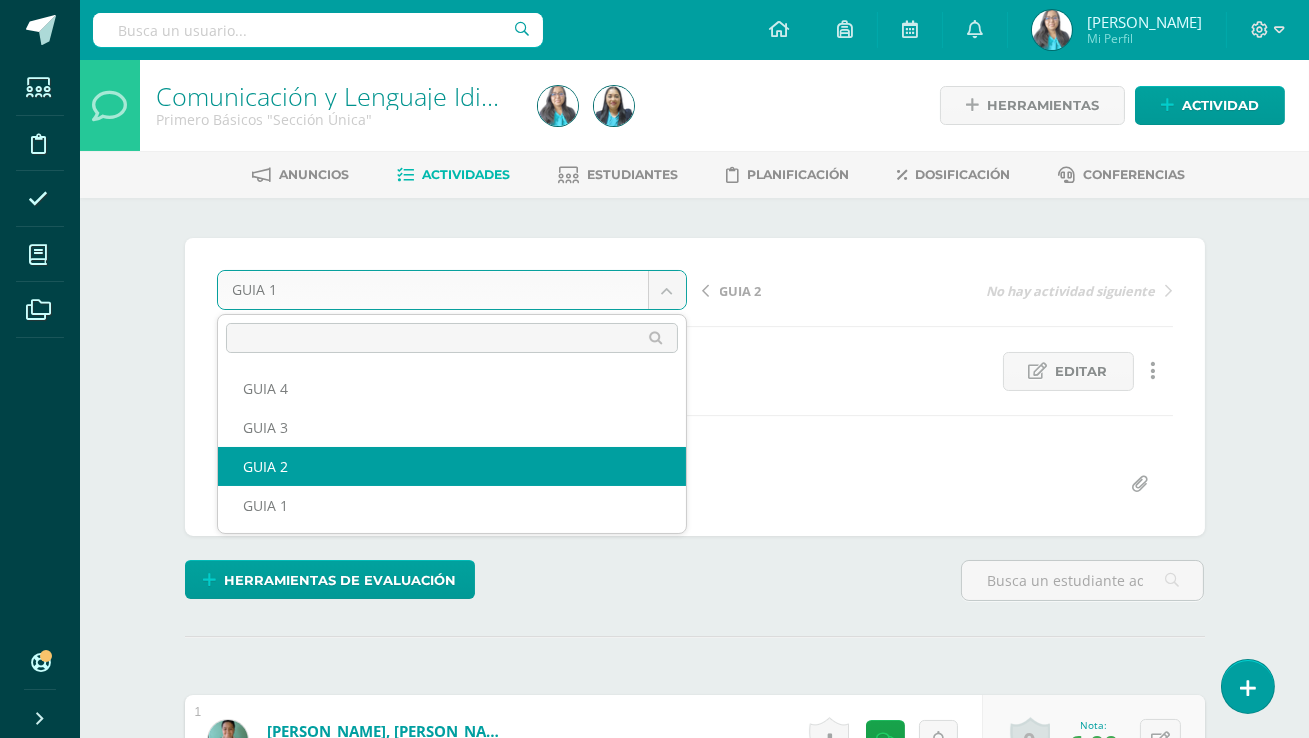 select on "/dashboard/teacher/grade-activity/120695/" 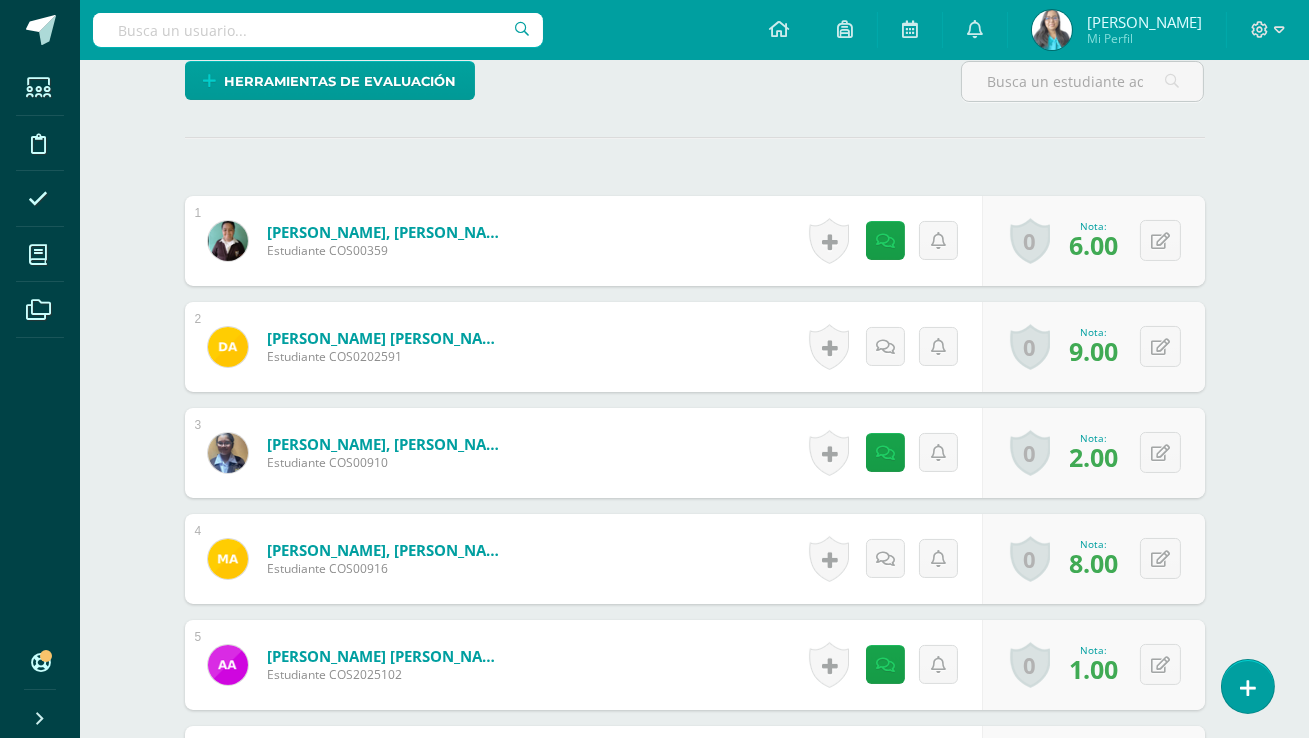scroll, scrollTop: 487, scrollLeft: 0, axis: vertical 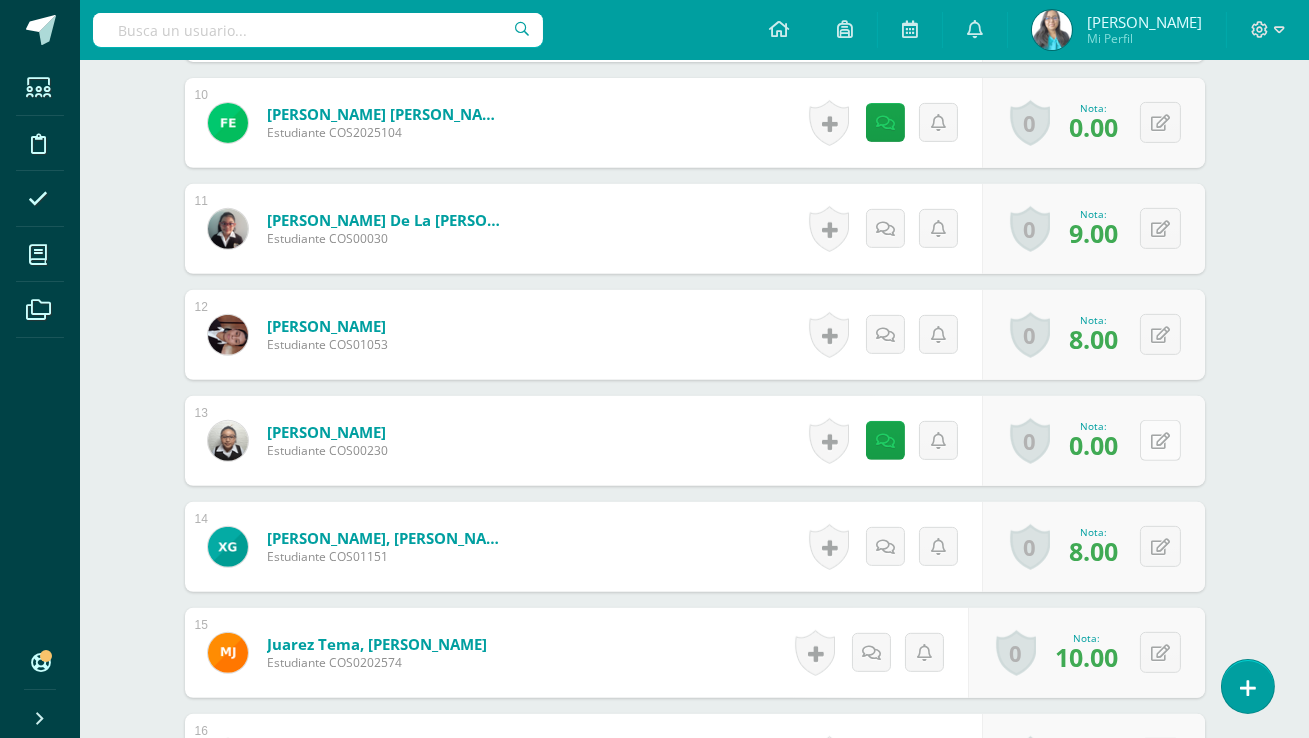 click at bounding box center [1160, 441] 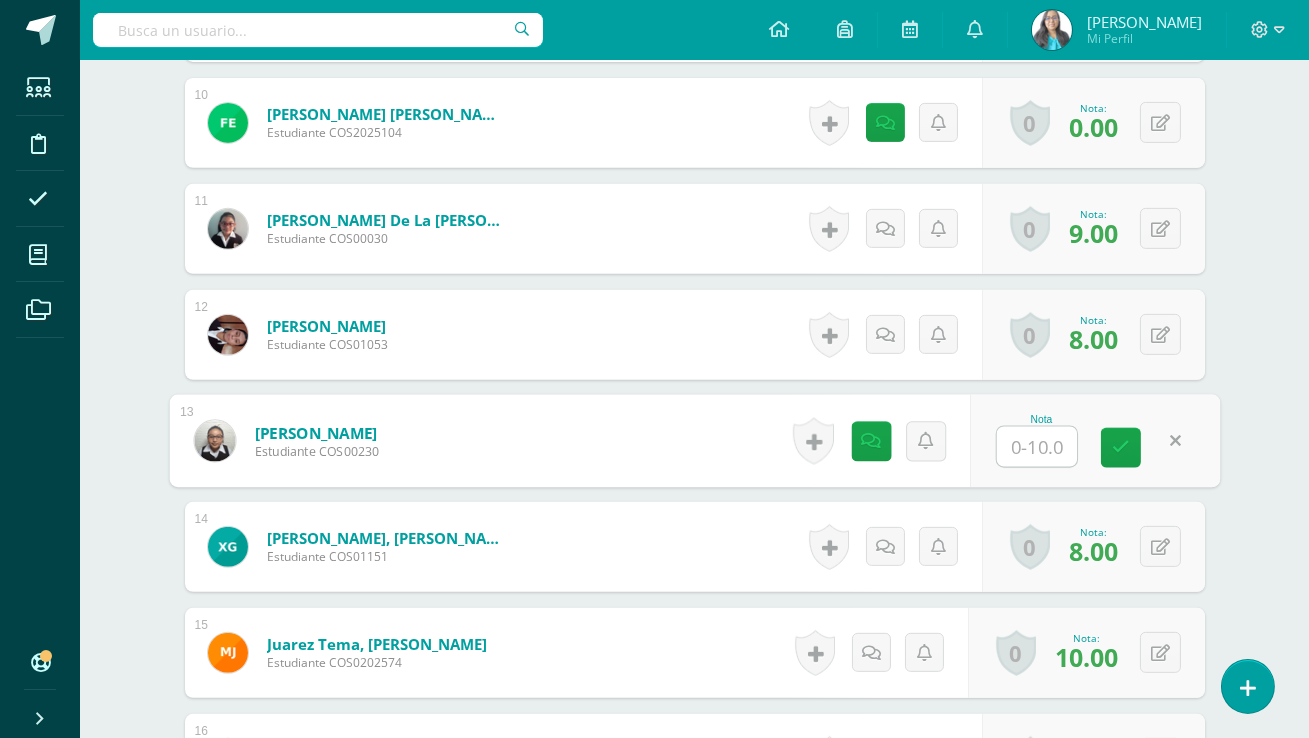 type on "8" 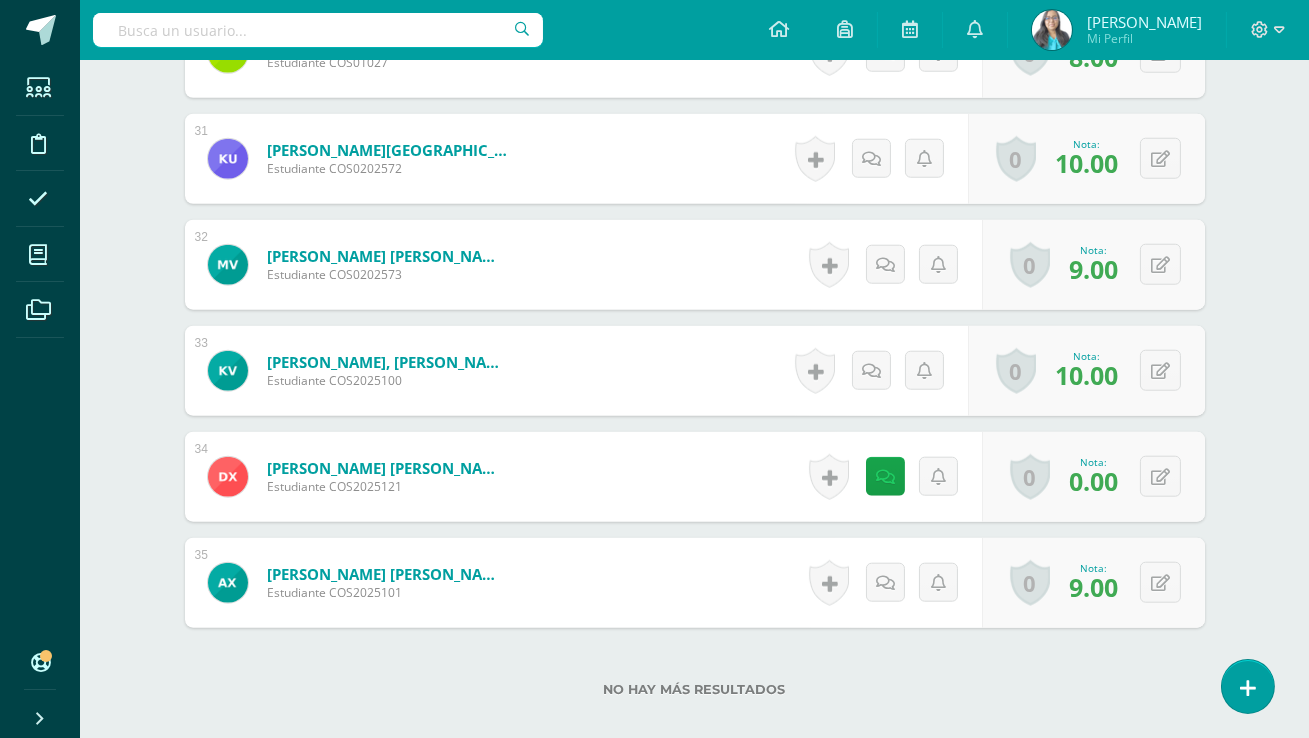 scroll, scrollTop: 3842, scrollLeft: 0, axis: vertical 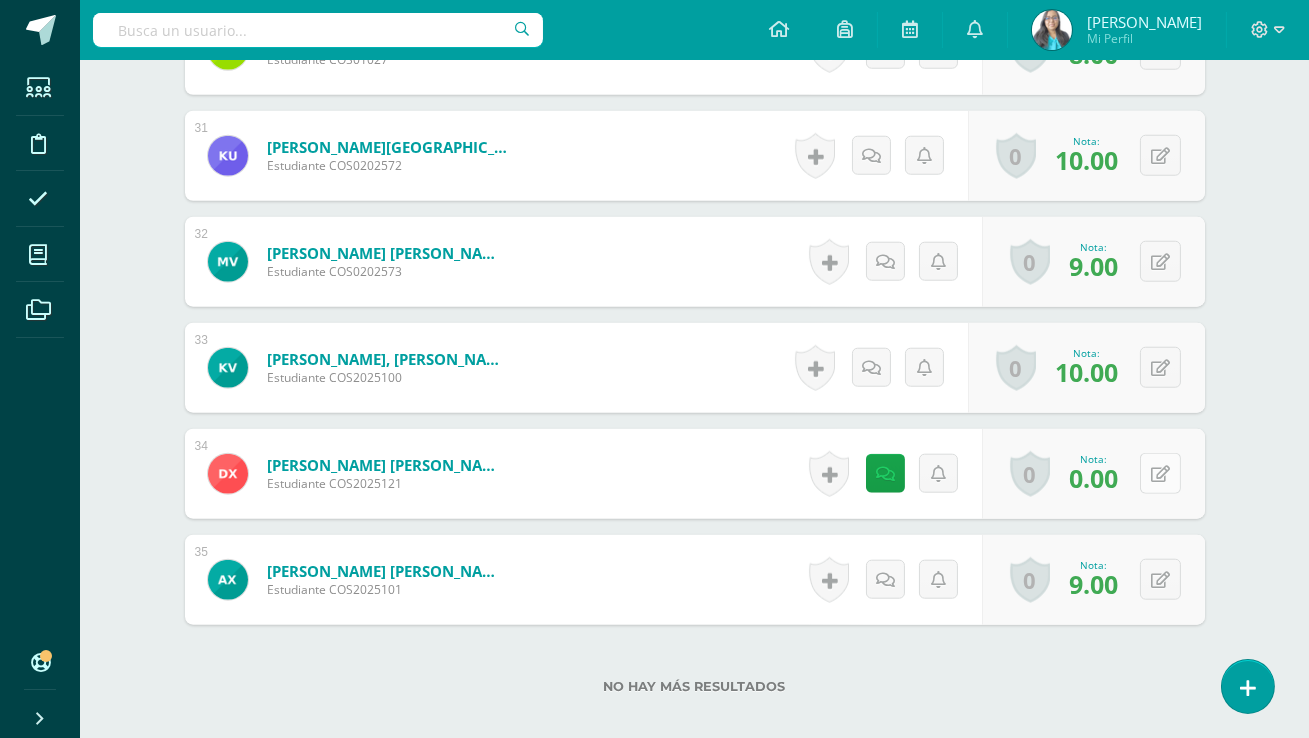 click at bounding box center [1160, 473] 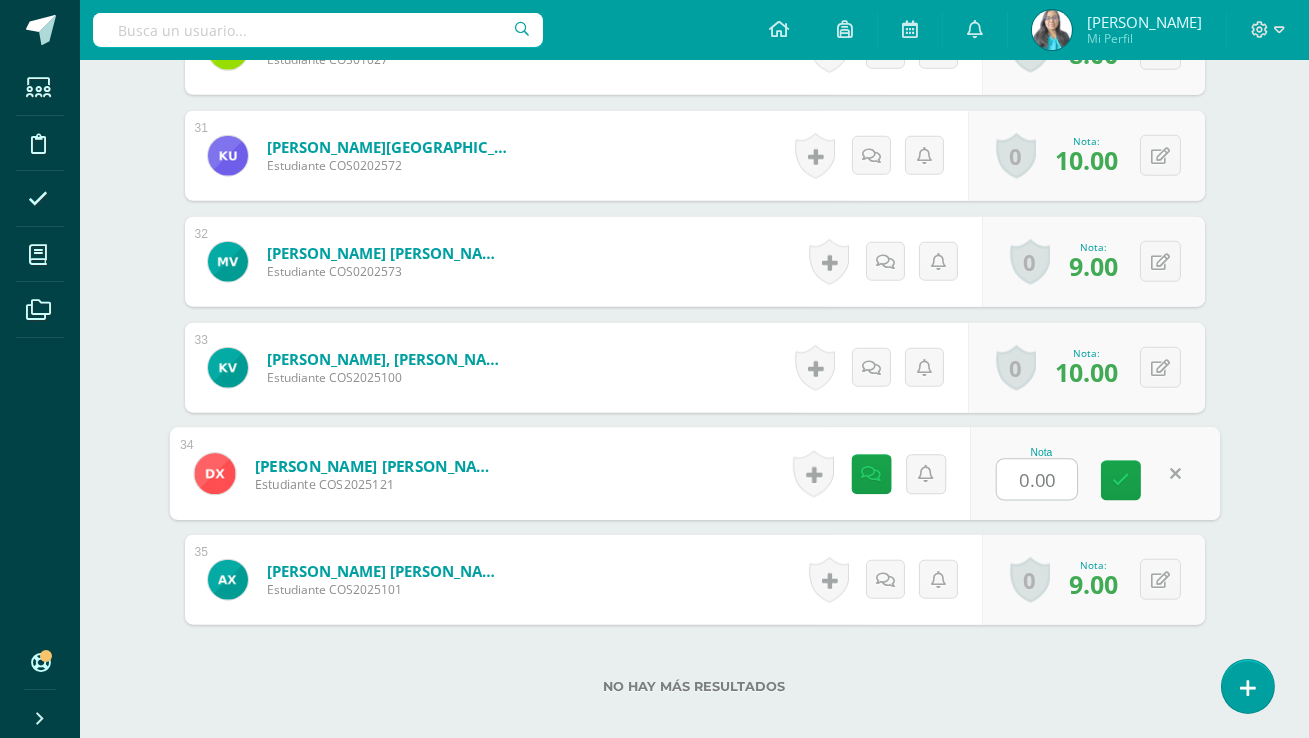 type on "9" 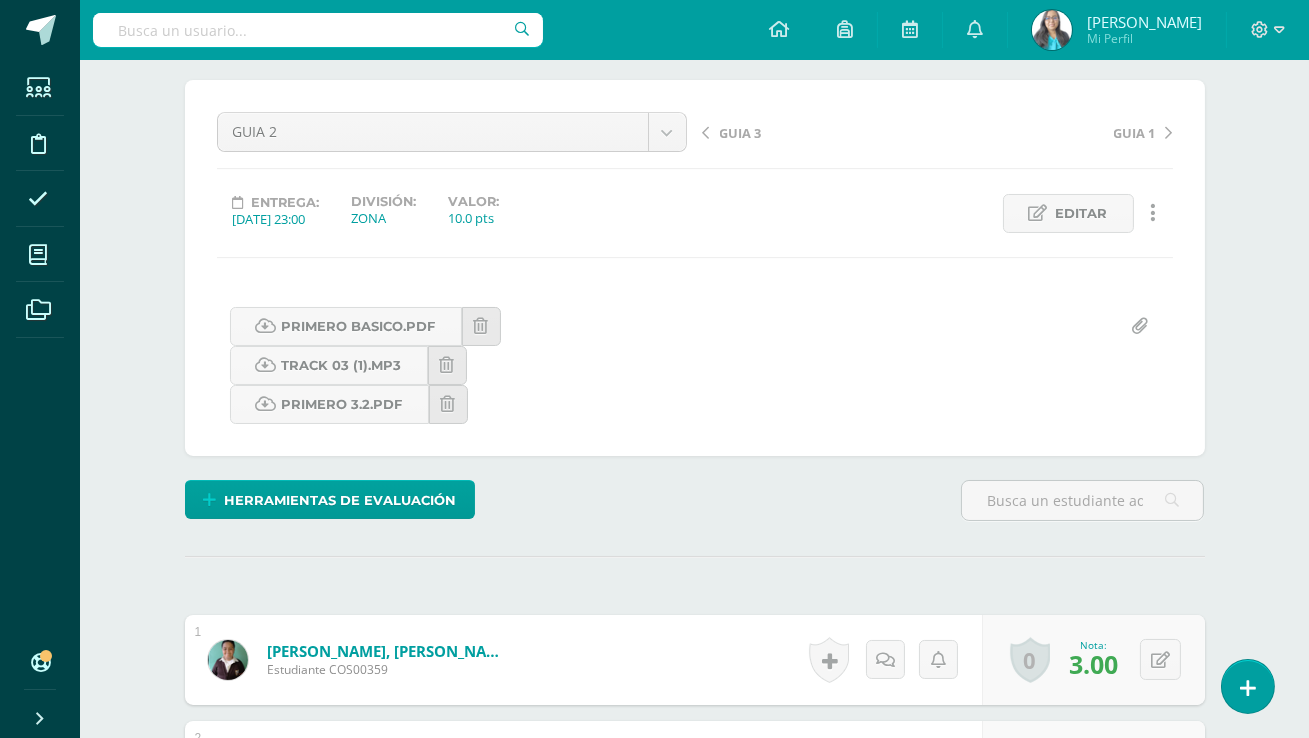 scroll, scrollTop: 0, scrollLeft: 0, axis: both 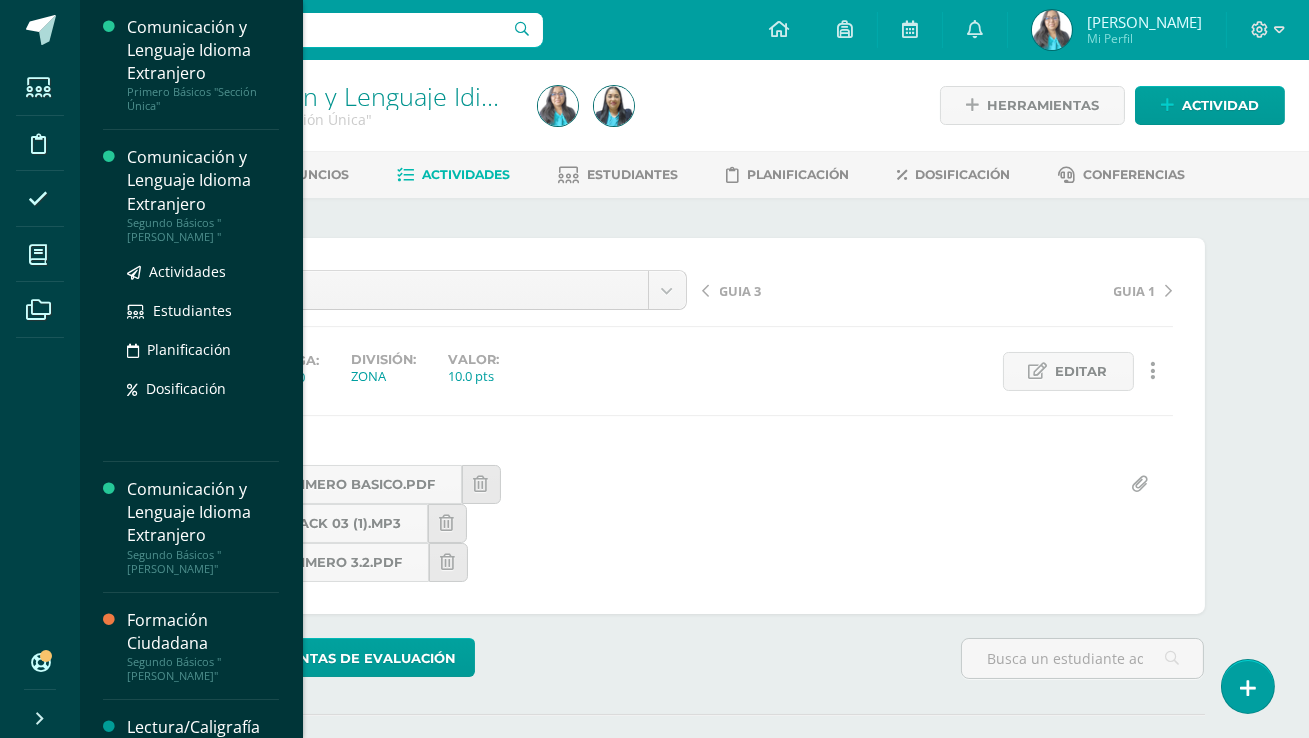 click on "Segundo
Básicos
"[PERSON_NAME] "" at bounding box center [203, 230] 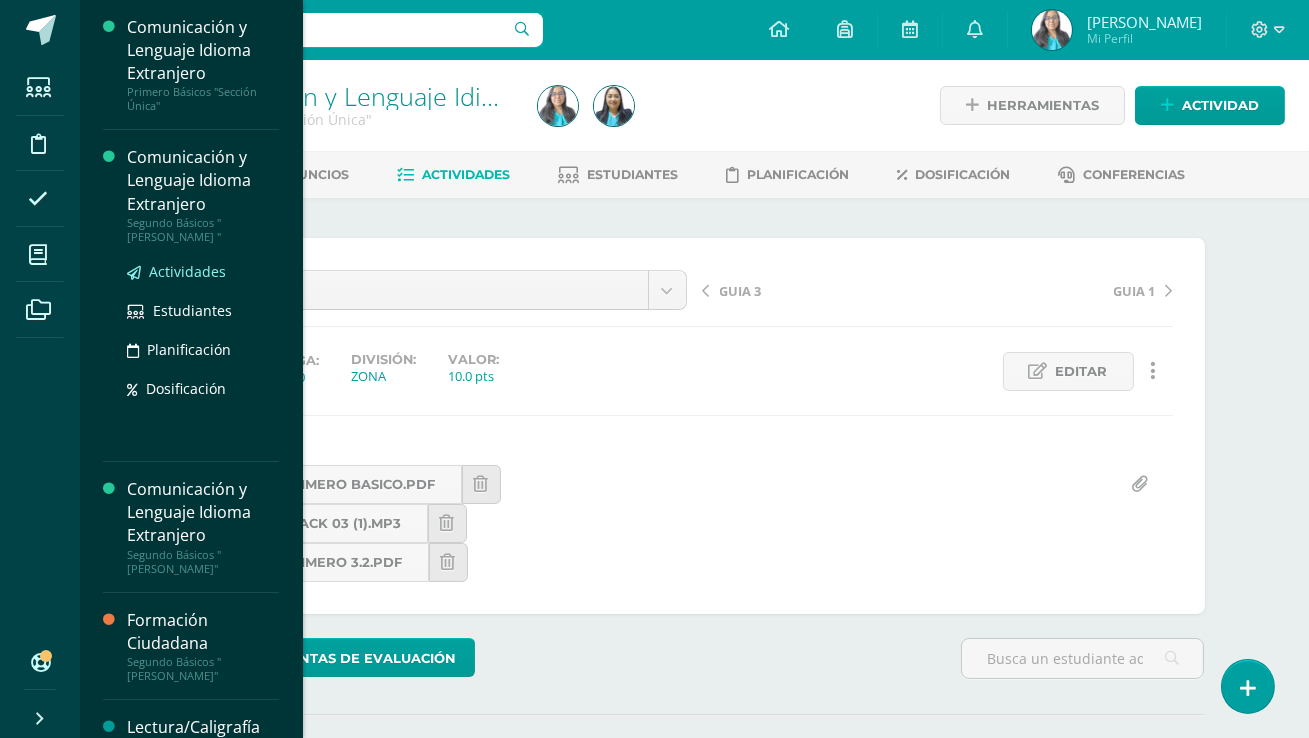 click on "Actividades" at bounding box center [187, 271] 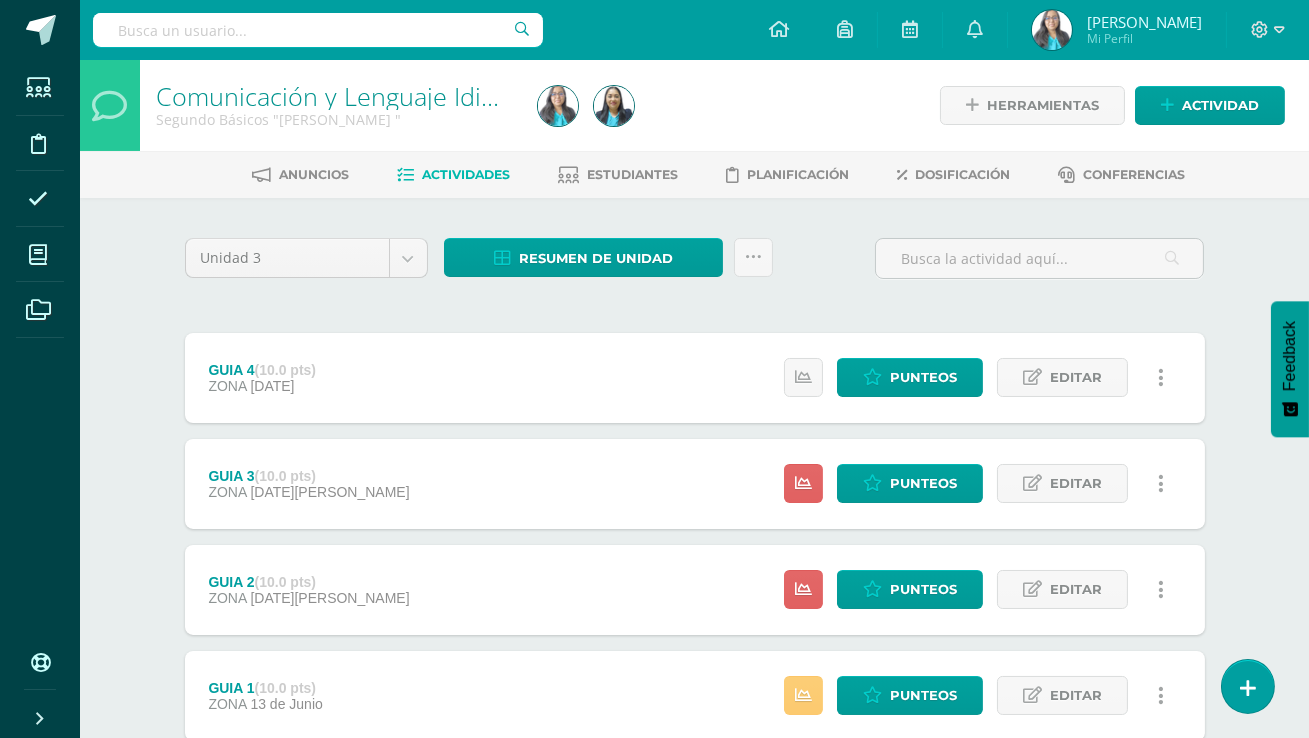 scroll, scrollTop: 136, scrollLeft: 0, axis: vertical 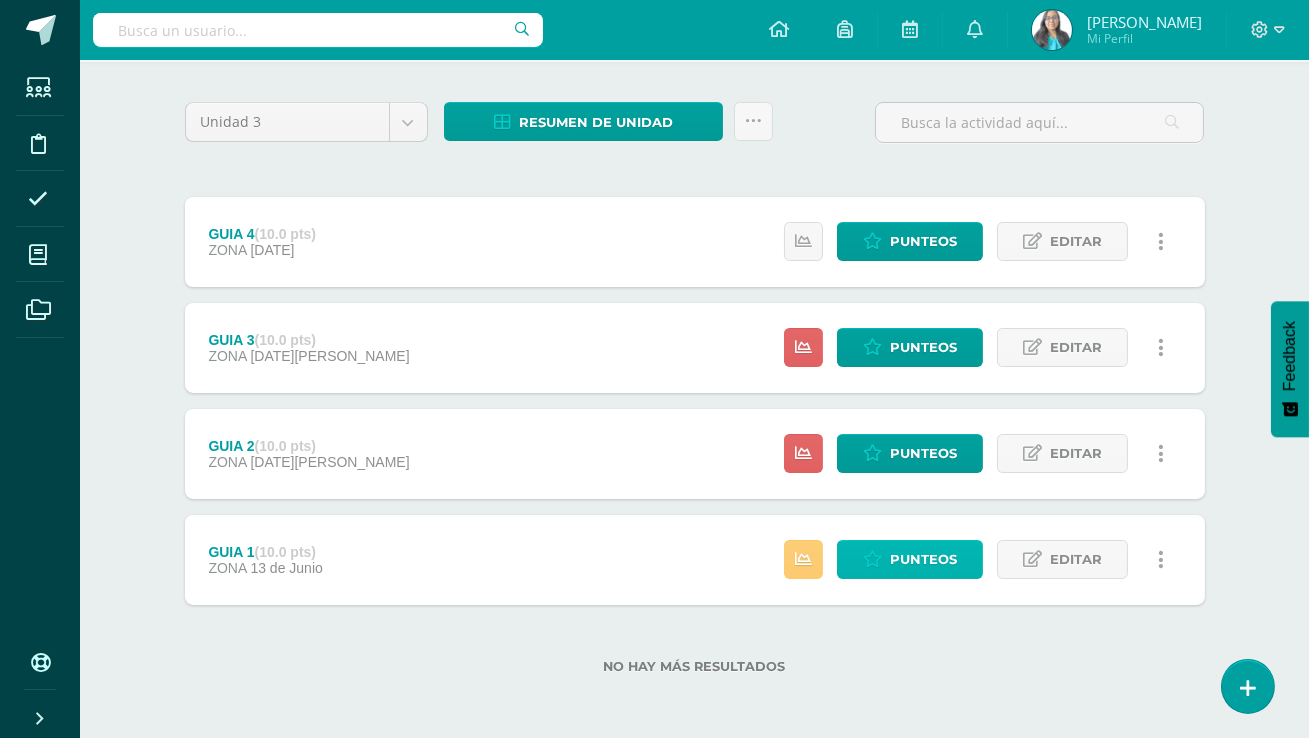 click on "Punteos" at bounding box center [923, 559] 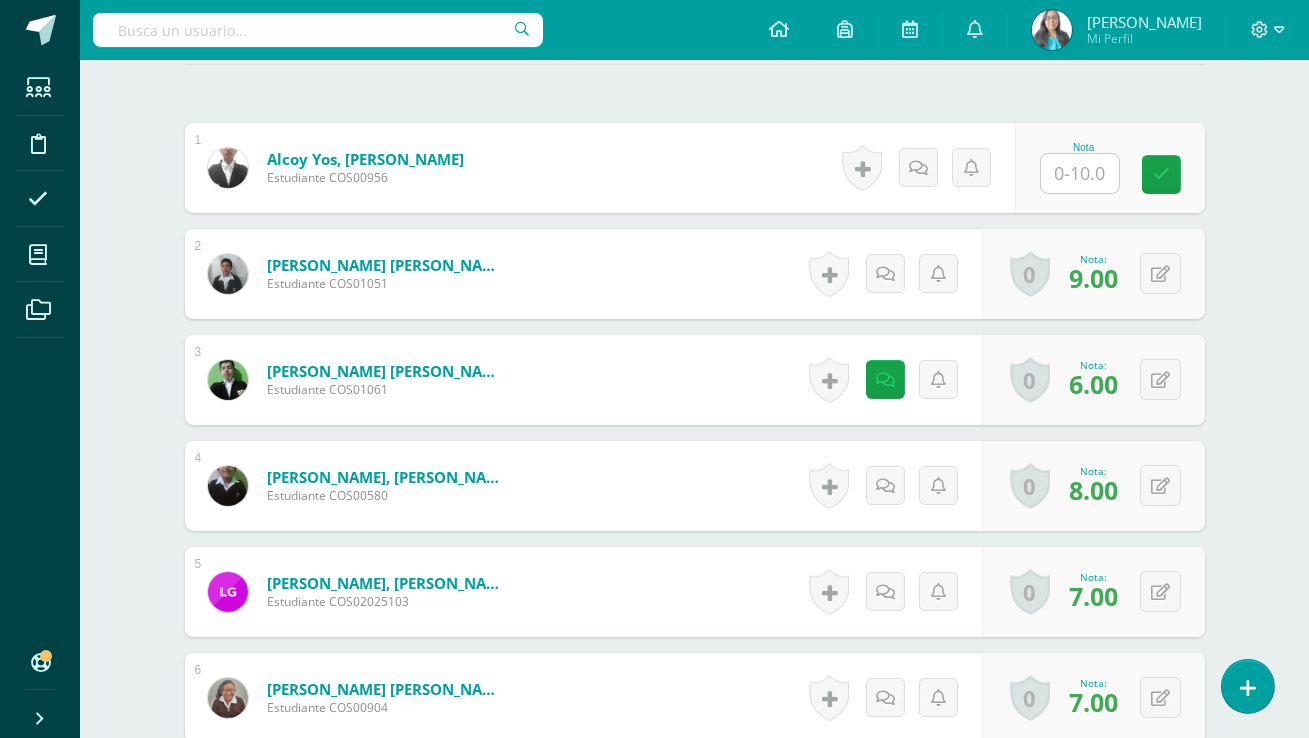 scroll, scrollTop: 574, scrollLeft: 0, axis: vertical 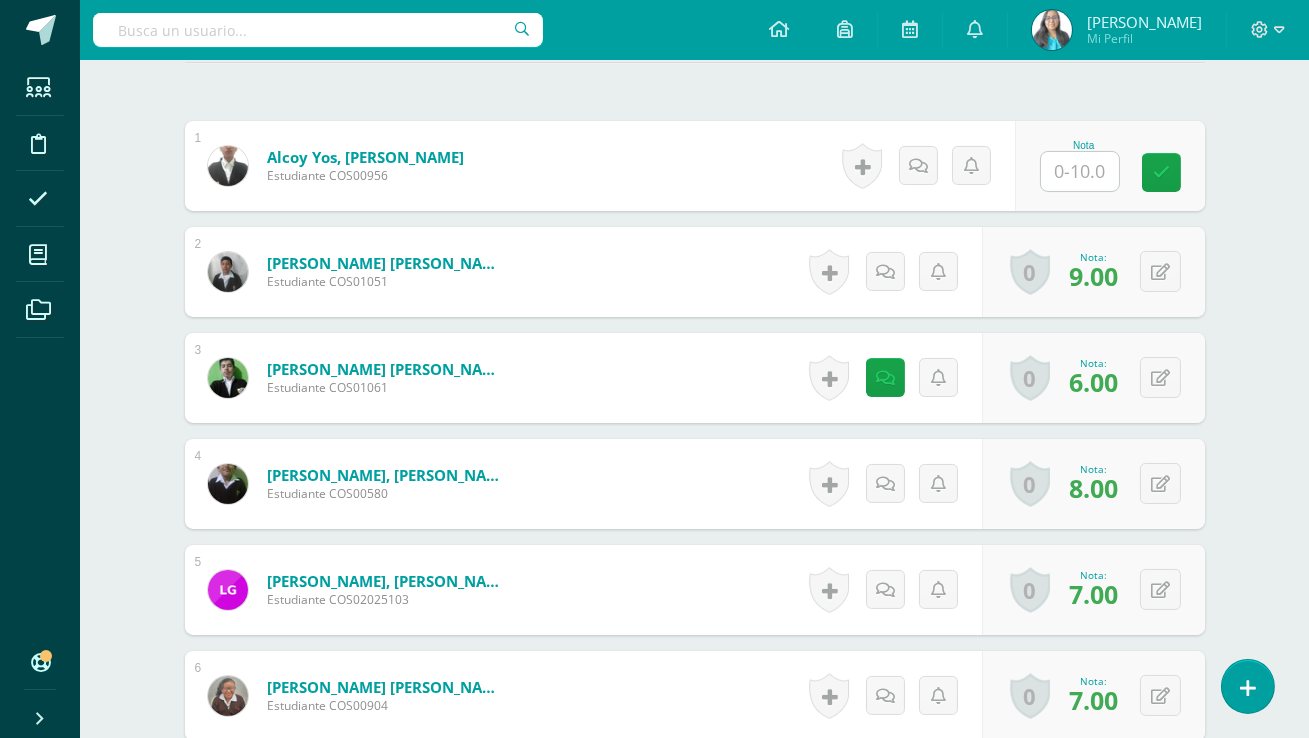 click at bounding box center [1080, 171] 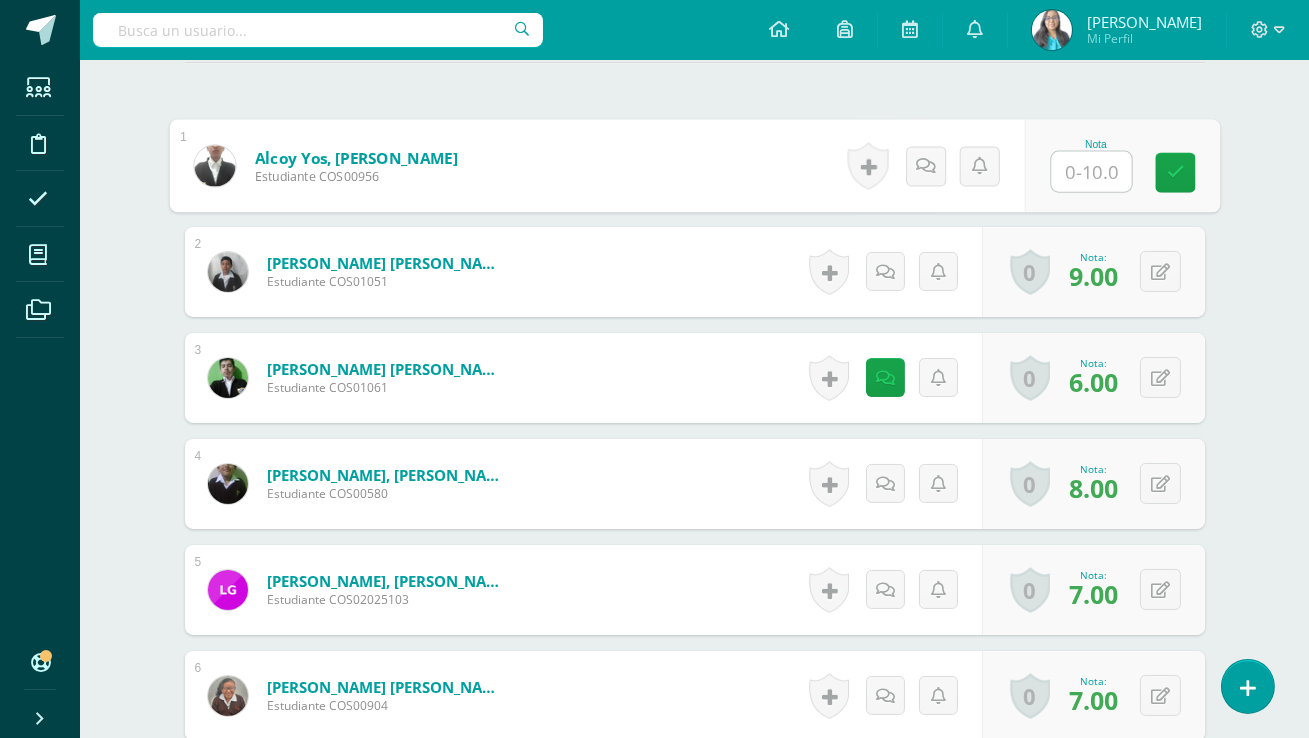 type on "0" 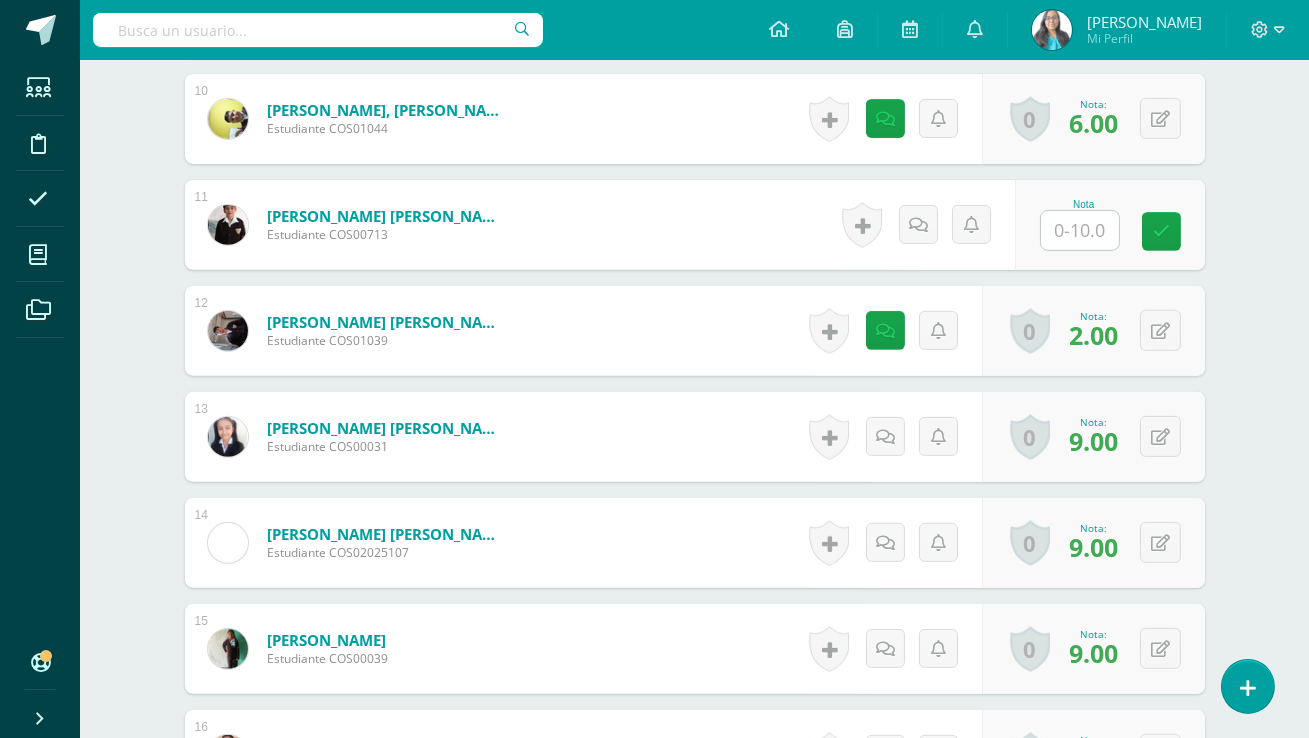 scroll, scrollTop: 1585, scrollLeft: 0, axis: vertical 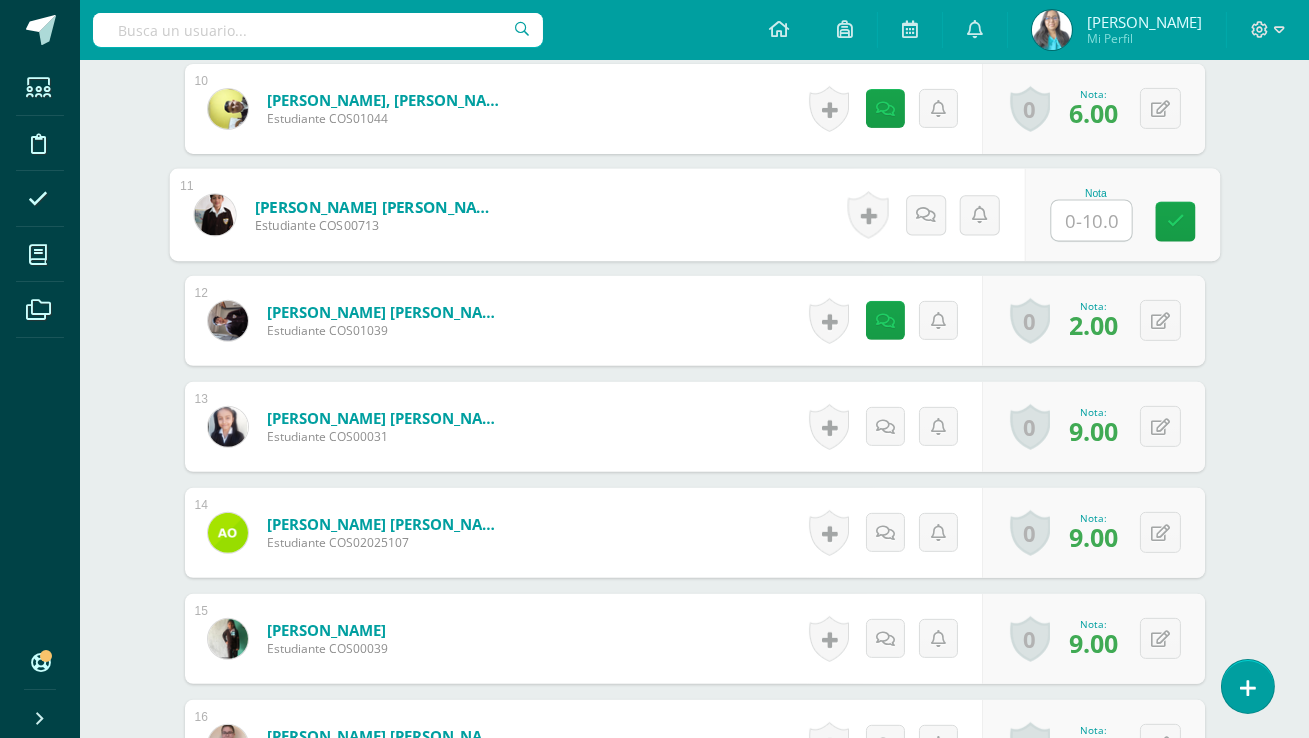 click at bounding box center (1091, 221) 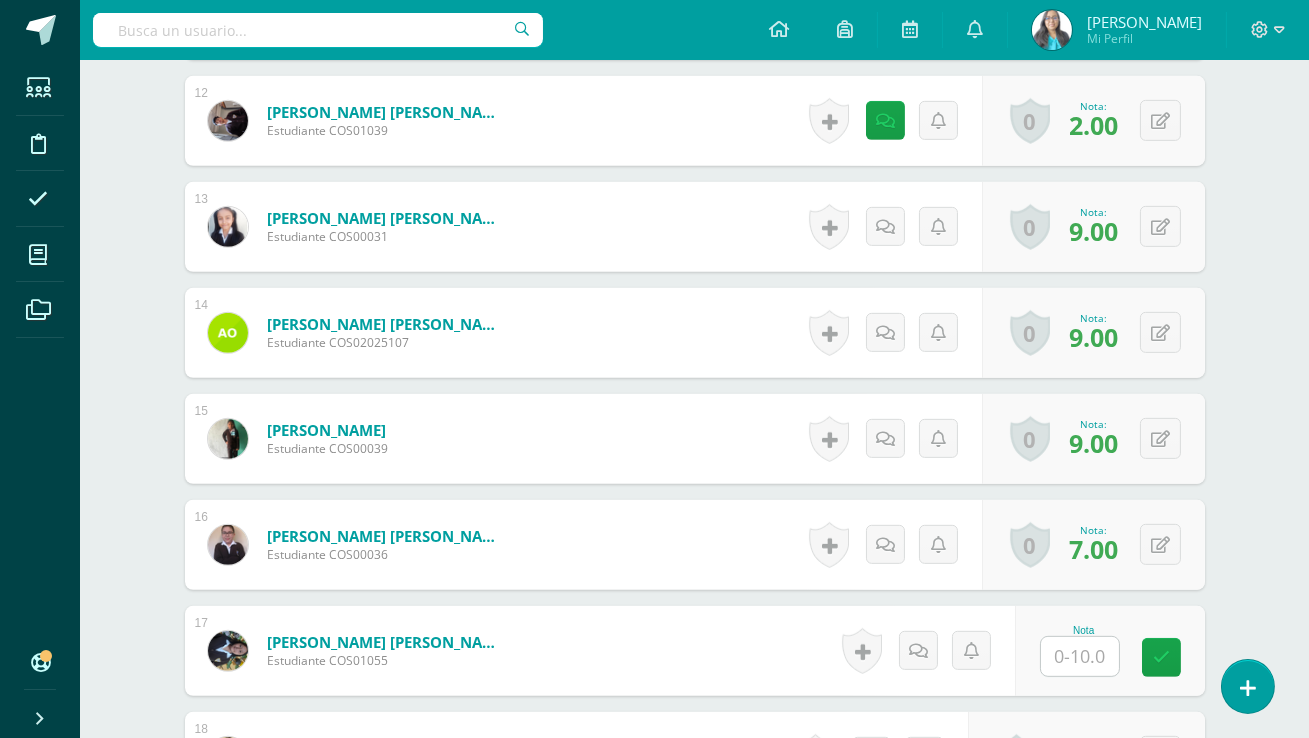 scroll, scrollTop: 1786, scrollLeft: 0, axis: vertical 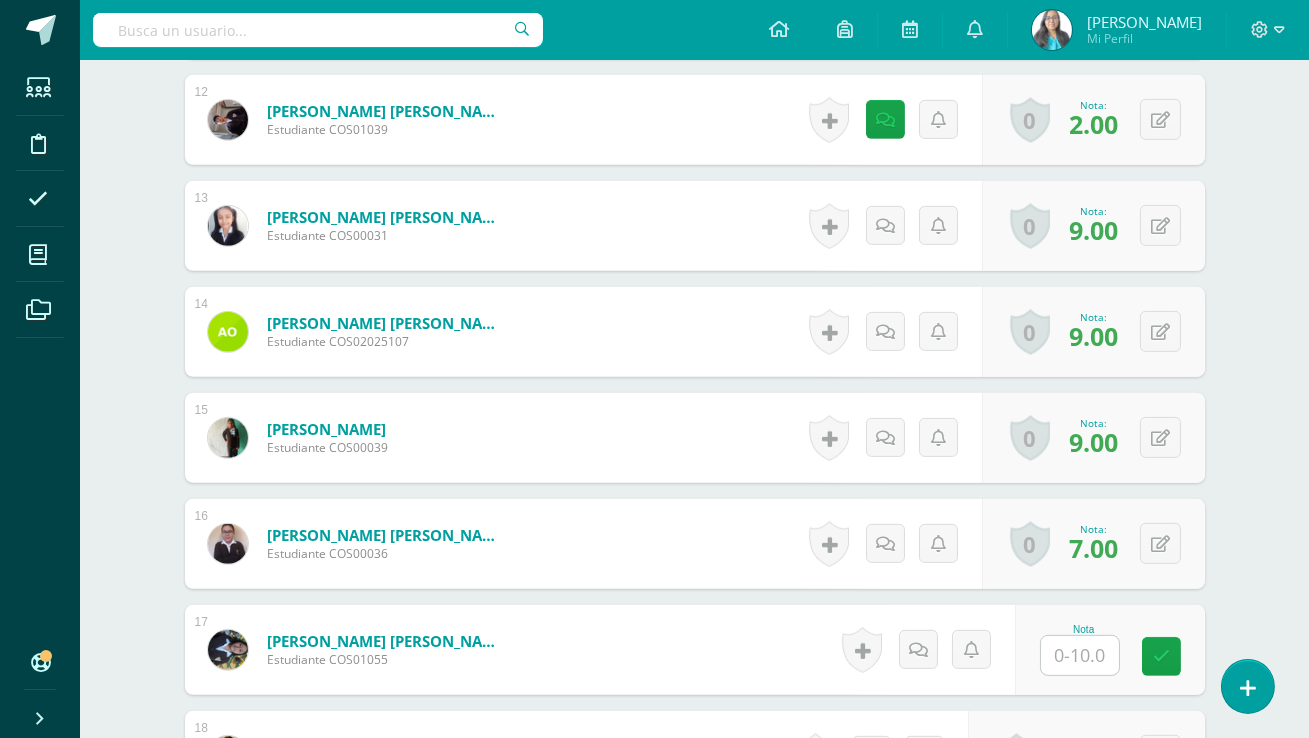click at bounding box center (1080, 655) 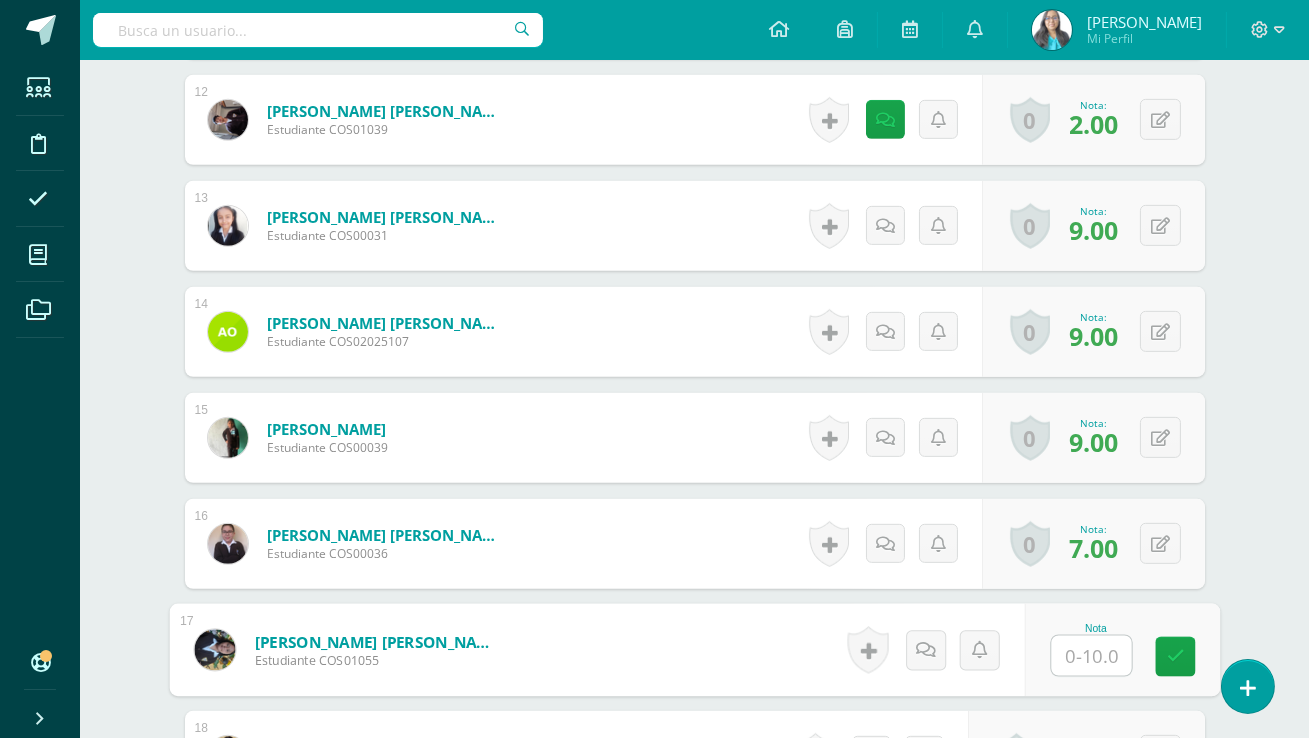 type on "7" 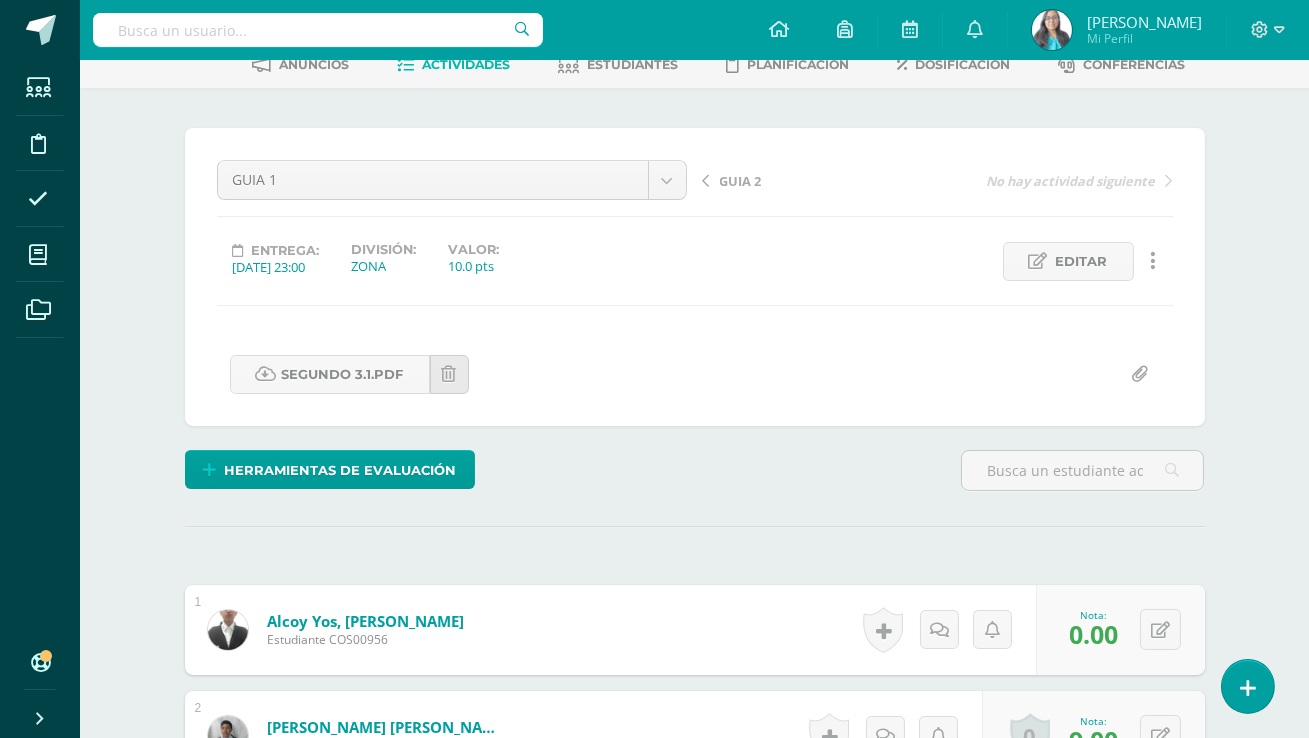 scroll, scrollTop: 84, scrollLeft: 0, axis: vertical 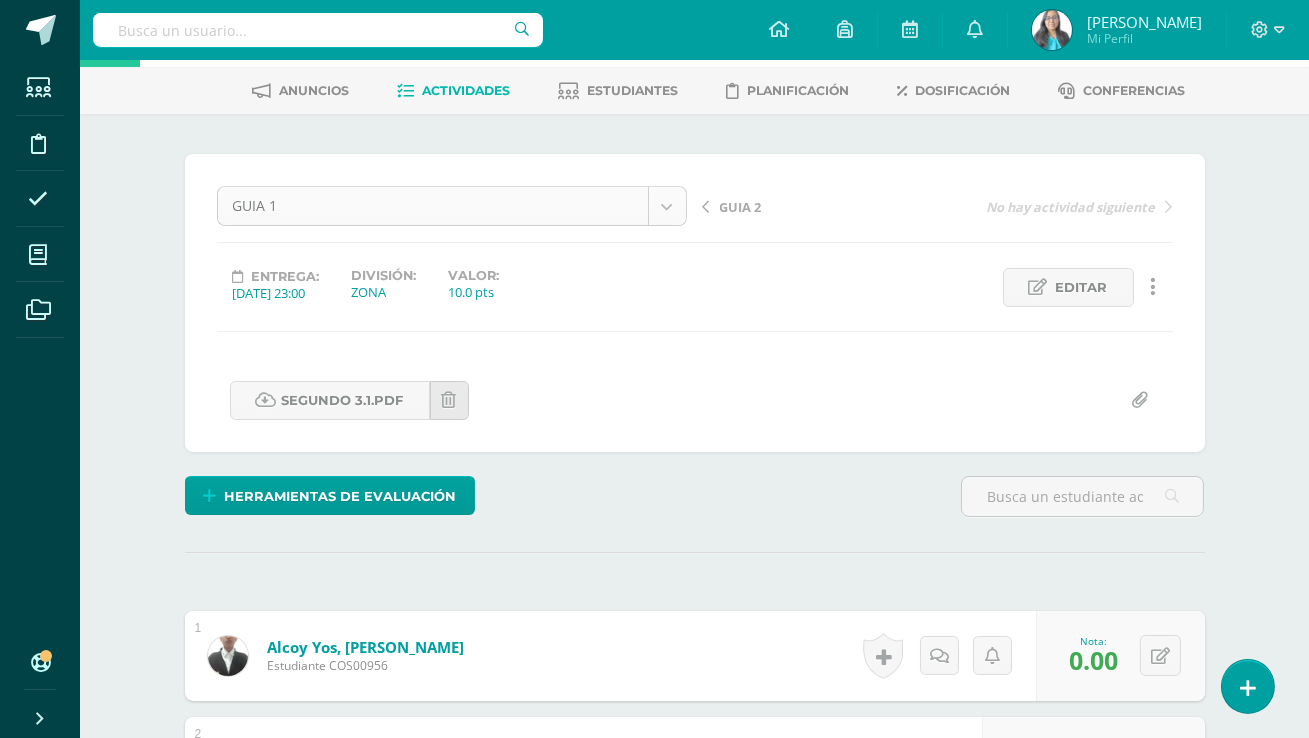 click on "Estudiantes Disciplina Asistencia Mis cursos Archivos Soporte
Centro de ayuda
Últimas actualizaciones
10+ Cerrar panel
Comunicación y Lenguaje Idioma Extranjero
Primero
Básicos
"Sección Única"
Actividades Estudiantes Planificación Dosificación
Comunicación y Lenguaje Idioma Extranjero
Segundo
Básicos
"[PERSON_NAME] "
Actividades Estudiantes Planificación Dosificación
Comunicación y Lenguaje Idioma Extranjero
Segundo
Básicos
"[PERSON_NAME]"
Actividades Estudiantes Planificación Dosificación Mi Perfil" at bounding box center (654, 1589) 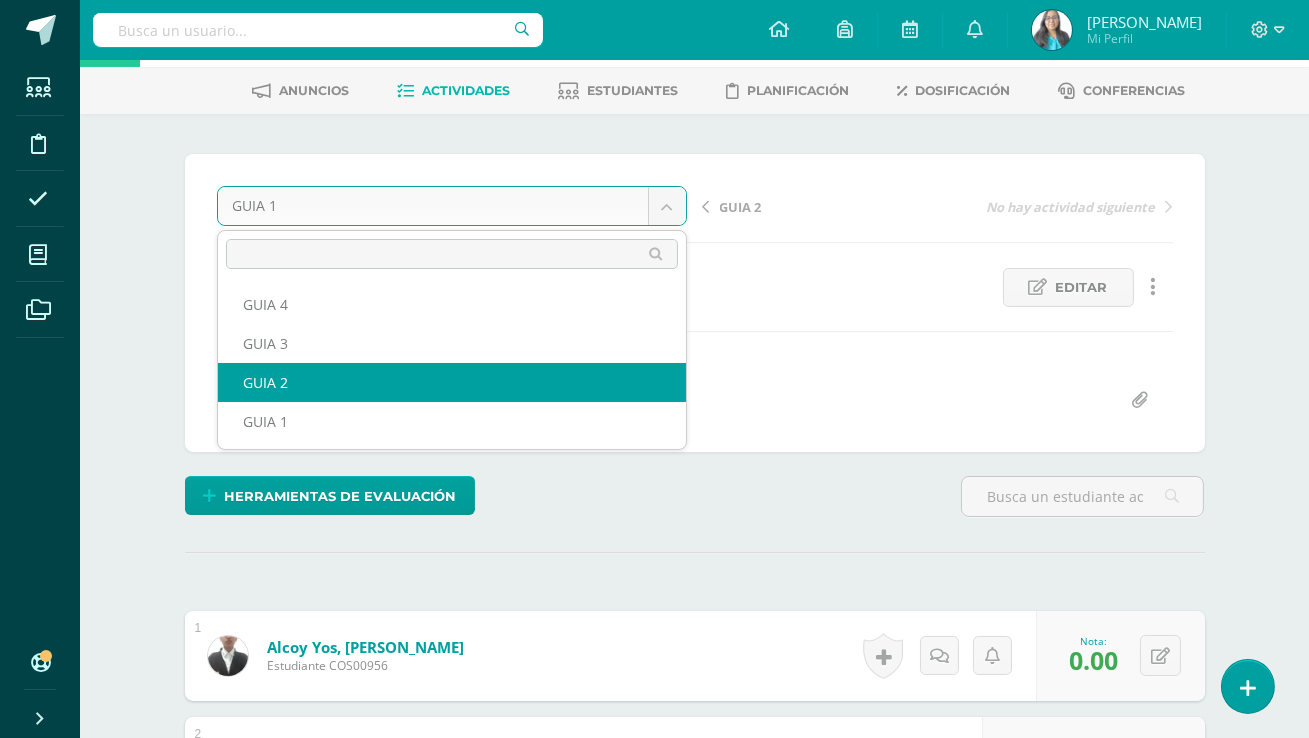 select on "/dashboard/teacher/grade-activity/120697/" 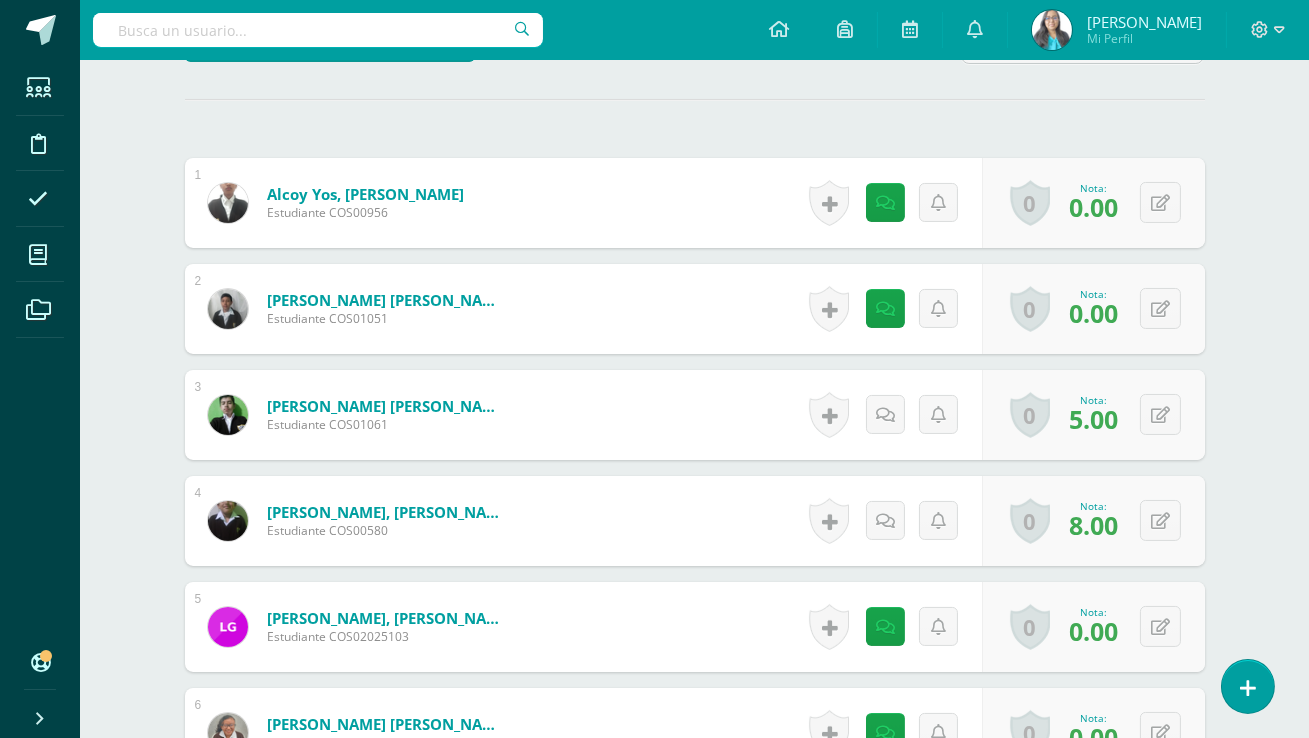scroll, scrollTop: 0, scrollLeft: 0, axis: both 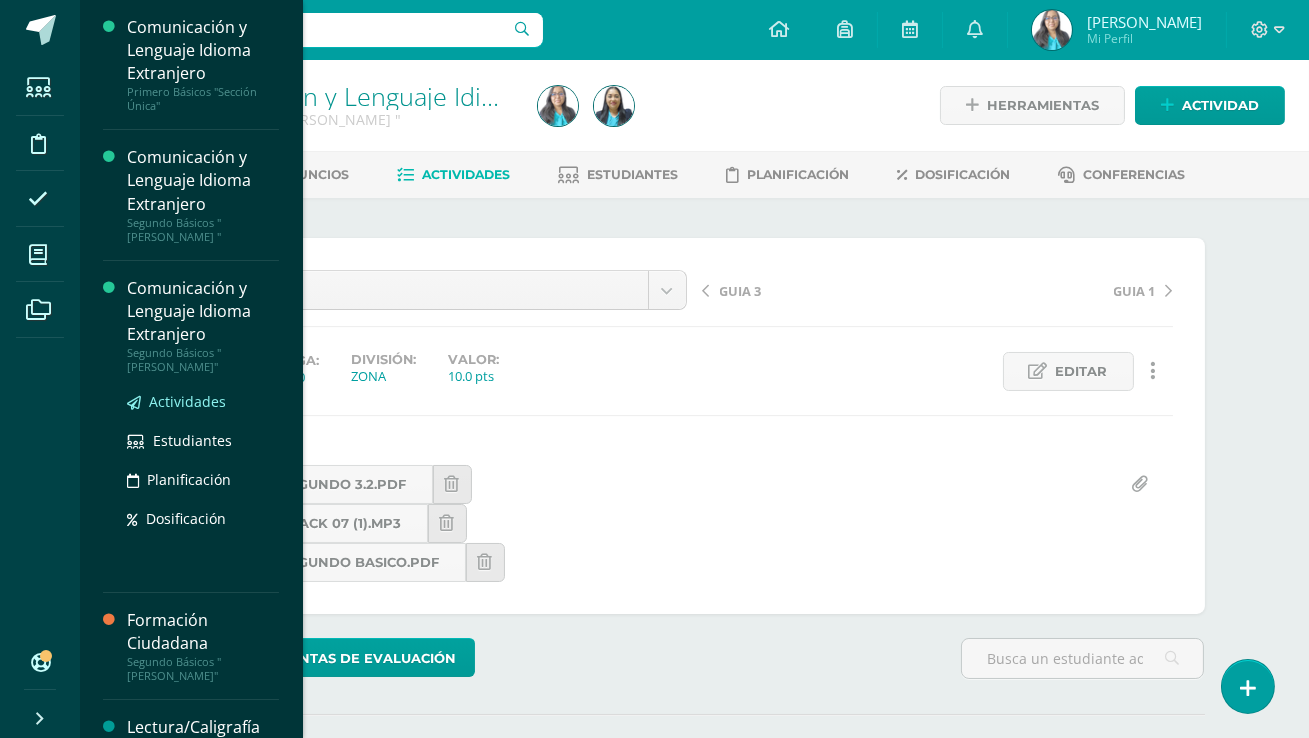 click on "Actividades" at bounding box center (187, 401) 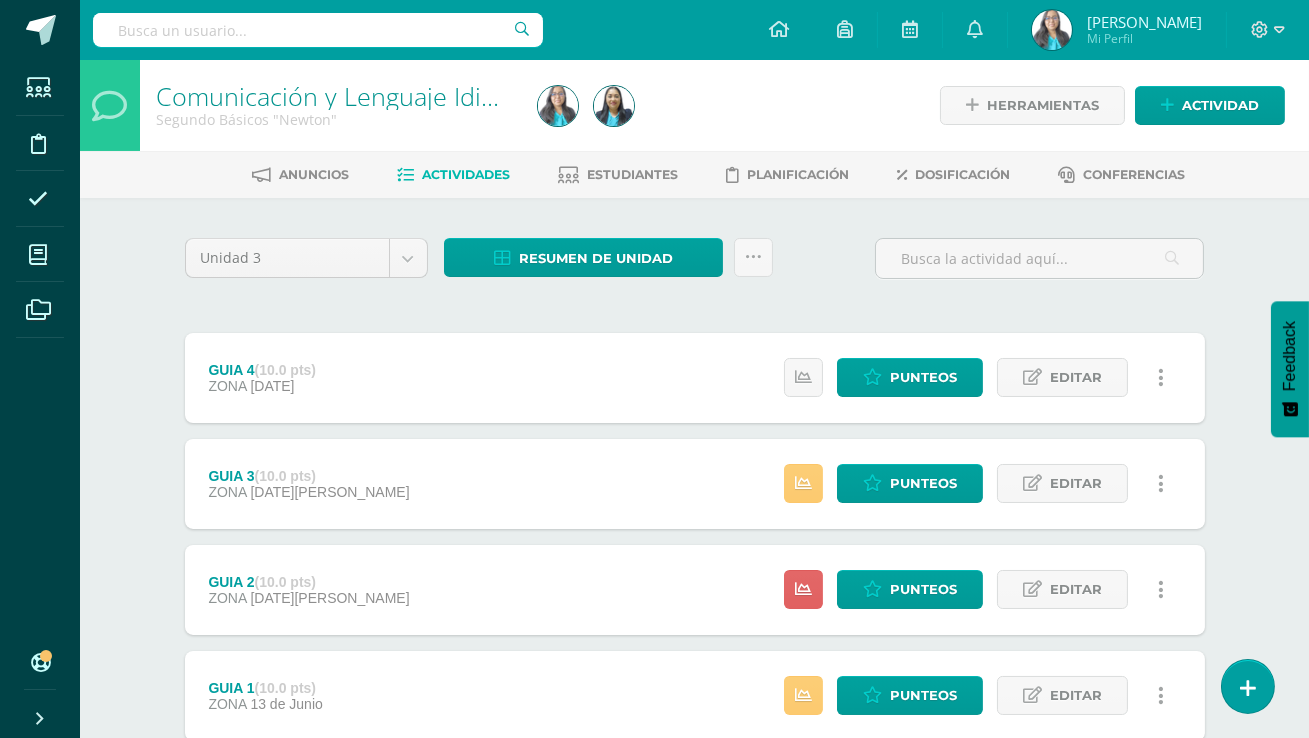 scroll, scrollTop: 136, scrollLeft: 0, axis: vertical 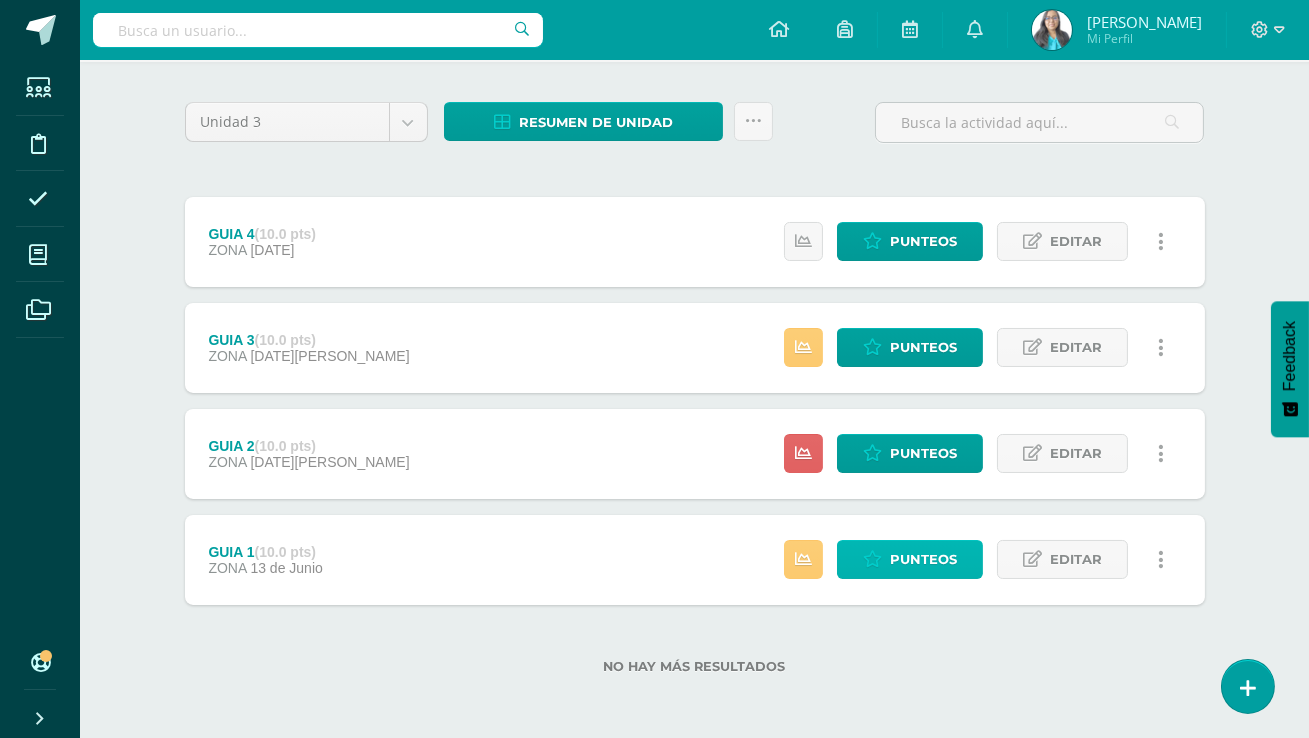 click on "Punteos" at bounding box center [923, 559] 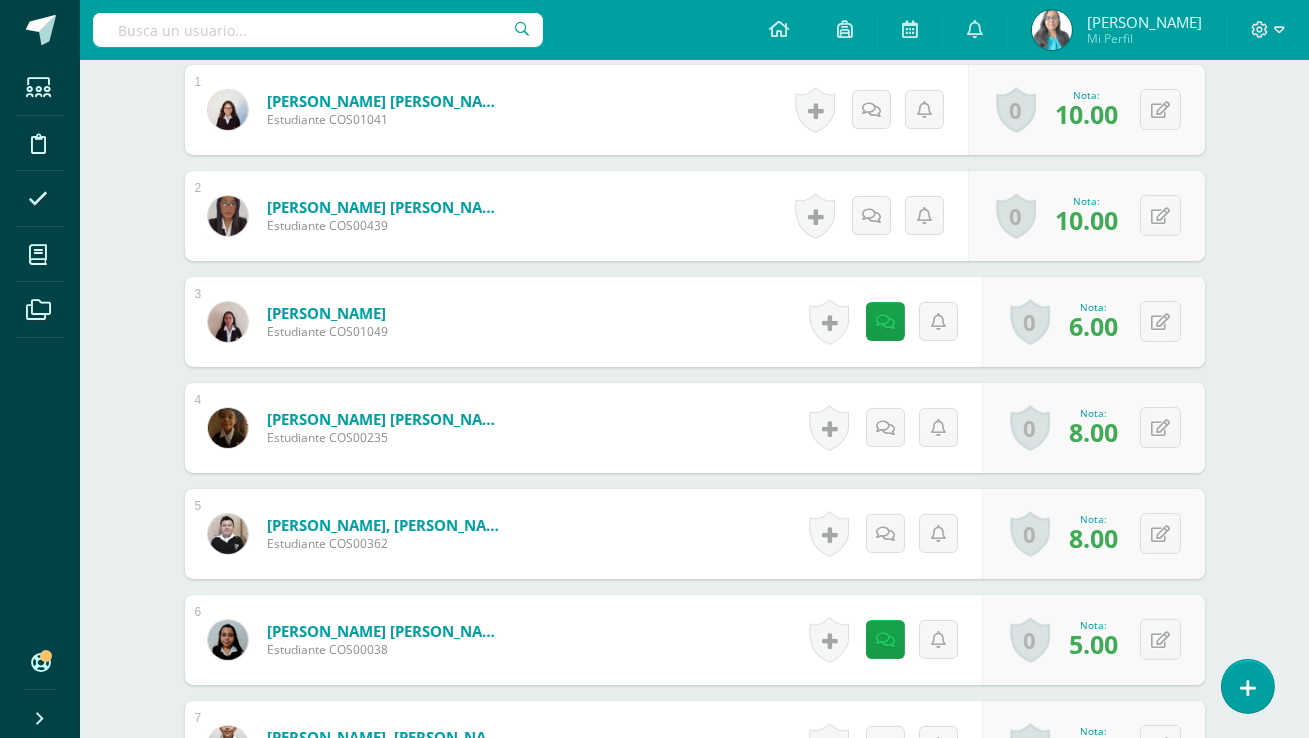 scroll, scrollTop: 0, scrollLeft: 0, axis: both 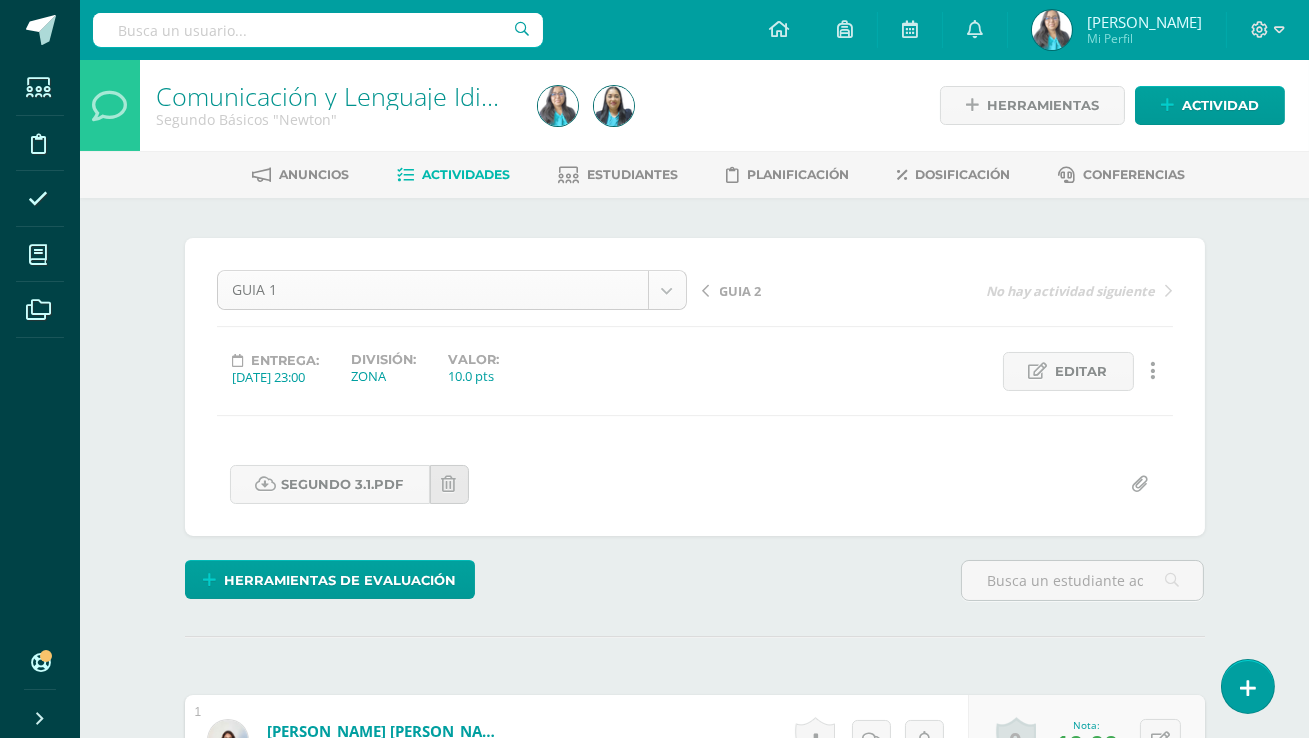 click on "Estudiantes Disciplina Asistencia Mis cursos Archivos Soporte
Centro de ayuda
Últimas actualizaciones
10+ Cerrar panel
Comunicación y Lenguaje Idioma Extranjero
Primero
Básicos
"Sección Única"
Actividades Estudiantes Planificación Dosificación
Comunicación y Lenguaje Idioma Extranjero
Segundo
Básicos
"[PERSON_NAME] "
Actividades Estudiantes Planificación Dosificación
Comunicación y Lenguaje Idioma Extranjero
Segundo
Básicos
"[PERSON_NAME]"
Actividades Estudiantes Planificación Dosificación Mi Perfil" at bounding box center (654, 1620) 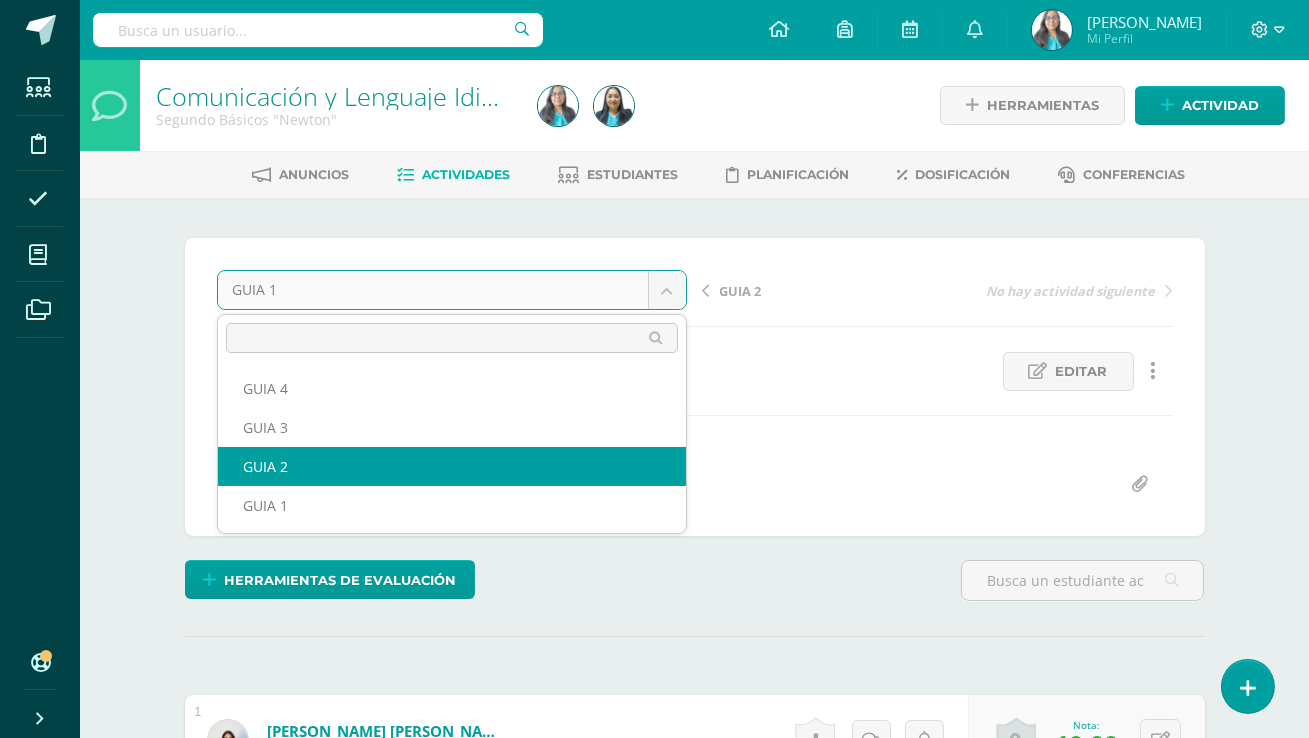 select on "/dashboard/teacher/grade-activity/120696/" 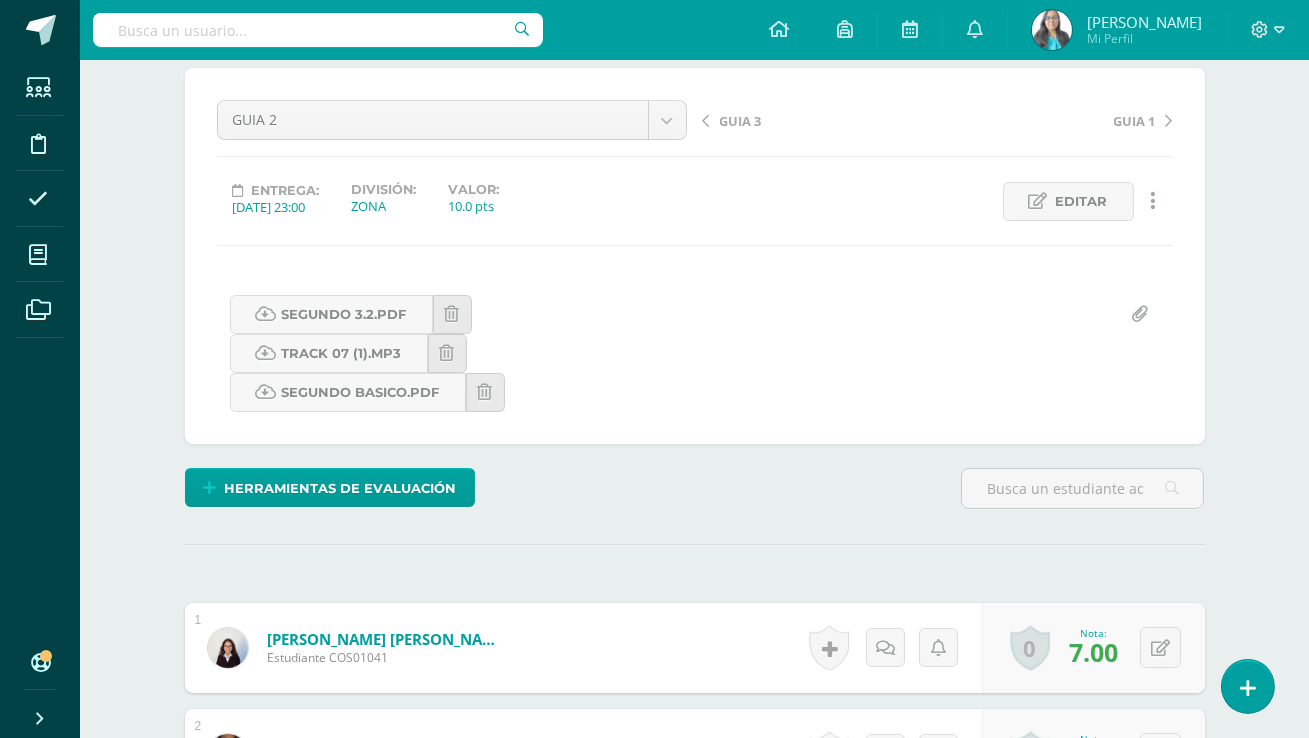 scroll, scrollTop: 0, scrollLeft: 0, axis: both 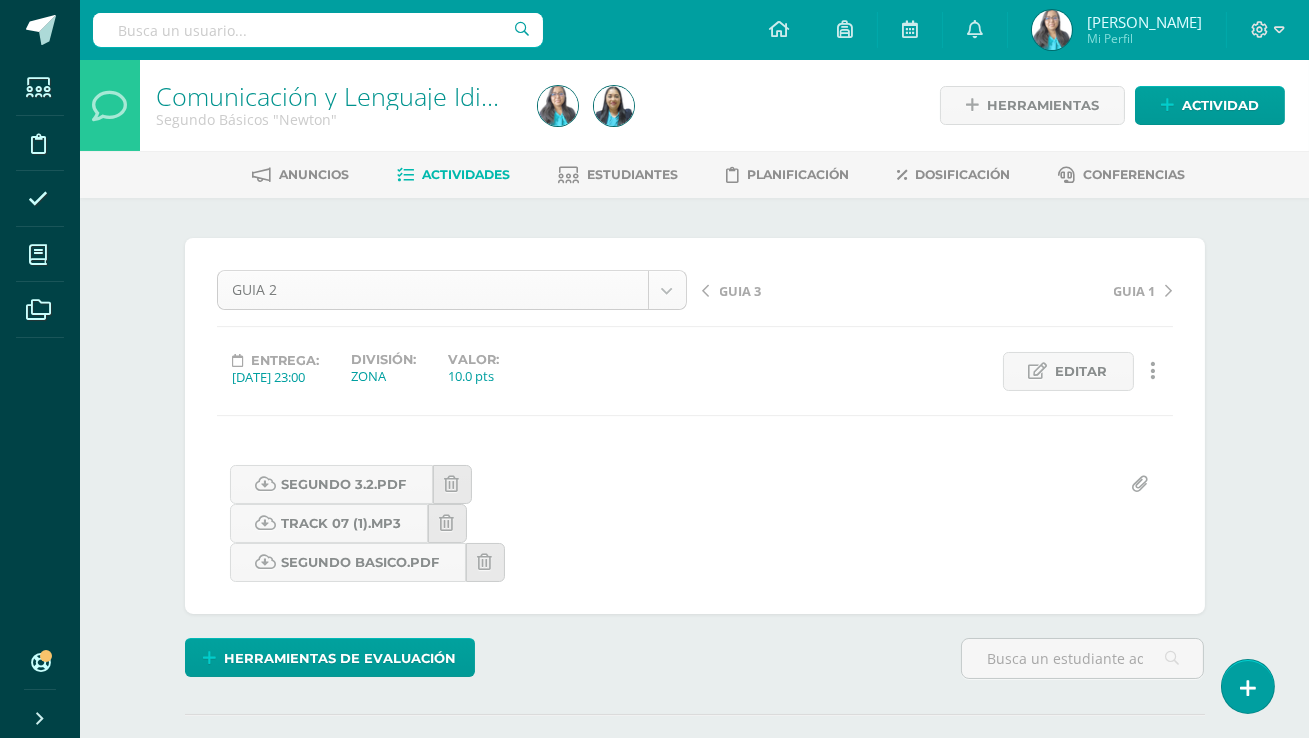 click on "Estudiantes Disciplina Asistencia Mis cursos Archivos Soporte
Centro de ayuda
Últimas actualizaciones
10+ Cerrar panel
Comunicación y Lenguaje Idioma Extranjero
Primero
Básicos
"Sección Única"
Actividades Estudiantes Planificación Dosificación
Comunicación y Lenguaje Idioma Extranjero
Segundo
Básicos
"[PERSON_NAME] "
Actividades Estudiantes Planificación Dosificación
Comunicación y Lenguaje Idioma Extranjero
Segundo
Básicos
"[PERSON_NAME]"
Actividades Estudiantes Planificación Dosificación Mi Perfil" at bounding box center (654, 1659) 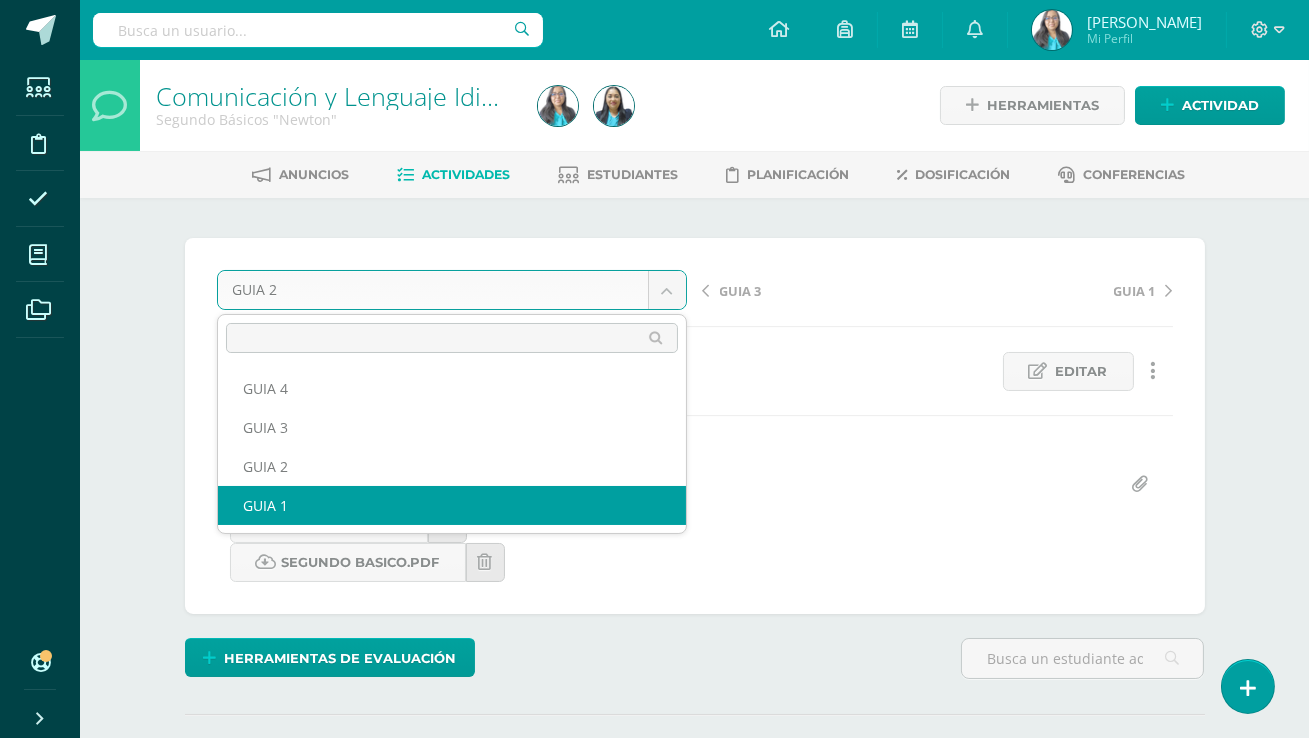 select on "/dashboard/teacher/grade-activity/119989/" 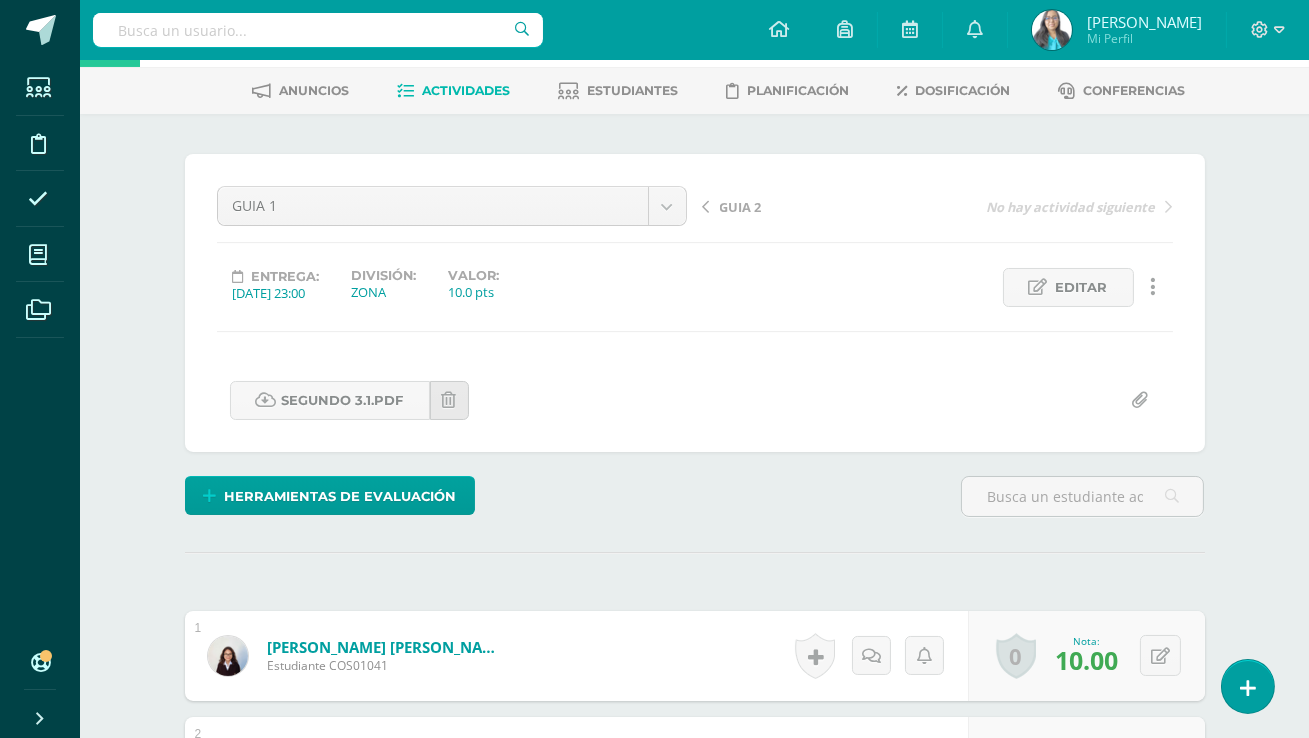scroll, scrollTop: 0, scrollLeft: 0, axis: both 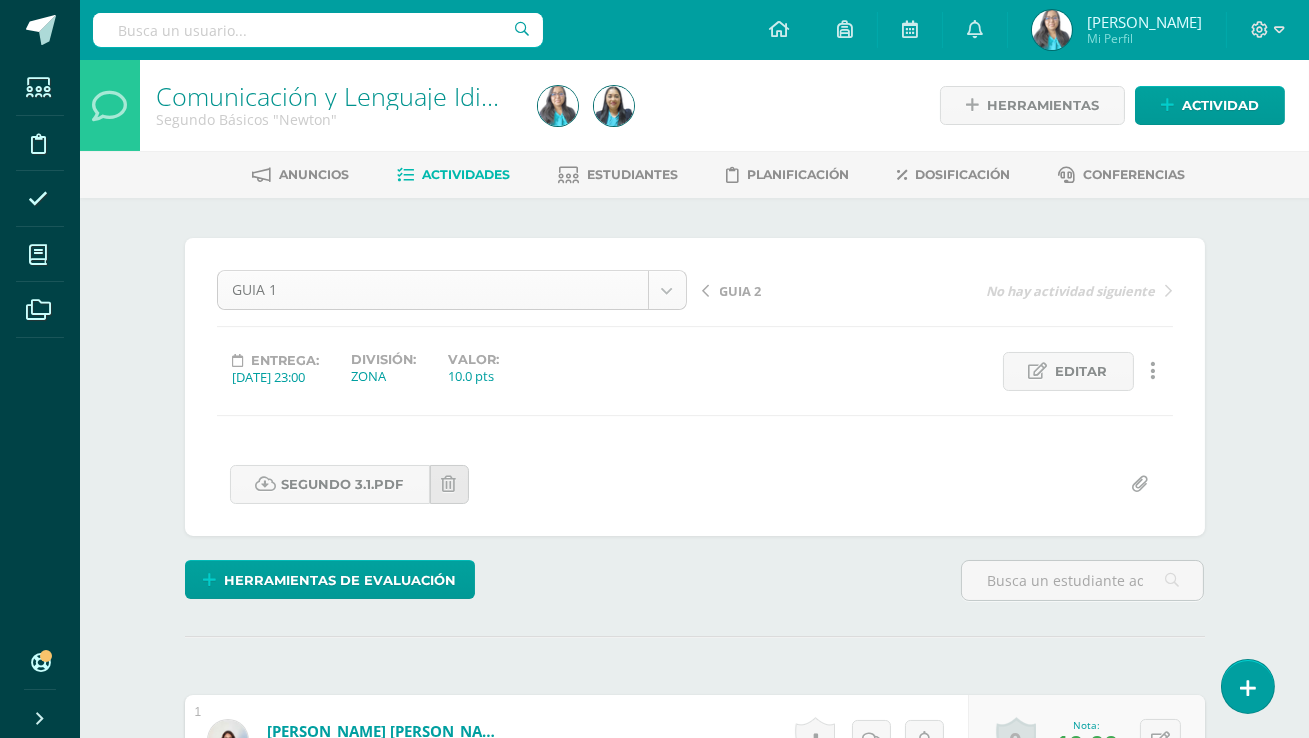 click on "Estudiantes Disciplina Asistencia Mis cursos Archivos Soporte
Centro de ayuda
Últimas actualizaciones
10+ Cerrar panel
Comunicación y Lenguaje Idioma Extranjero
Primero
Básicos
"Sección Única"
Actividades Estudiantes Planificación Dosificación
Comunicación y Lenguaje Idioma Extranjero
Segundo
Básicos
"Miguel Angel "
Actividades Estudiantes Planificación Dosificación
Comunicación y Lenguaje Idioma Extranjero
Segundo
Básicos
"Newton"
Actividades Estudiantes Planificación Dosificación Mi Perfil" at bounding box center [654, 1620] 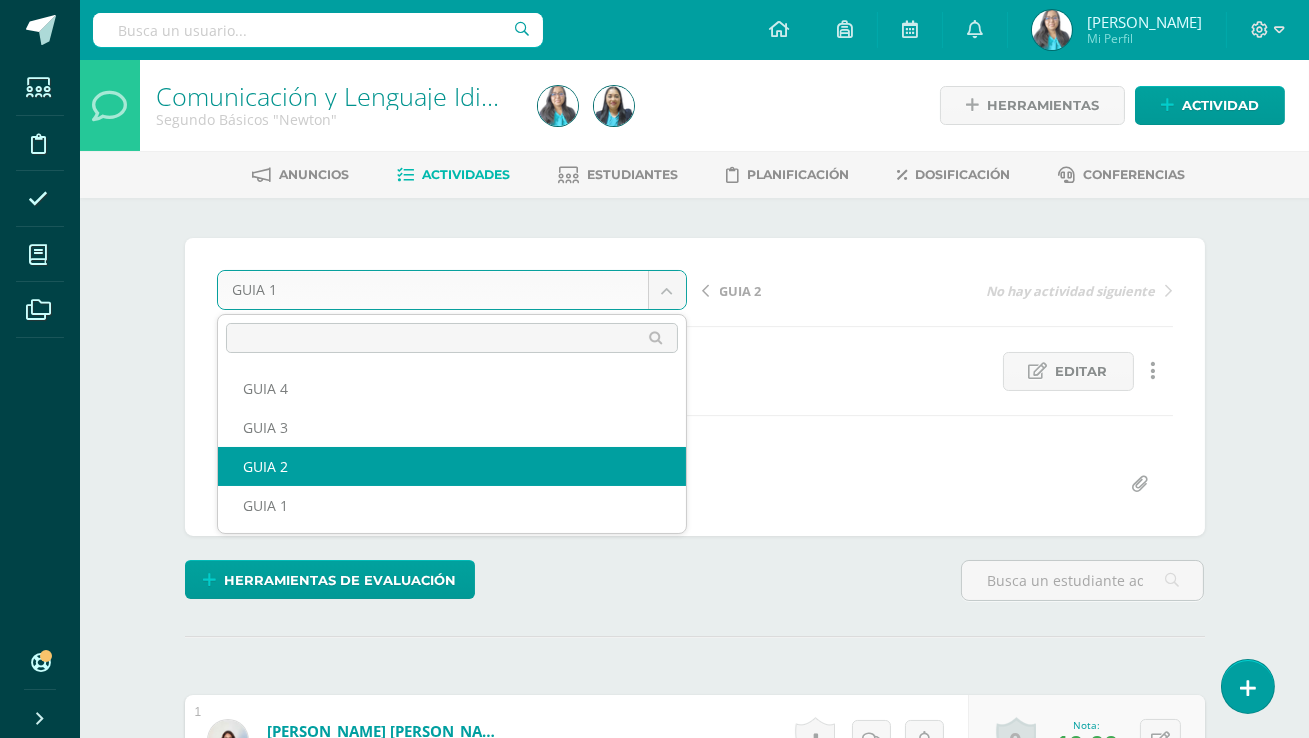 select on "/dashboard/teacher/grade-activity/120696/" 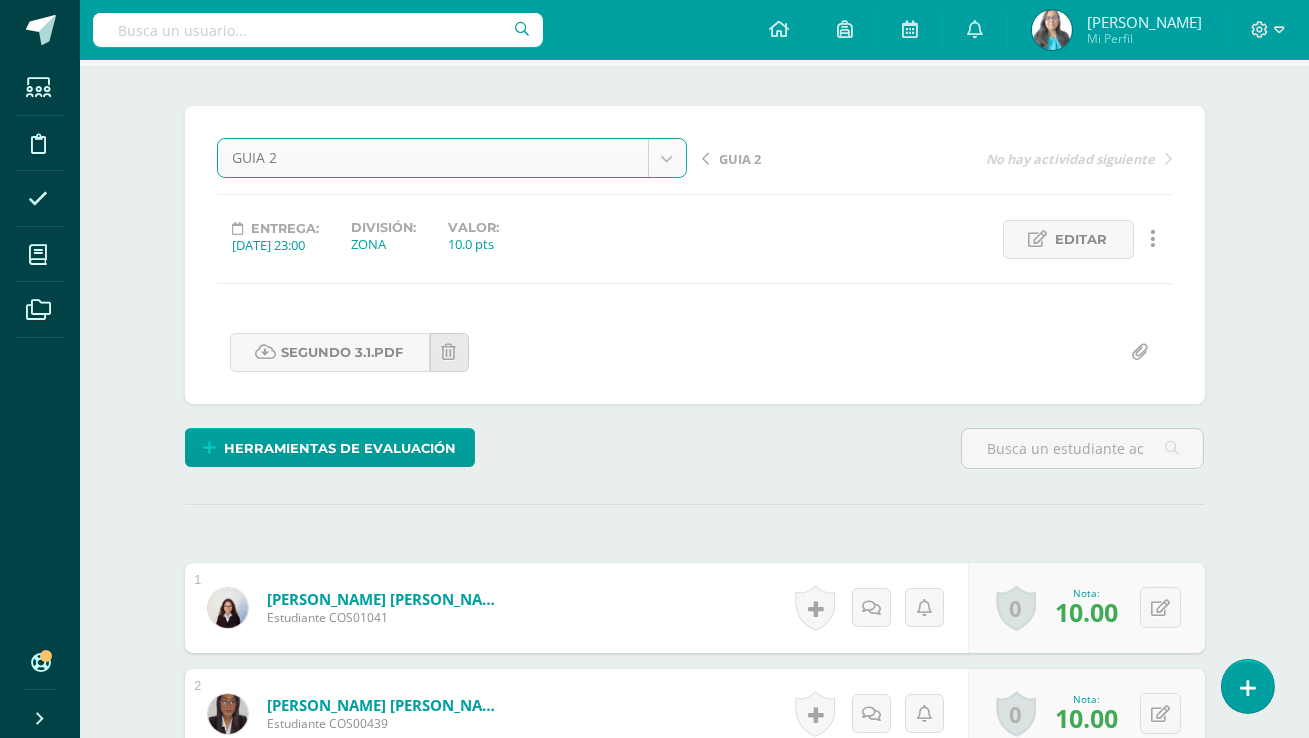 scroll, scrollTop: 135, scrollLeft: 0, axis: vertical 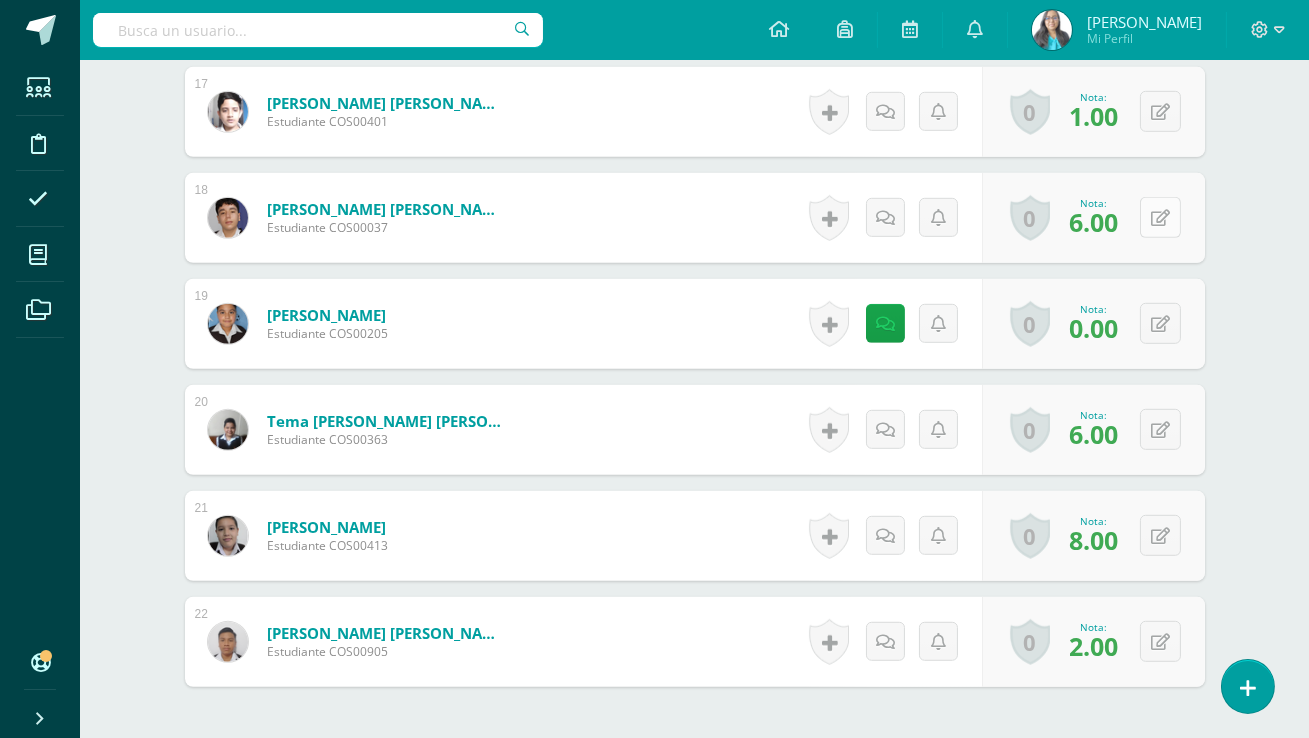 click at bounding box center (1160, 217) 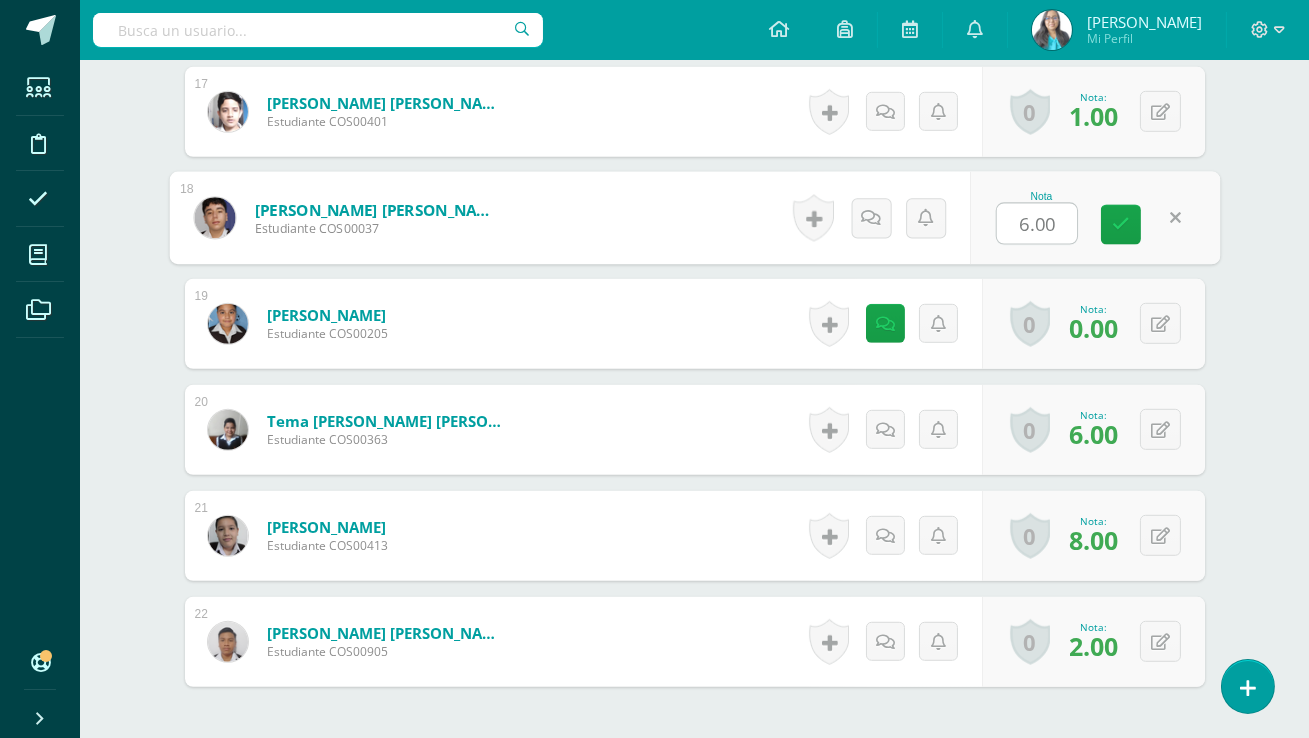 type on "8" 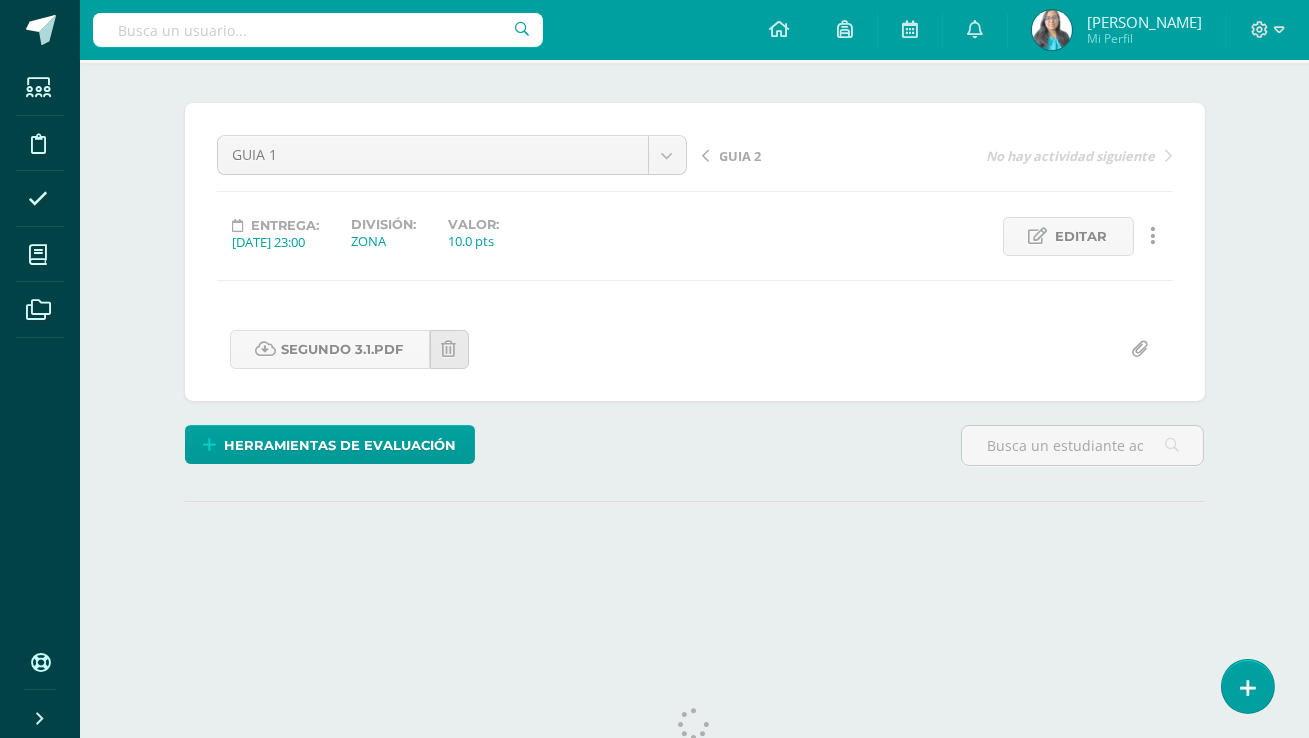 scroll, scrollTop: 0, scrollLeft: 0, axis: both 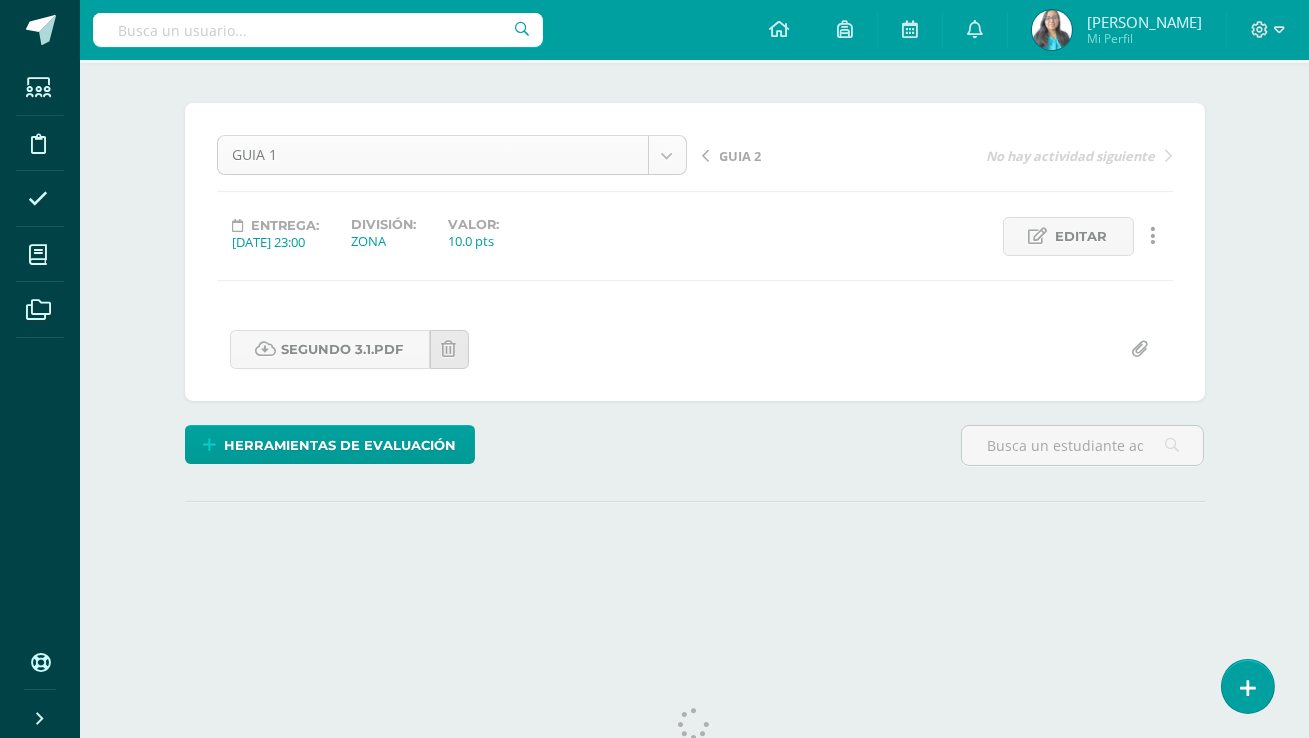 click on "Estudiantes Disciplina Asistencia Mis cursos Archivos Soporte
Centro de ayuda
Últimas actualizaciones
10+ Cerrar panel
Comunicación y Lenguaje Idioma Extranjero
Primero
Básicos
"Sección Única"
Actividades Estudiantes Planificación Dosificación
Comunicación y Lenguaje Idioma Extranjero
Segundo
Básicos
"[PERSON_NAME] "
Actividades Estudiantes Planificación Dosificación
Comunicación y Lenguaje Idioma Extranjero
Segundo
Básicos
"[PERSON_NAME]"
Actividades Estudiantes Planificación Dosificación Mi Perfil" at bounding box center [654, 261] 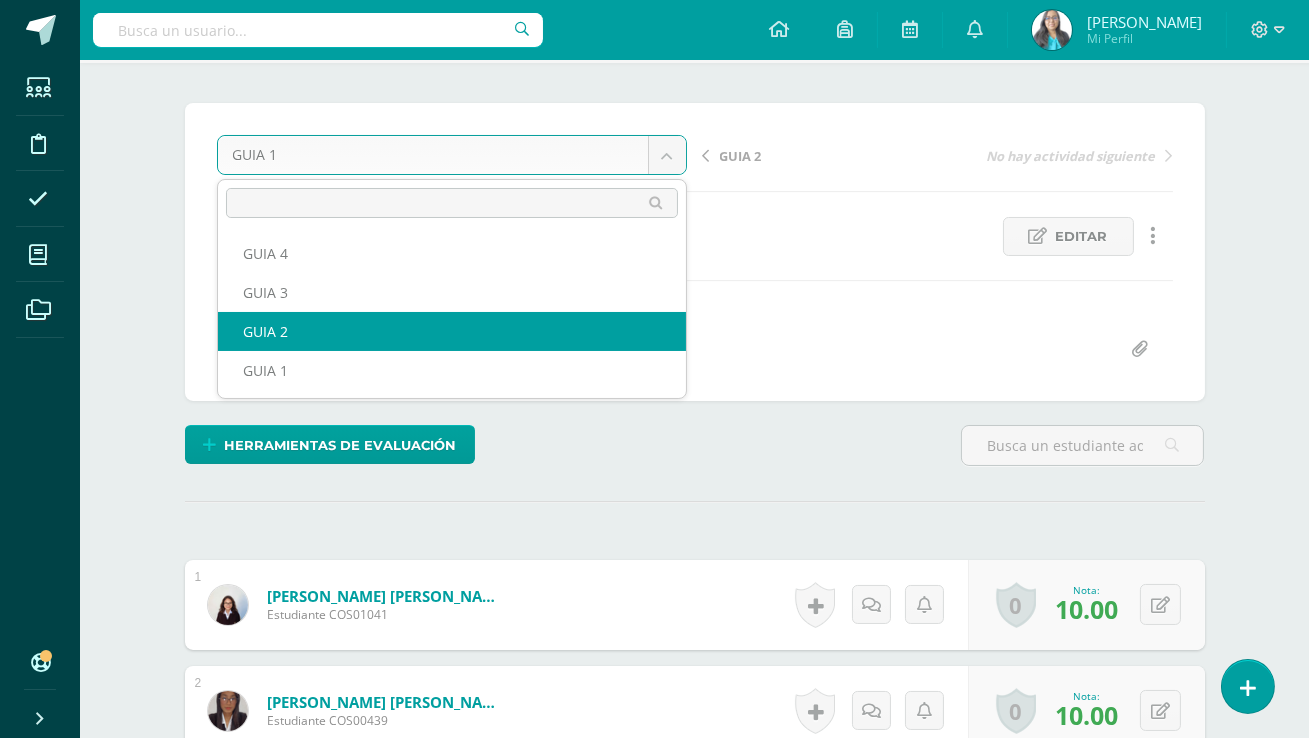 select on "/dashboard/teacher/grade-activity/120696/" 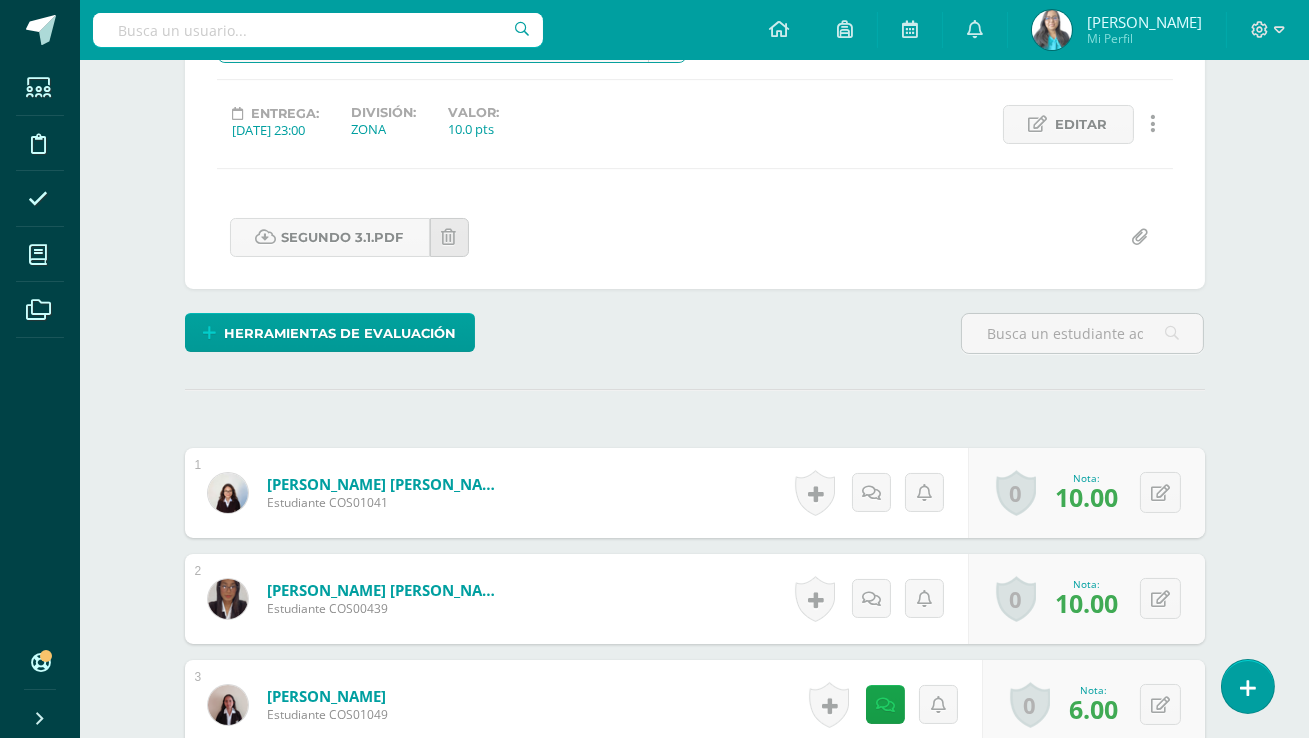 scroll, scrollTop: 0, scrollLeft: 0, axis: both 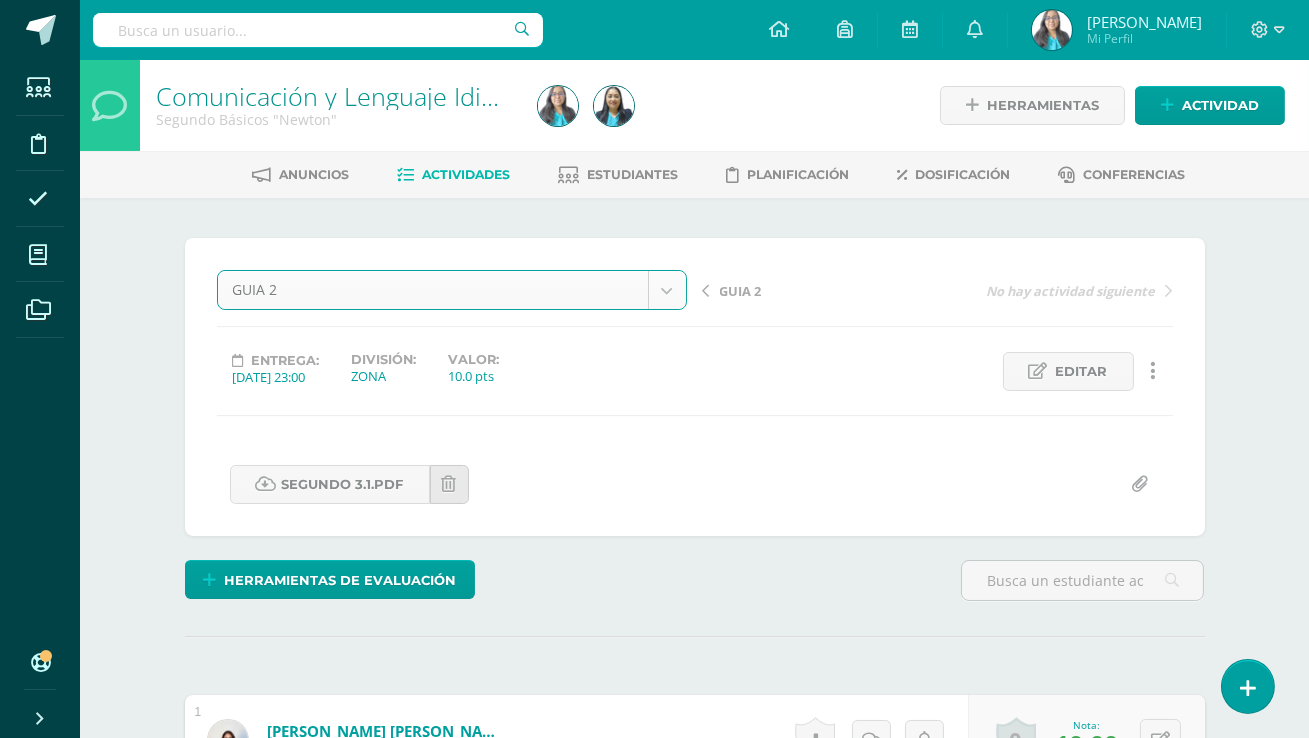 click on "Estudiantes Disciplina Asistencia Mis cursos Archivos Soporte
Centro de ayuda
Últimas actualizaciones
10+ Cerrar panel
Comunicación y Lenguaje Idioma Extranjero
Primero
Básicos
"Sección Única"
Actividades Estudiantes Planificación Dosificación
Comunicación y Lenguaje Idioma Extranjero
Segundo
Básicos
"Miguel Angel "
Actividades Estudiantes Planificación Dosificación
Comunicación y Lenguaje Idioma Extranjero
Segundo
Básicos
"Newton"
Actividades Estudiantes Planificación Dosificación Mi Perfil" at bounding box center (654, 1620) 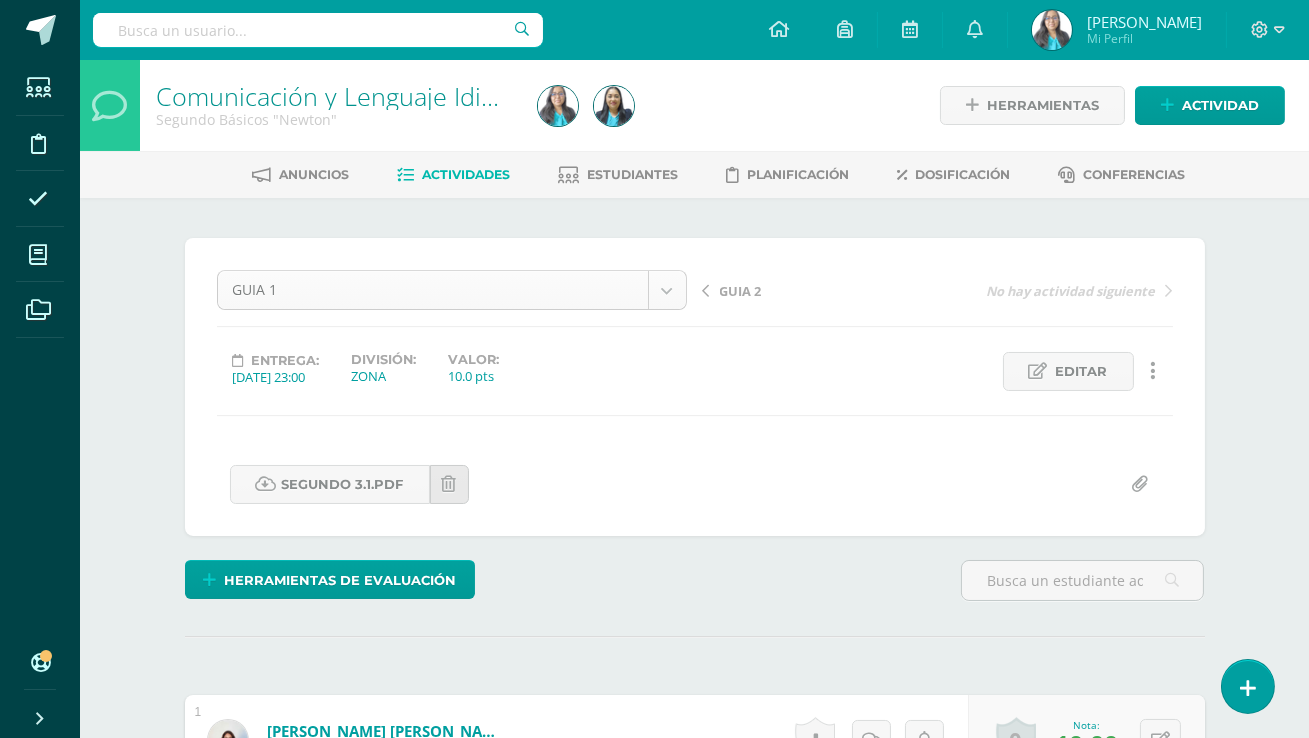 scroll, scrollTop: 0, scrollLeft: 0, axis: both 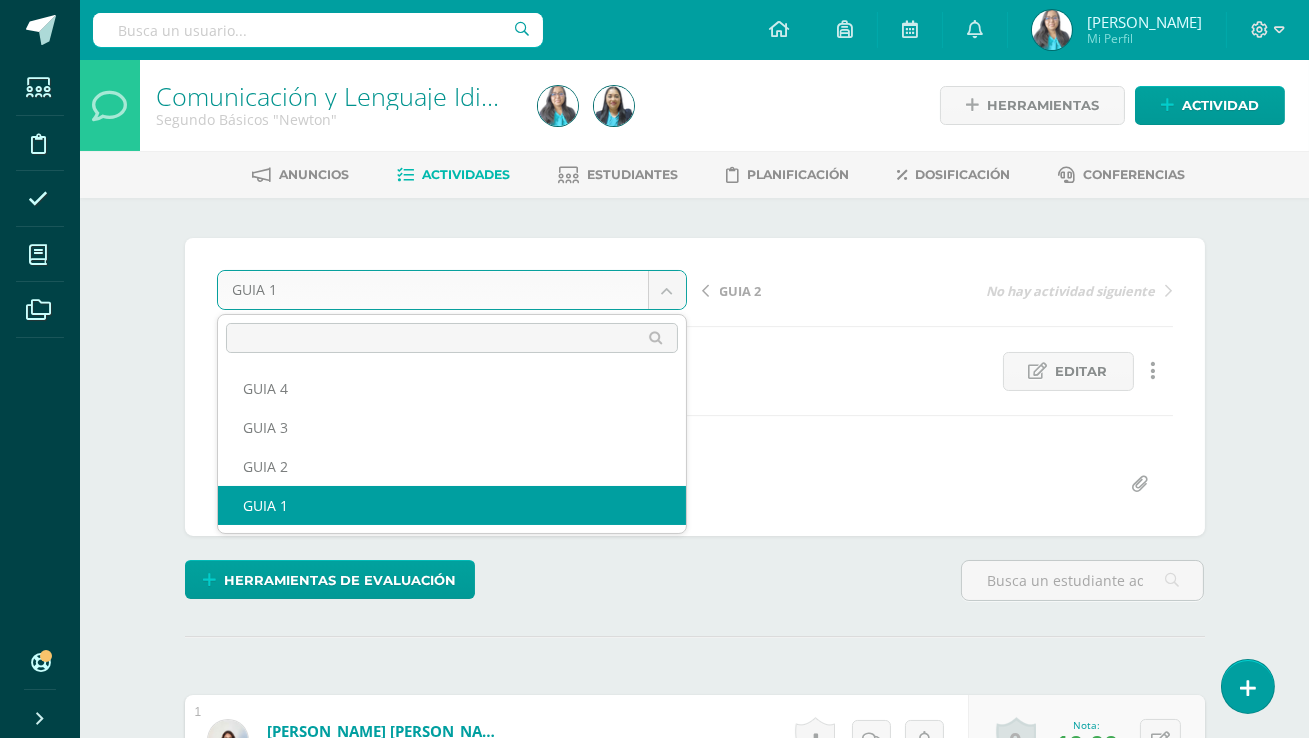 click on "Estudiantes Disciplina Asistencia Mis cursos Archivos Soporte
Centro de ayuda
Últimas actualizaciones
10+ Cerrar panel
Comunicación y Lenguaje Idioma Extranjero
Primero
Básicos
"Sección Única"
Actividades Estudiantes Planificación Dosificación
Comunicación y Lenguaje Idioma Extranjero
Segundo
Básicos
"[PERSON_NAME] "
Actividades Estudiantes Planificación Dosificación
Comunicación y Lenguaje Idioma Extranjero
Segundo
Básicos
"[PERSON_NAME]"
Actividades Estudiantes Planificación Dosificación Mi Perfil" at bounding box center [654, 980] 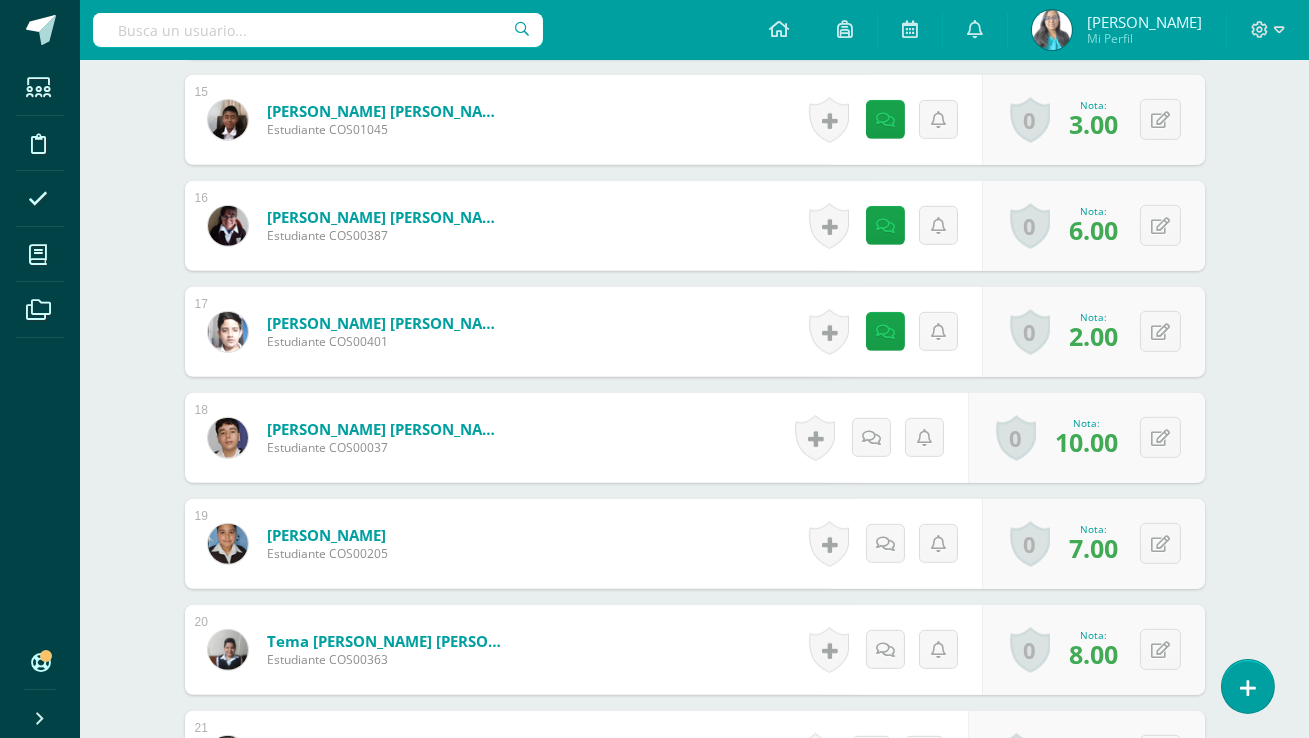 scroll, scrollTop: 2501, scrollLeft: 0, axis: vertical 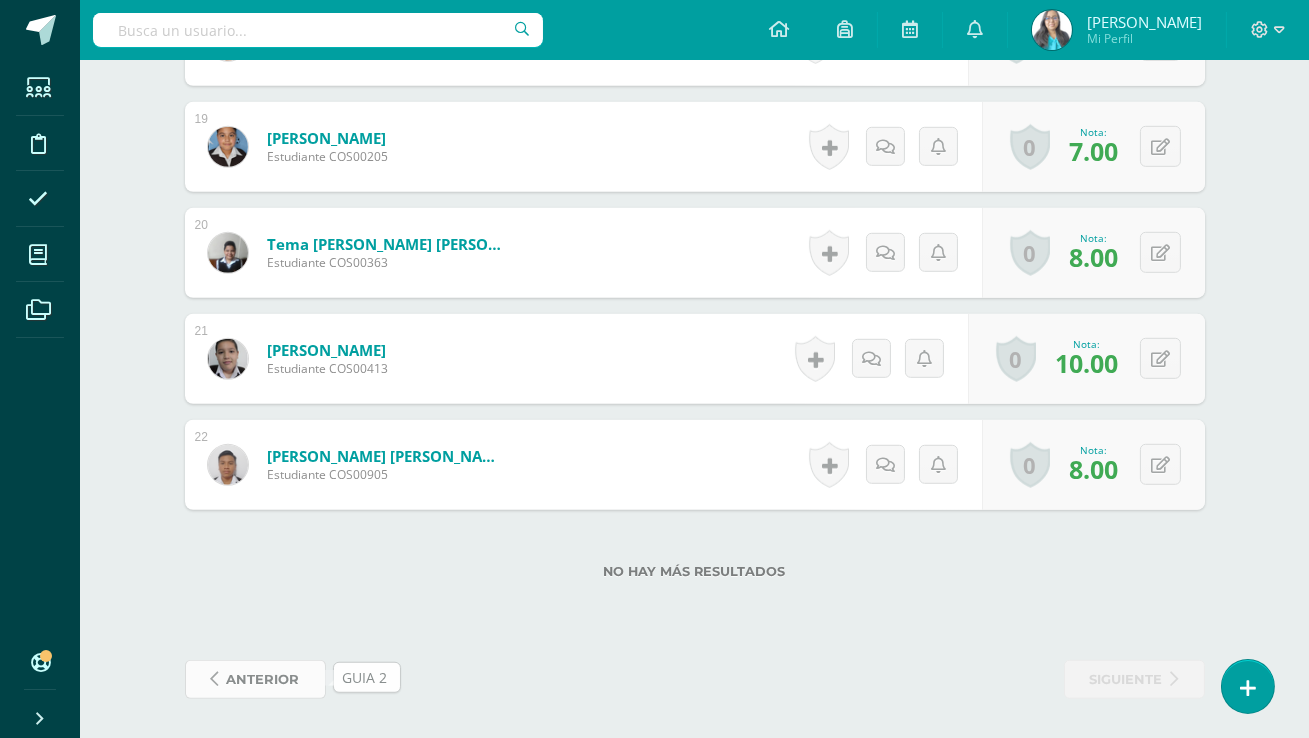 click on "anterior" at bounding box center [263, 679] 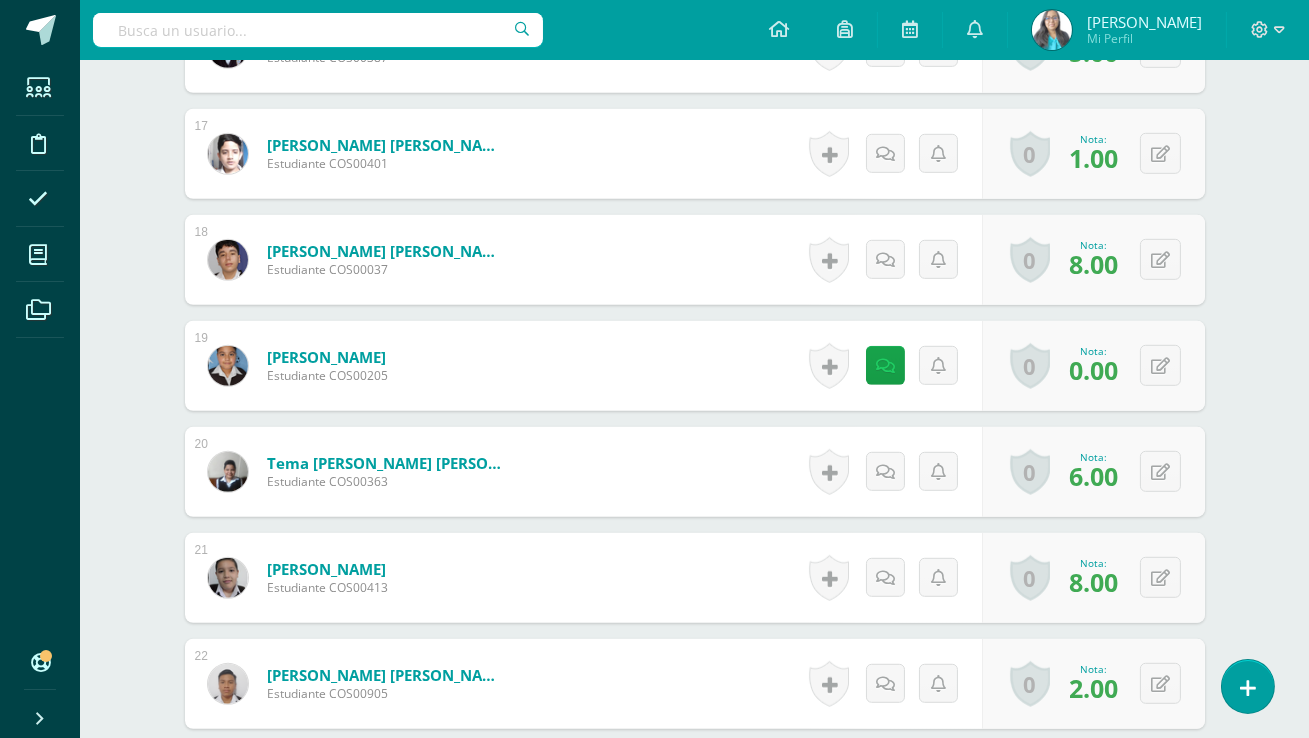 scroll, scrollTop: 2360, scrollLeft: 0, axis: vertical 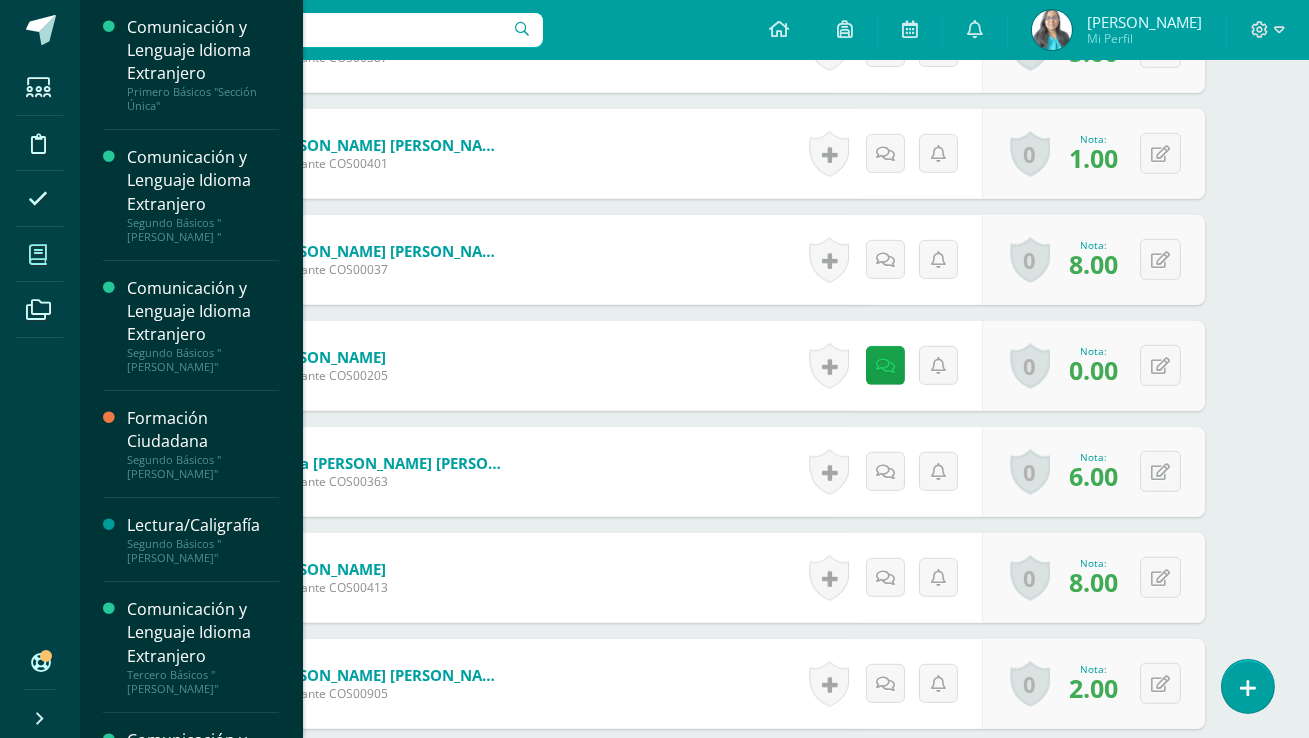 click at bounding box center [38, 254] 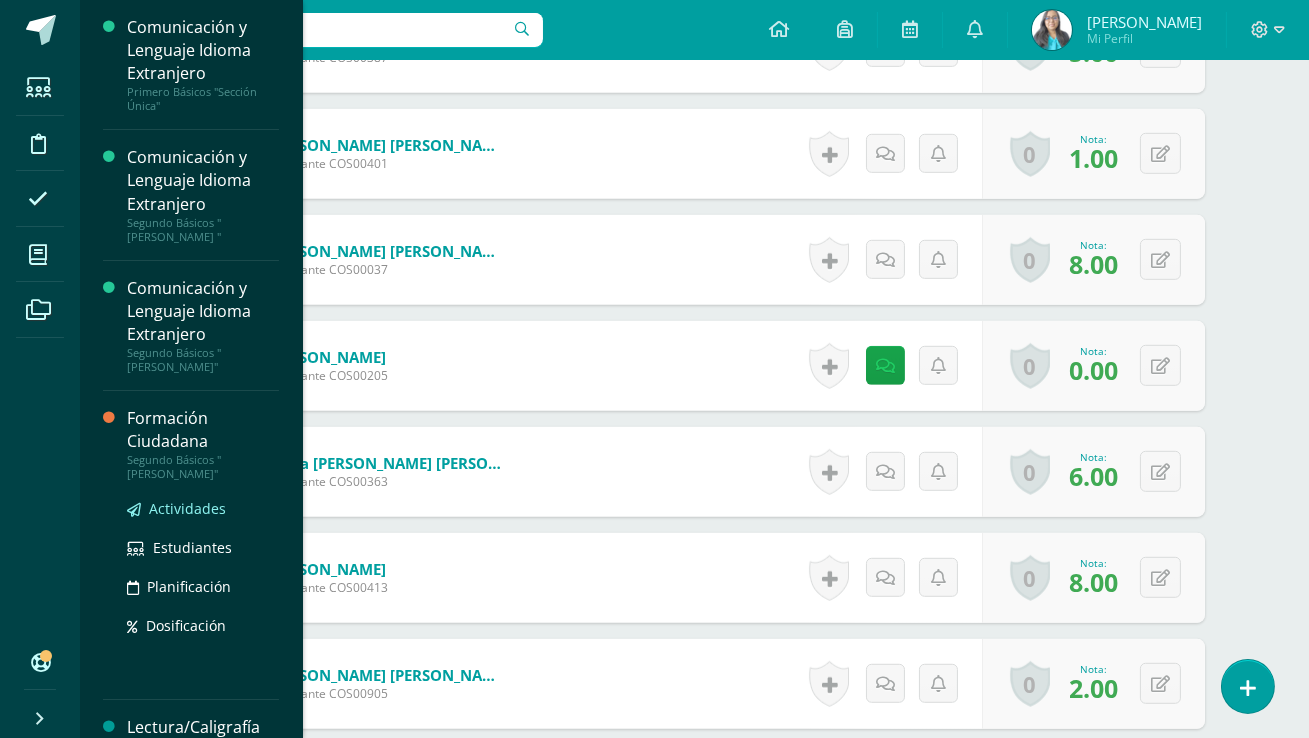click on "Actividades" at bounding box center (187, 508) 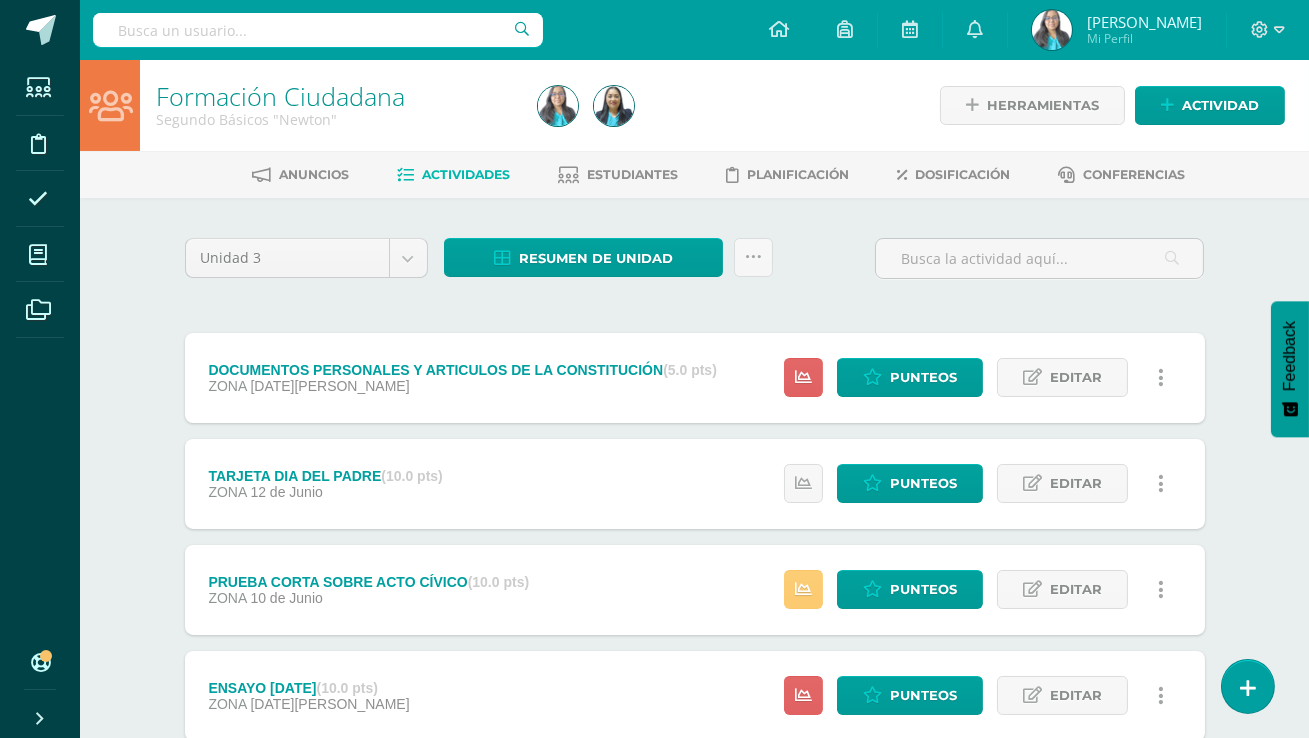 scroll, scrollTop: 136, scrollLeft: 0, axis: vertical 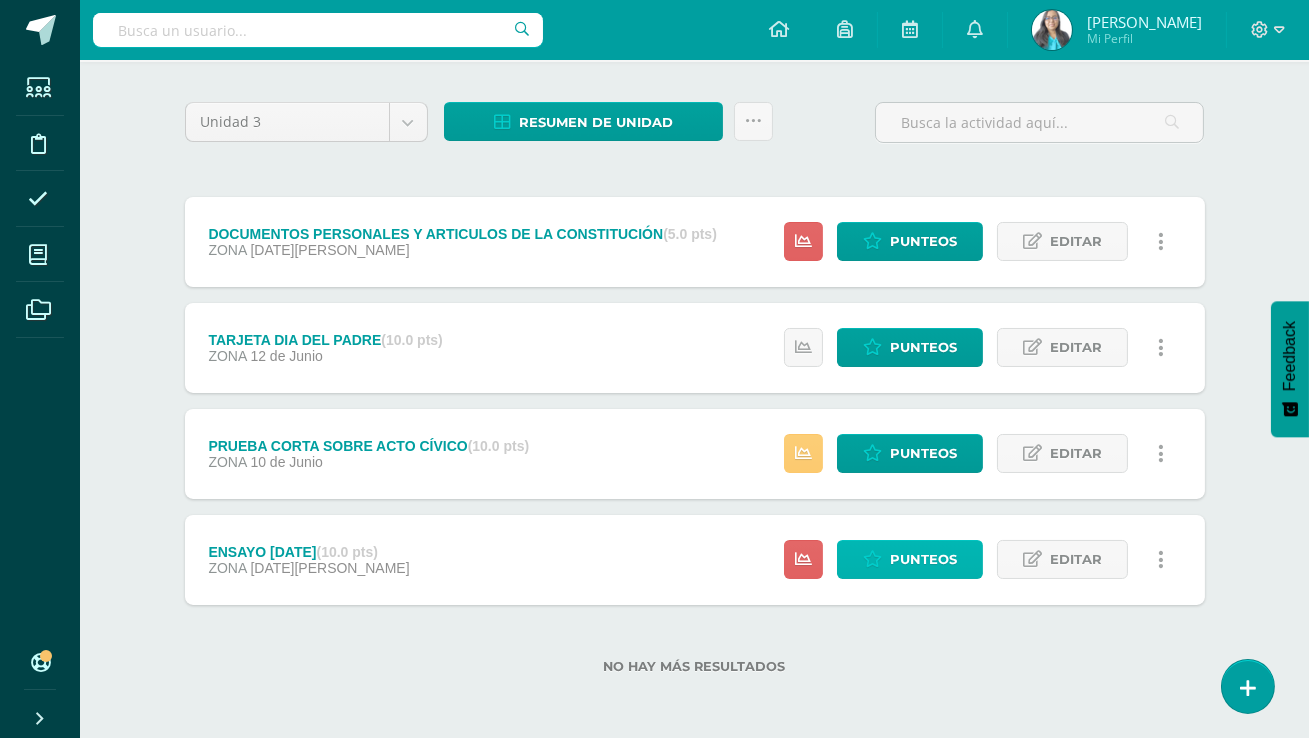click on "Punteos" at bounding box center [923, 559] 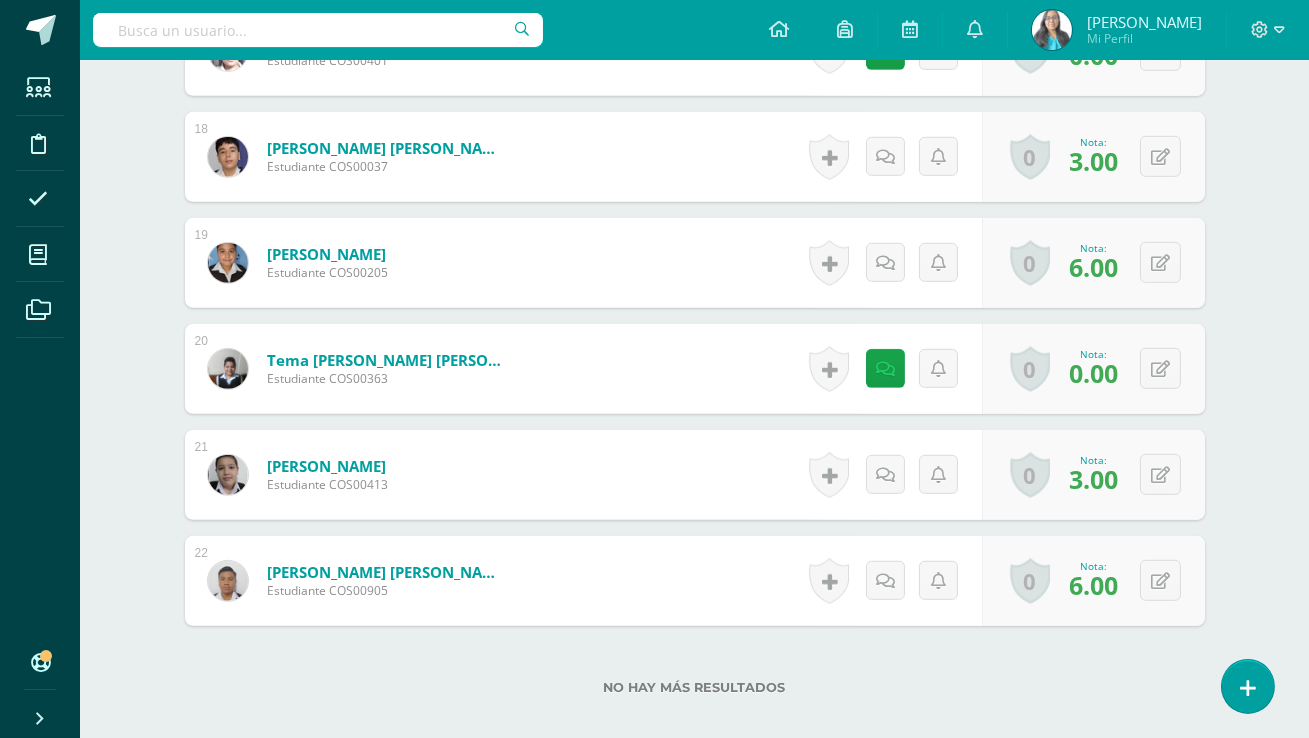 scroll, scrollTop: 2501, scrollLeft: 0, axis: vertical 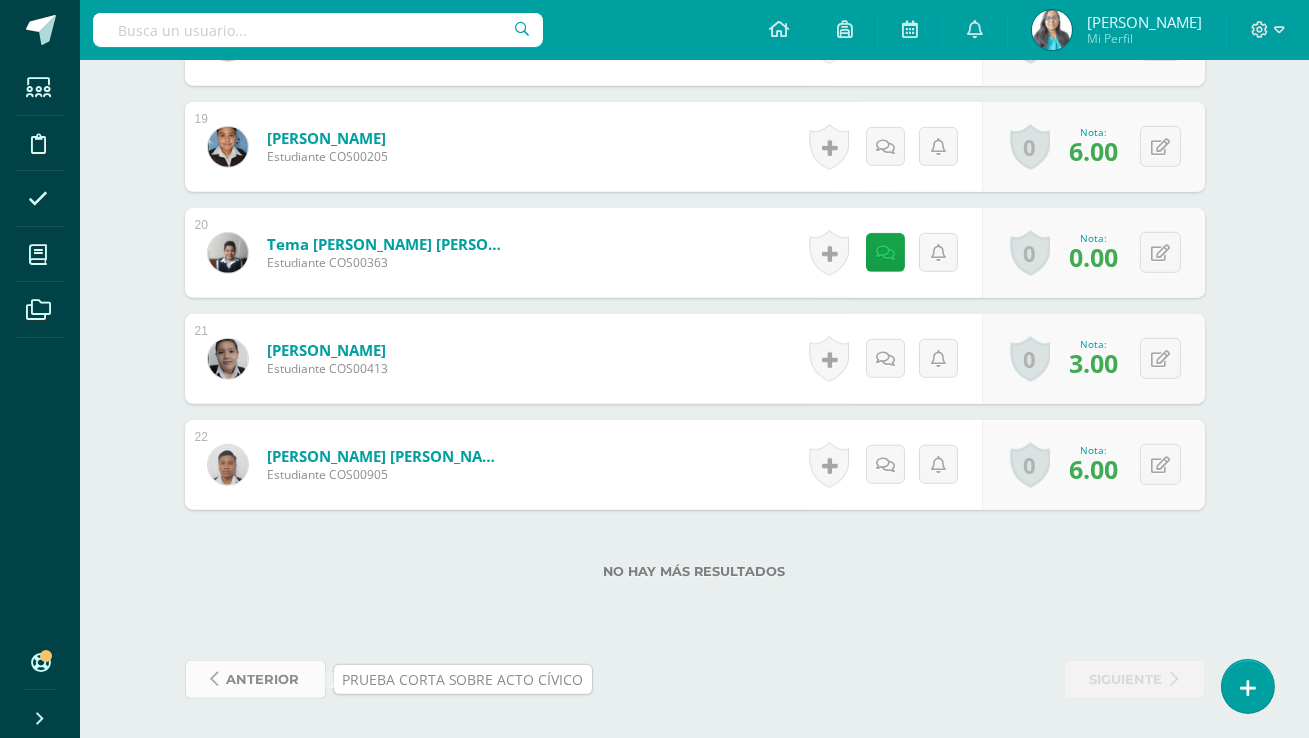 click on "anterior" at bounding box center [263, 679] 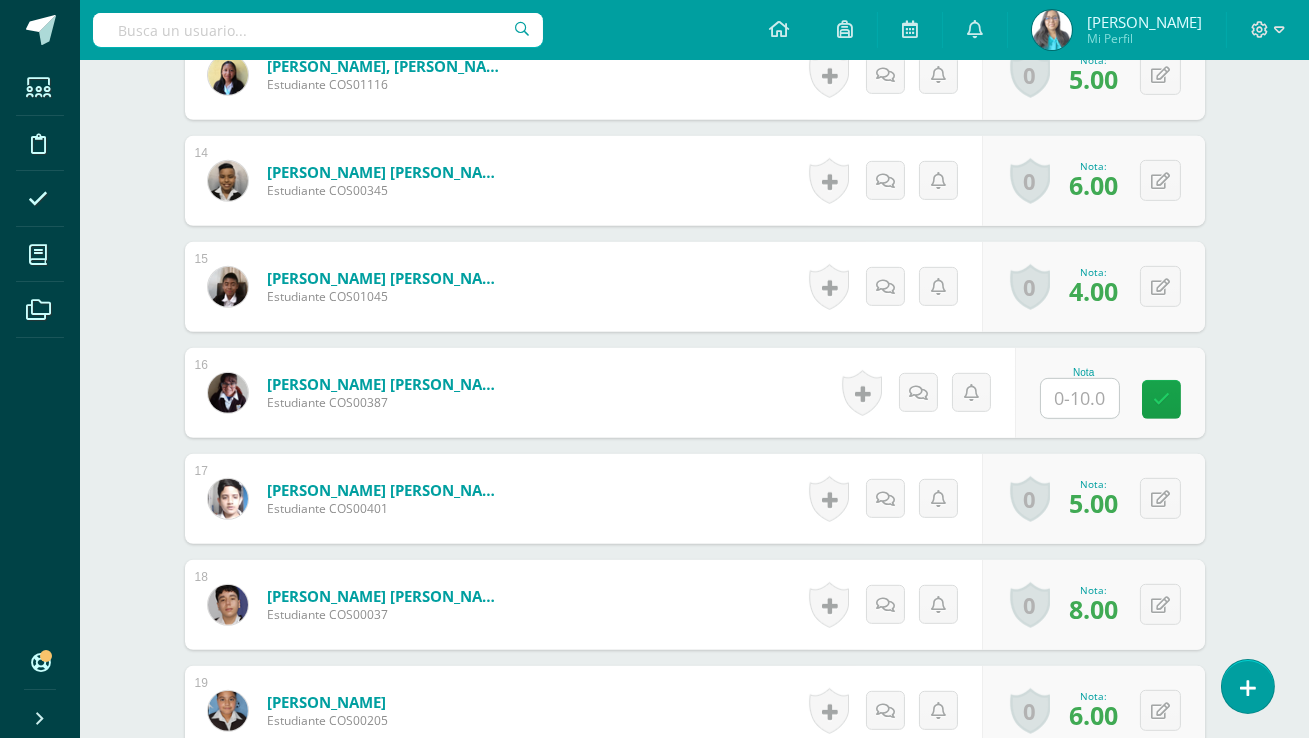 scroll, scrollTop: 1960, scrollLeft: 0, axis: vertical 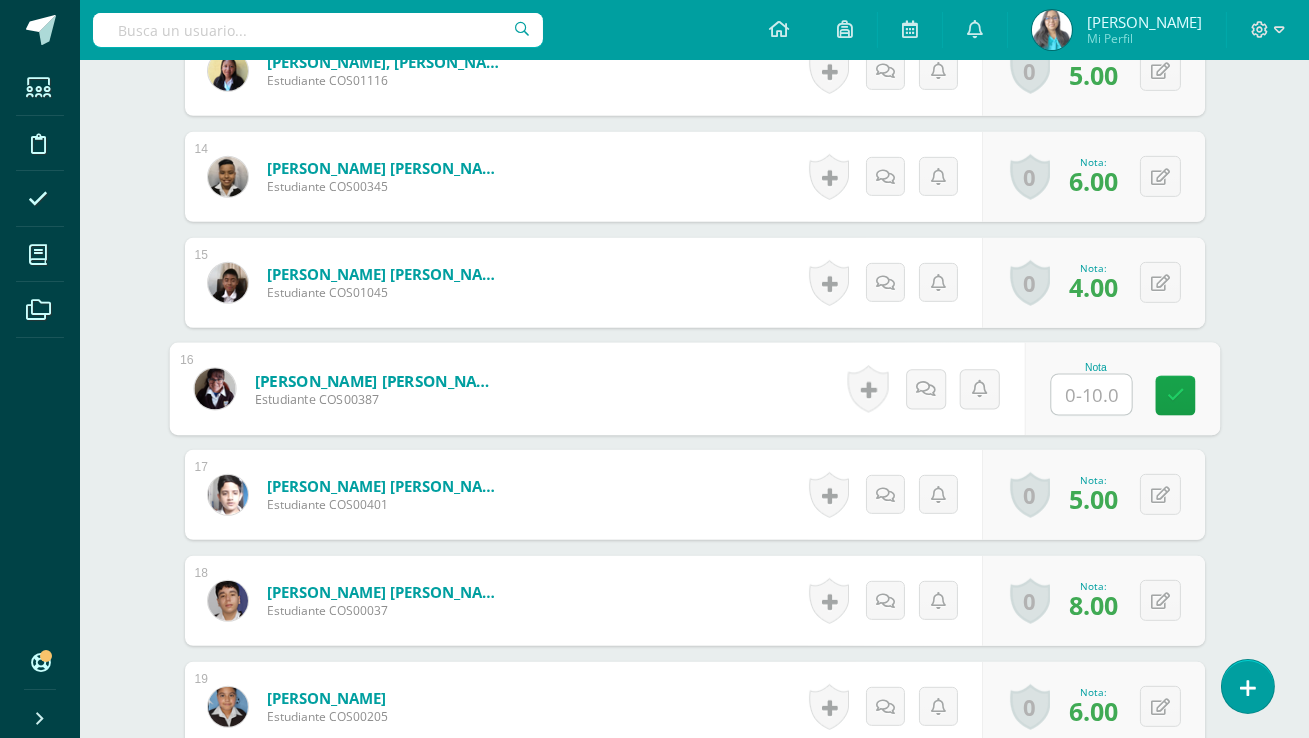 click at bounding box center (1091, 395) 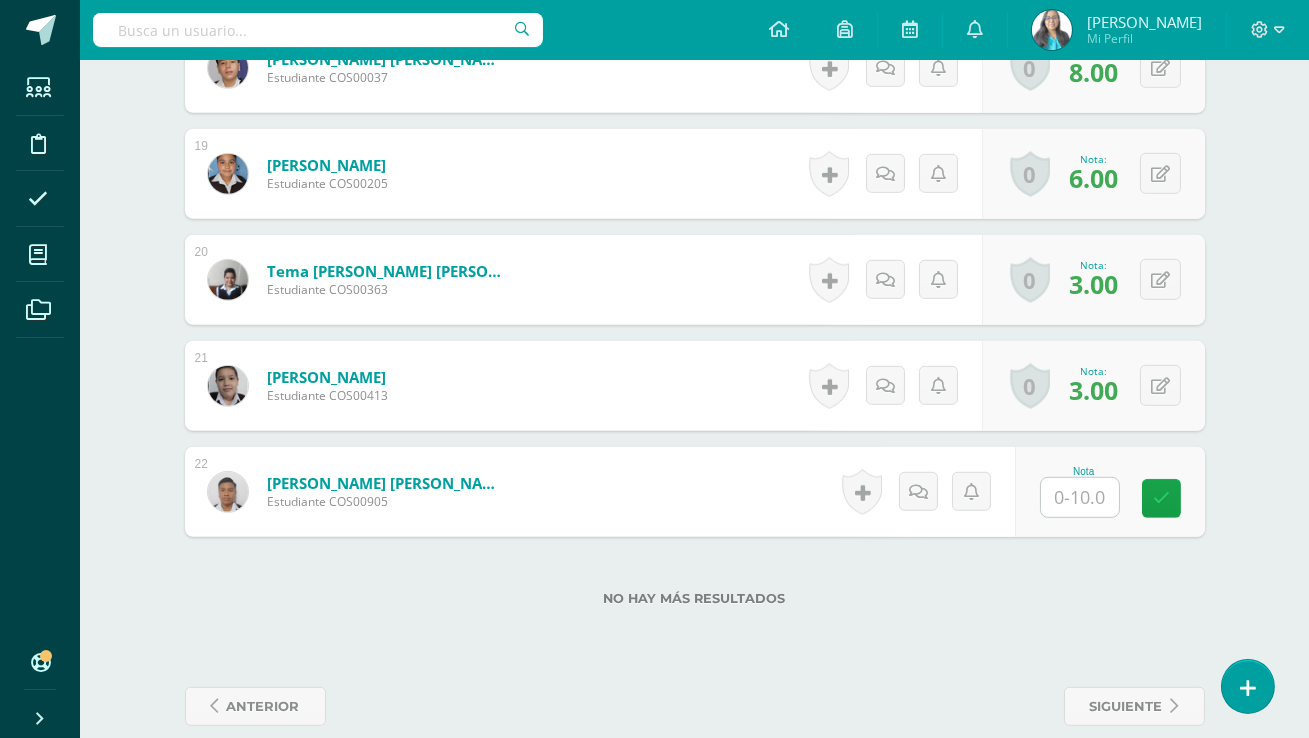 scroll, scrollTop: 2494, scrollLeft: 0, axis: vertical 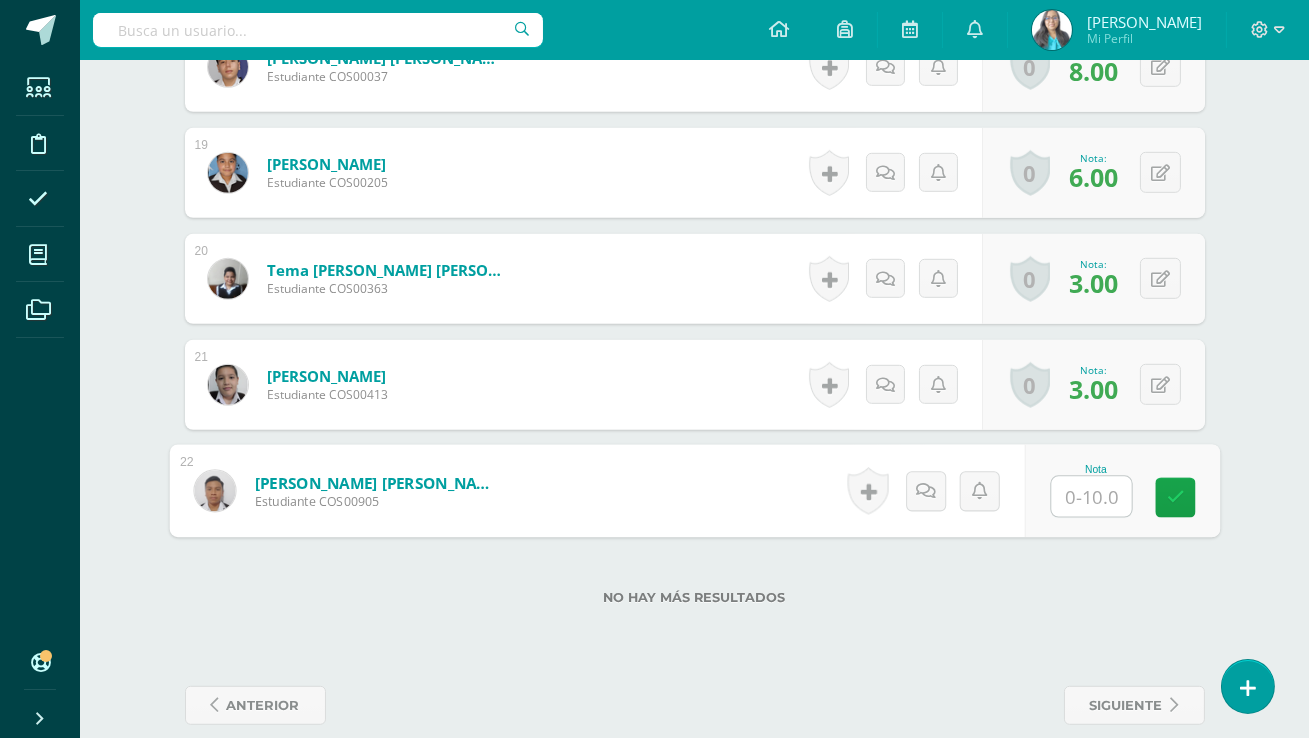 click at bounding box center (1091, 497) 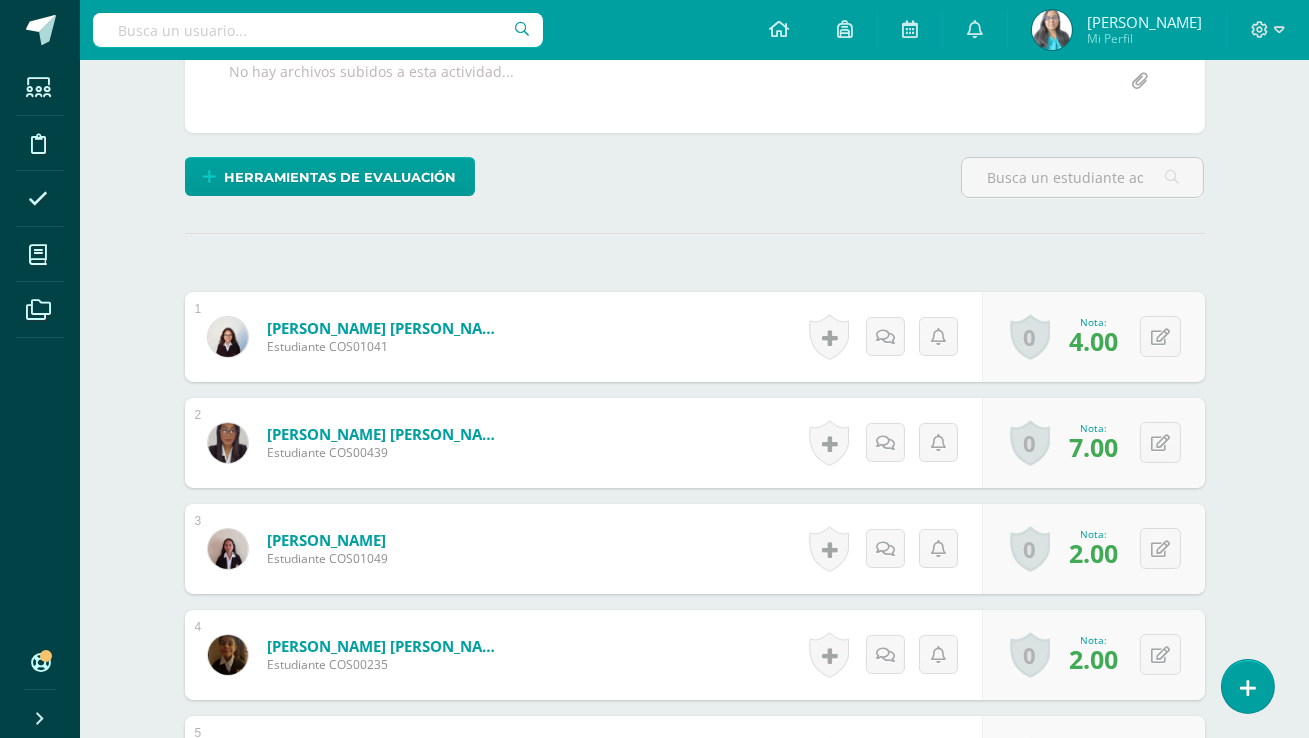 scroll, scrollTop: 0, scrollLeft: 0, axis: both 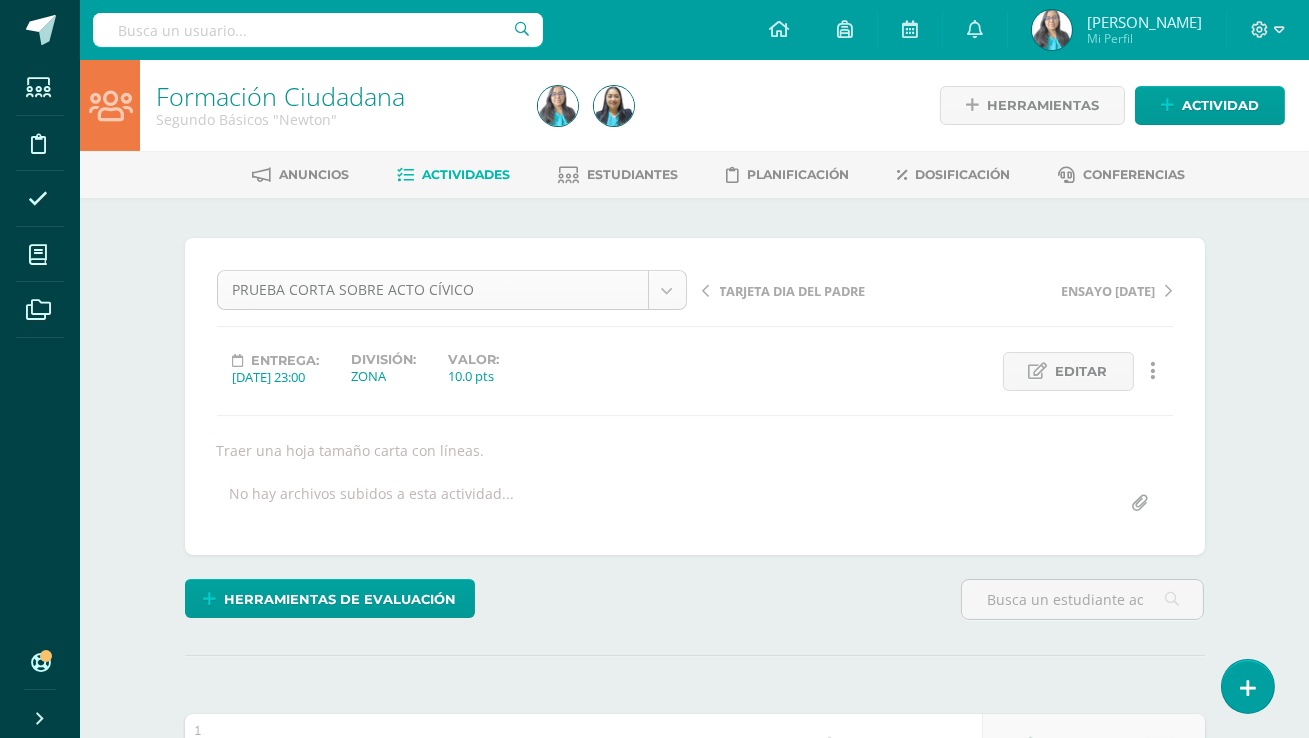 click on "Estudiantes Disciplina Asistencia Mis cursos Archivos Soporte
Centro de ayuda
Últimas actualizaciones
10+ Cerrar panel
Comunicación y Lenguaje Idioma Extranjero
Primero
Básicos
"Sección Única"
Actividades Estudiantes Planificación Dosificación
Comunicación y Lenguaje Idioma Extranjero
Segundo
Básicos
"Miguel Angel "
Actividades Estudiantes Planificación Dosificación
Comunicación y Lenguaje Idioma Extranjero
Segundo
Básicos
"Newton"
Actividades Estudiantes Planificación Dosificación Mi Perfil" at bounding box center [654, 1629] 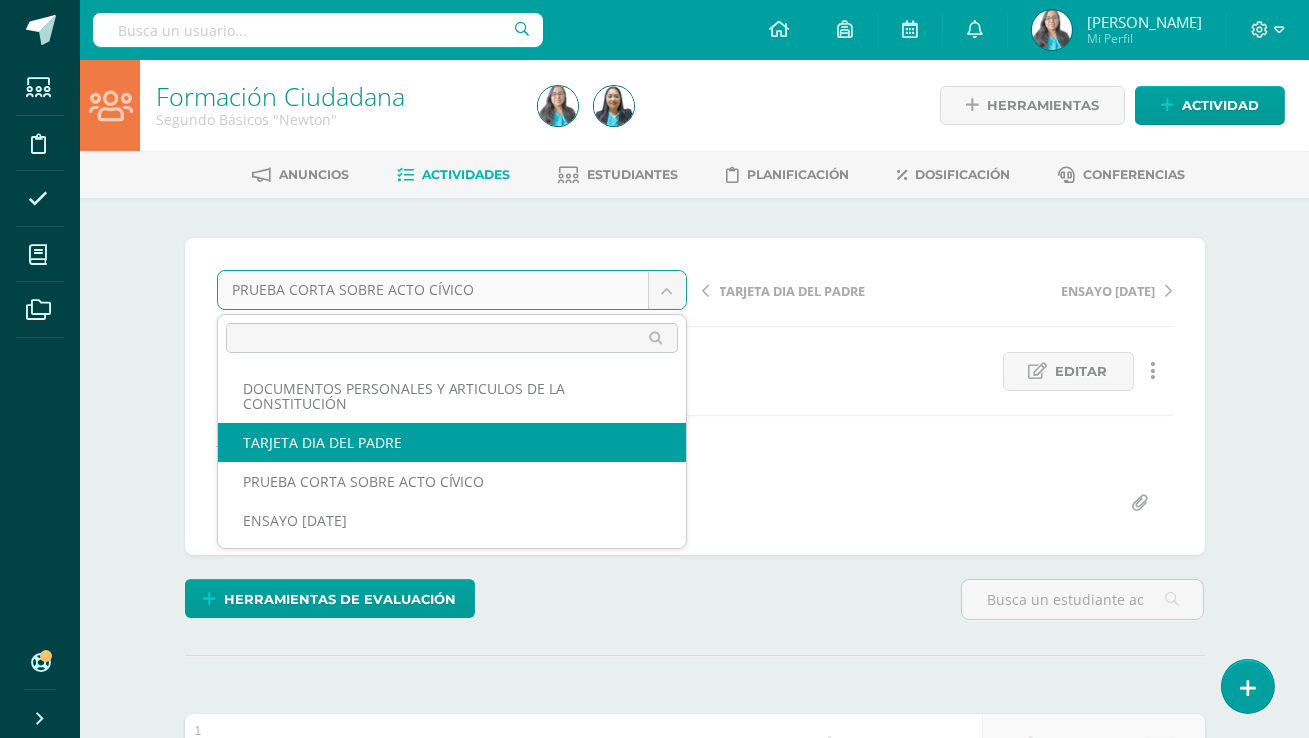 select on "/dashboard/teacher/grade-activity/120961/" 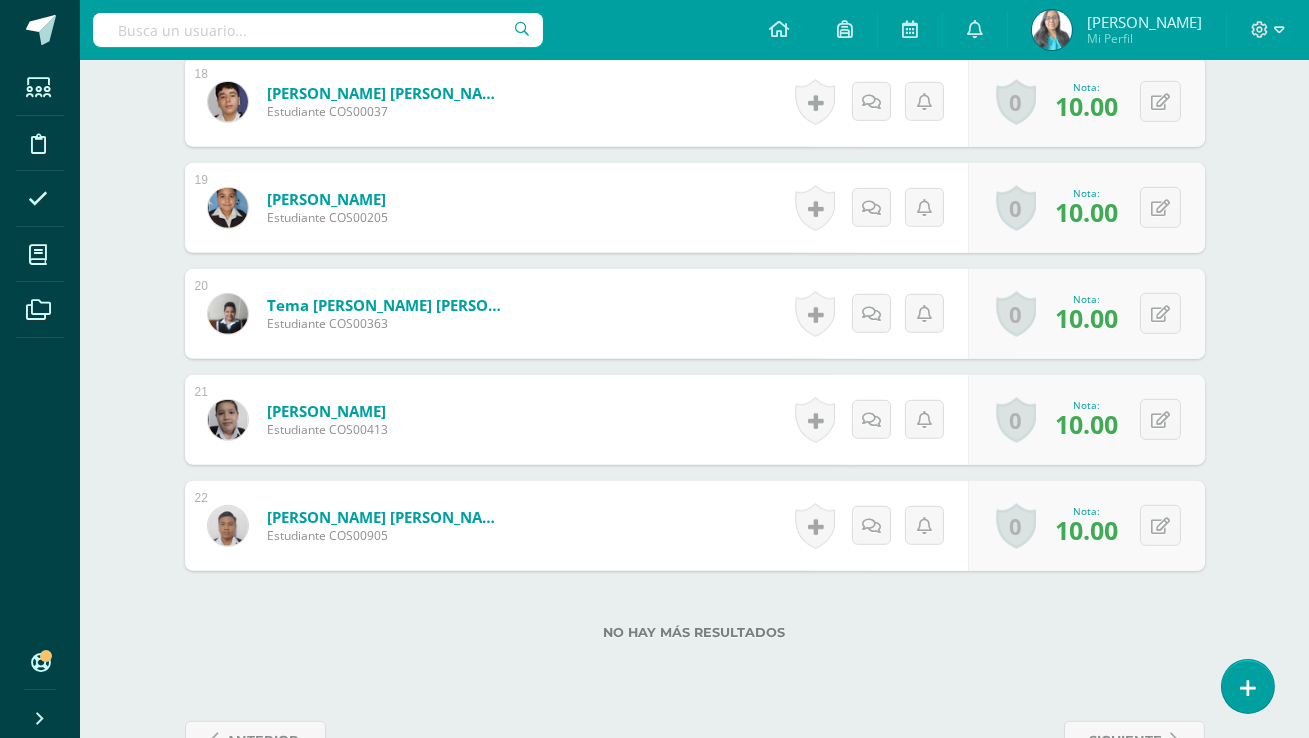 scroll, scrollTop: 2501, scrollLeft: 0, axis: vertical 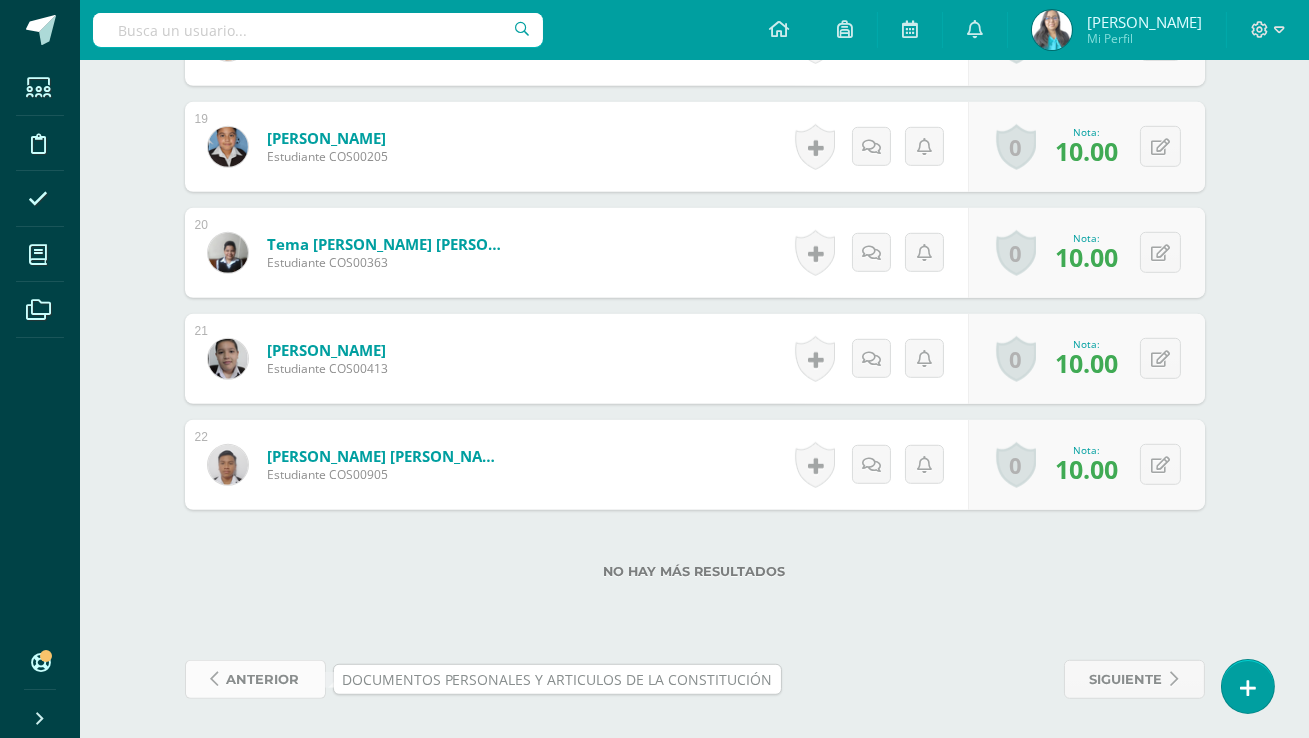 click on "anterior" at bounding box center [263, 679] 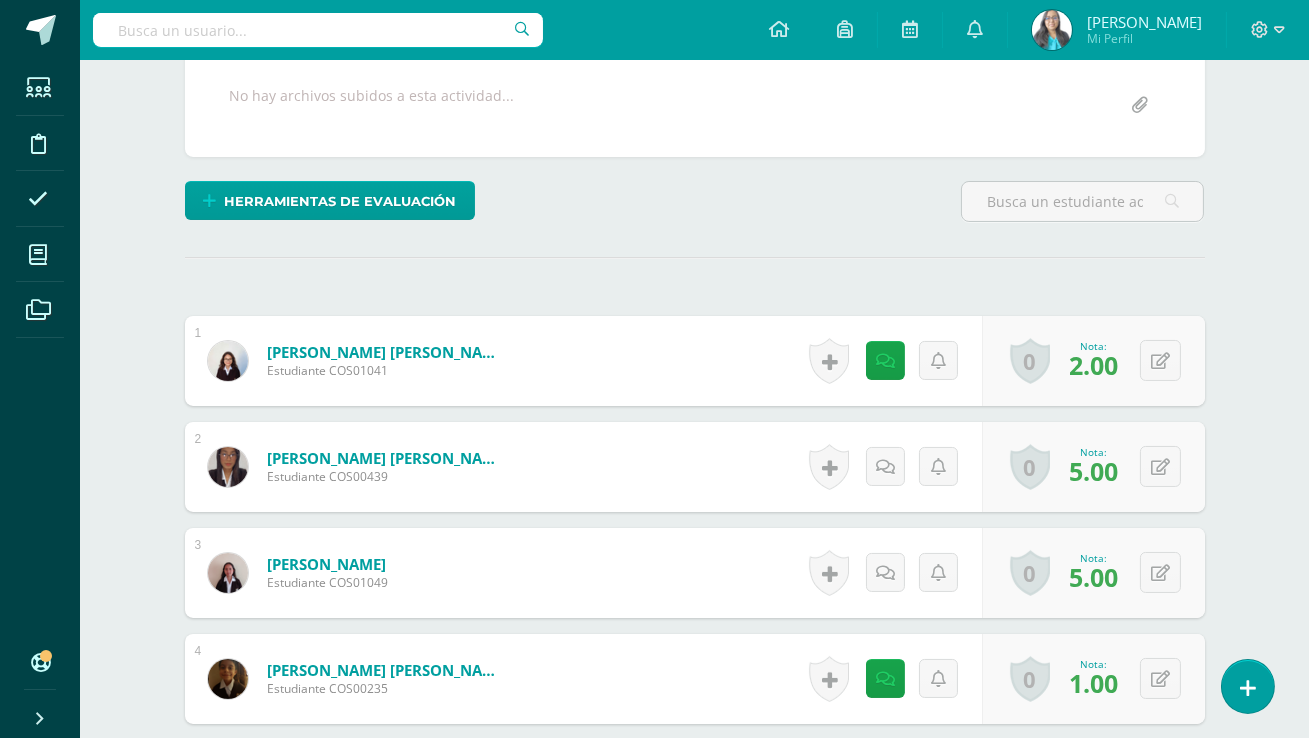 scroll, scrollTop: 371, scrollLeft: 0, axis: vertical 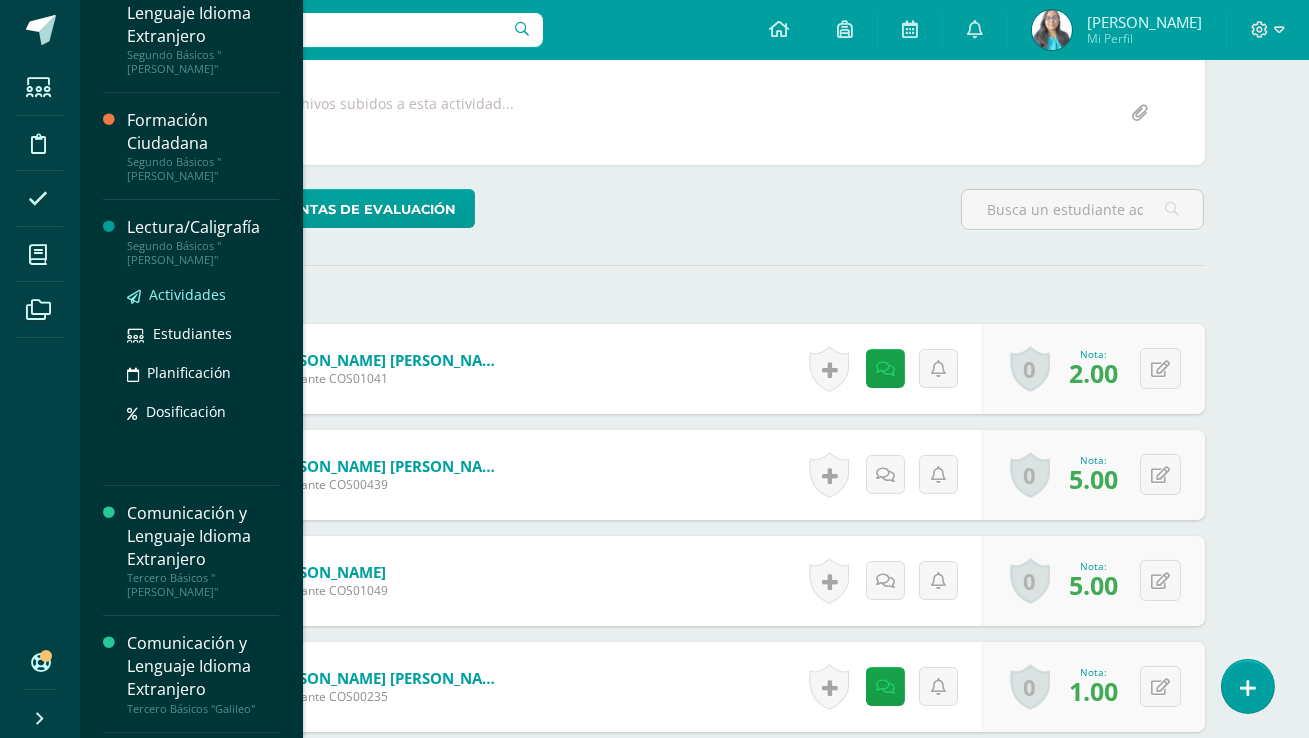 click on "Actividades" at bounding box center [187, 294] 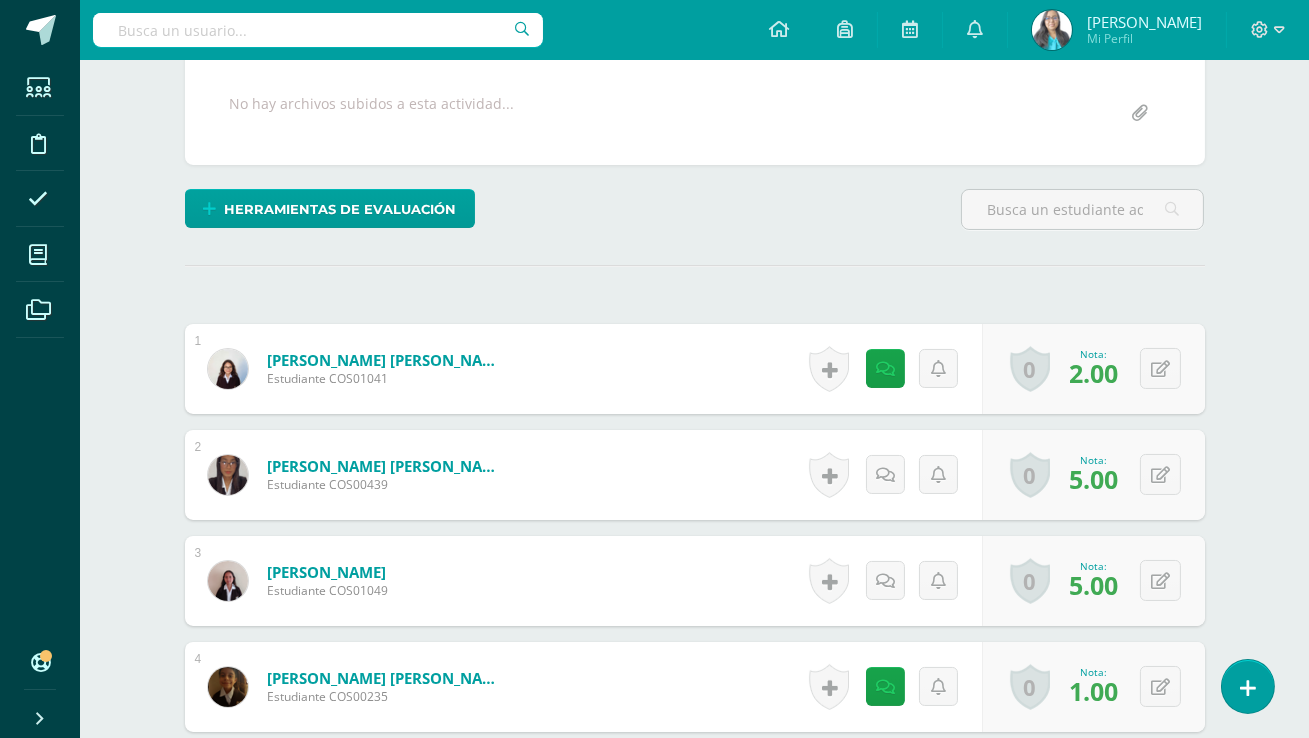 scroll, scrollTop: 216, scrollLeft: 0, axis: vertical 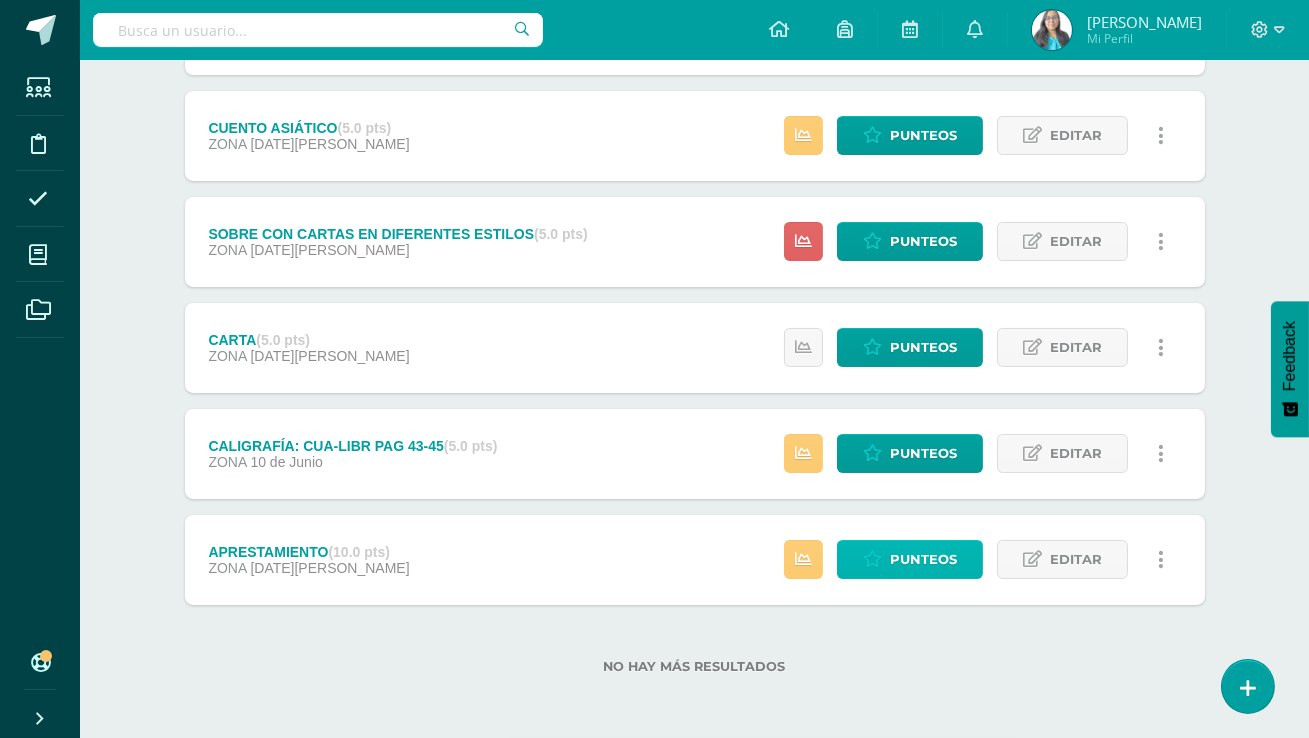 click on "Punteos" at bounding box center [923, 559] 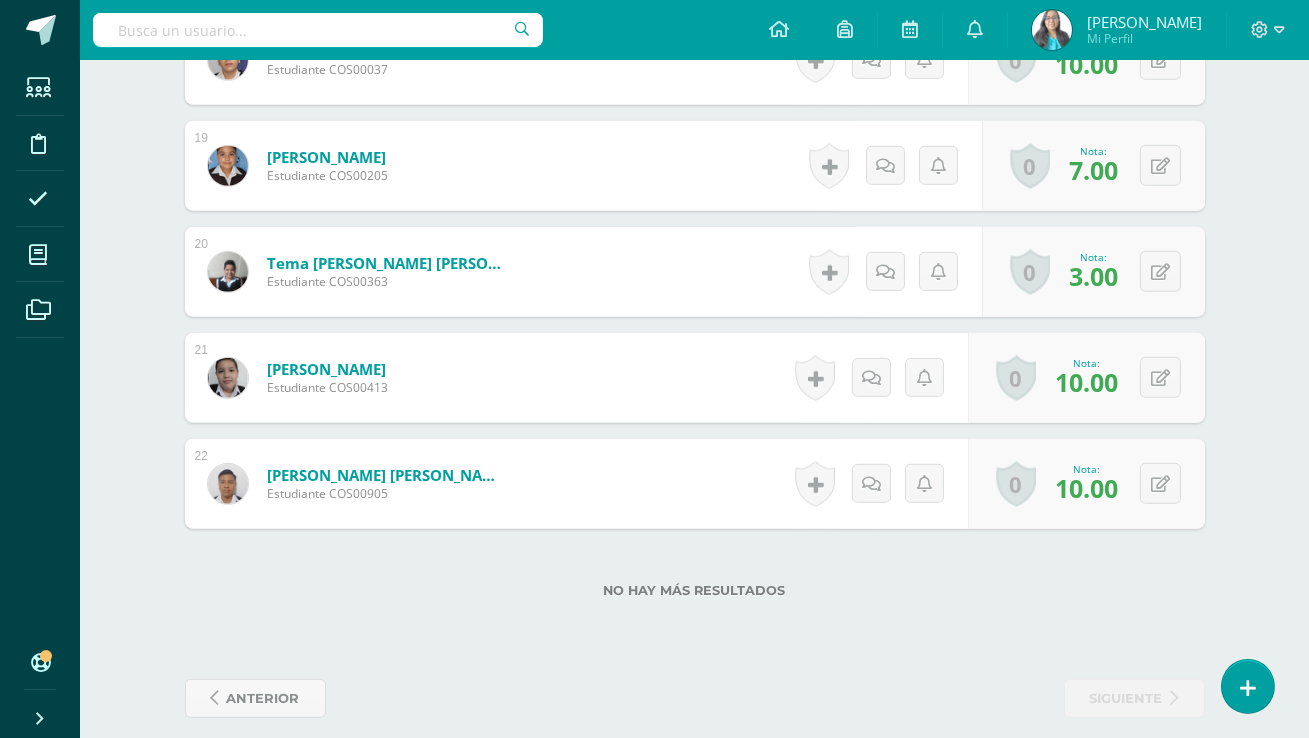 scroll, scrollTop: 2501, scrollLeft: 0, axis: vertical 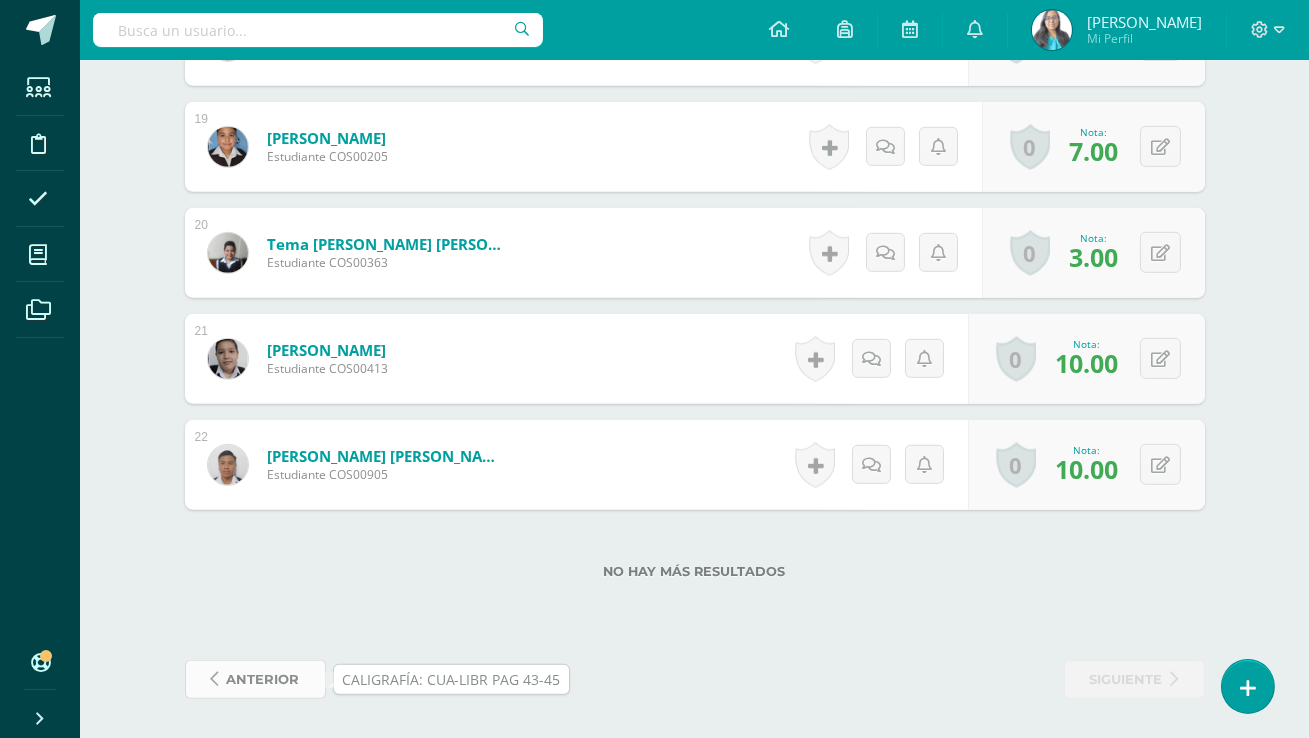click on "anterior" at bounding box center [263, 679] 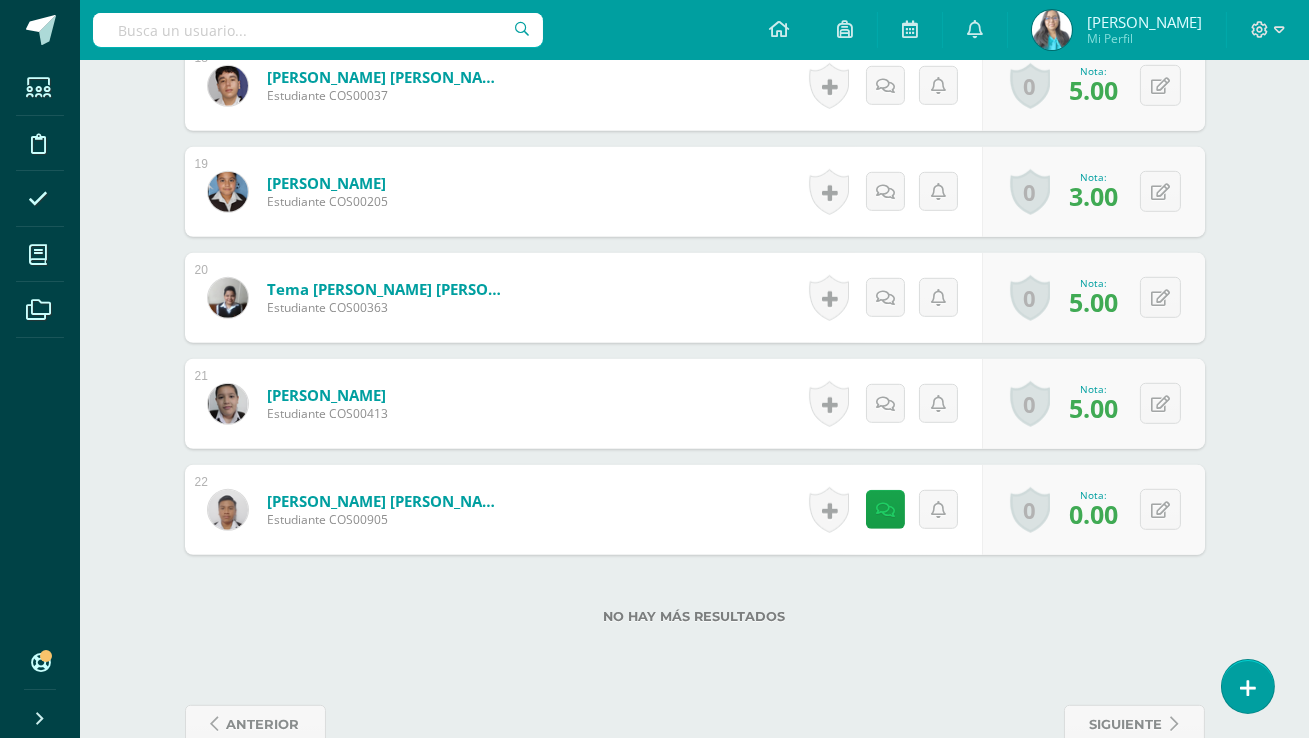 scroll, scrollTop: 2501, scrollLeft: 0, axis: vertical 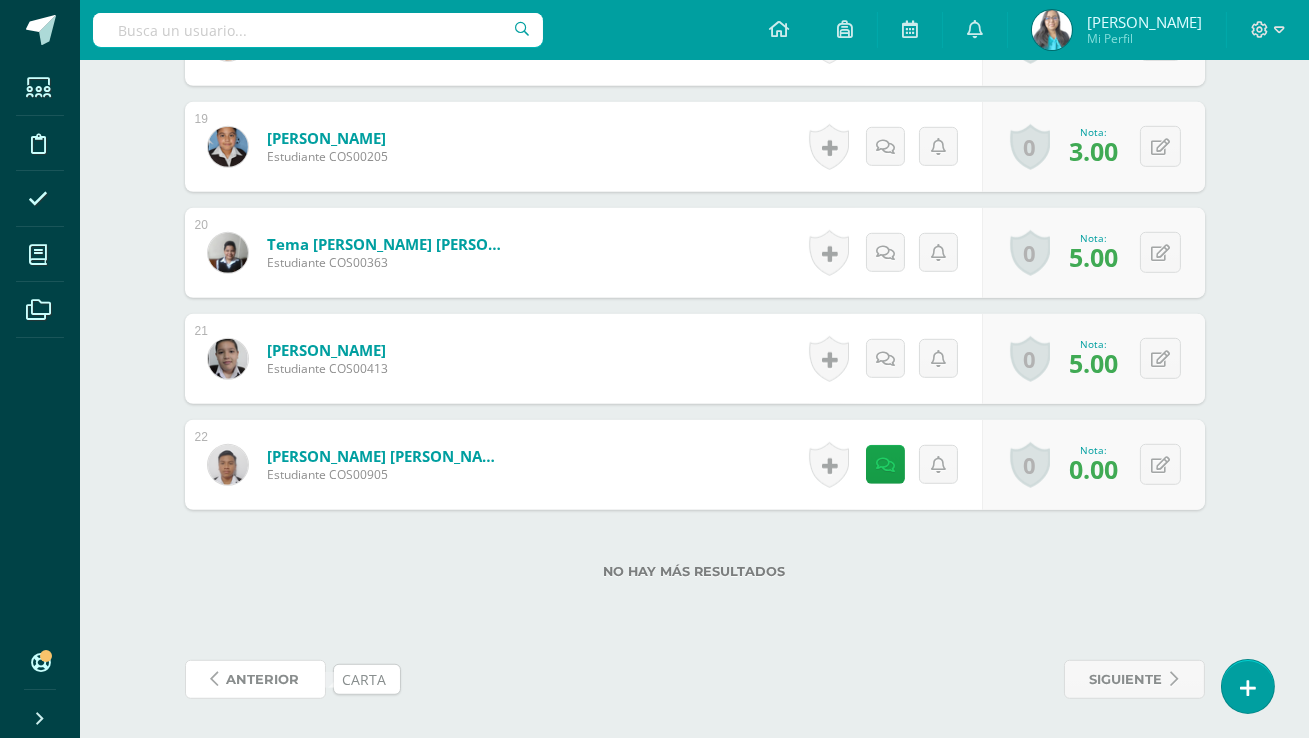 click on "anterior" at bounding box center [263, 679] 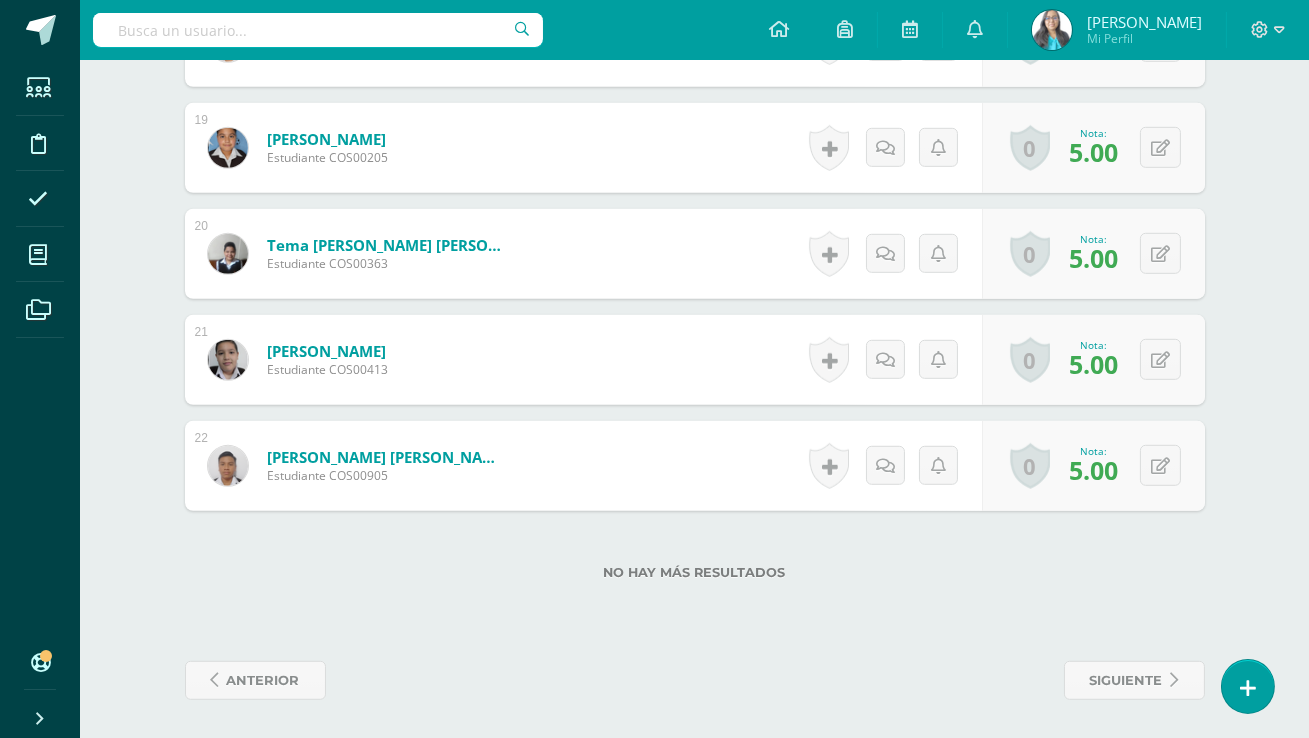 scroll, scrollTop: 2501, scrollLeft: 0, axis: vertical 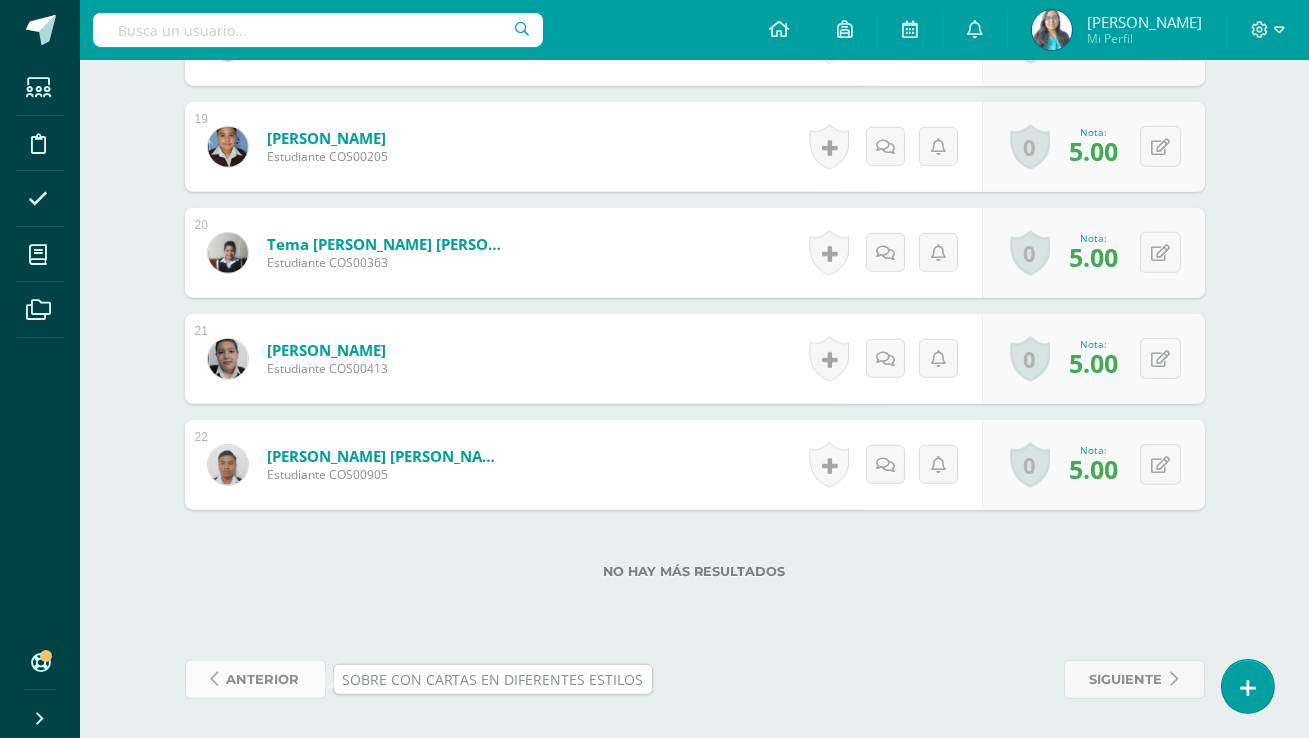 click on "anterior" at bounding box center [263, 679] 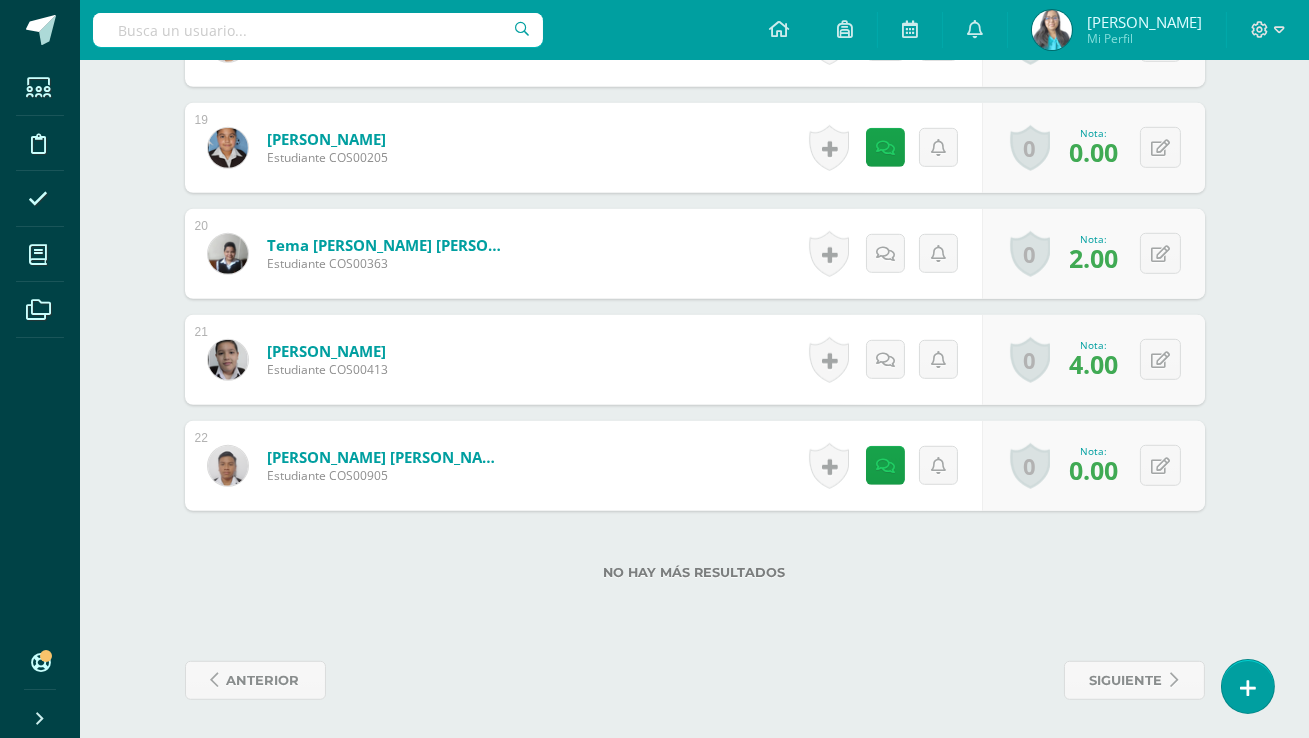 scroll, scrollTop: 2501, scrollLeft: 0, axis: vertical 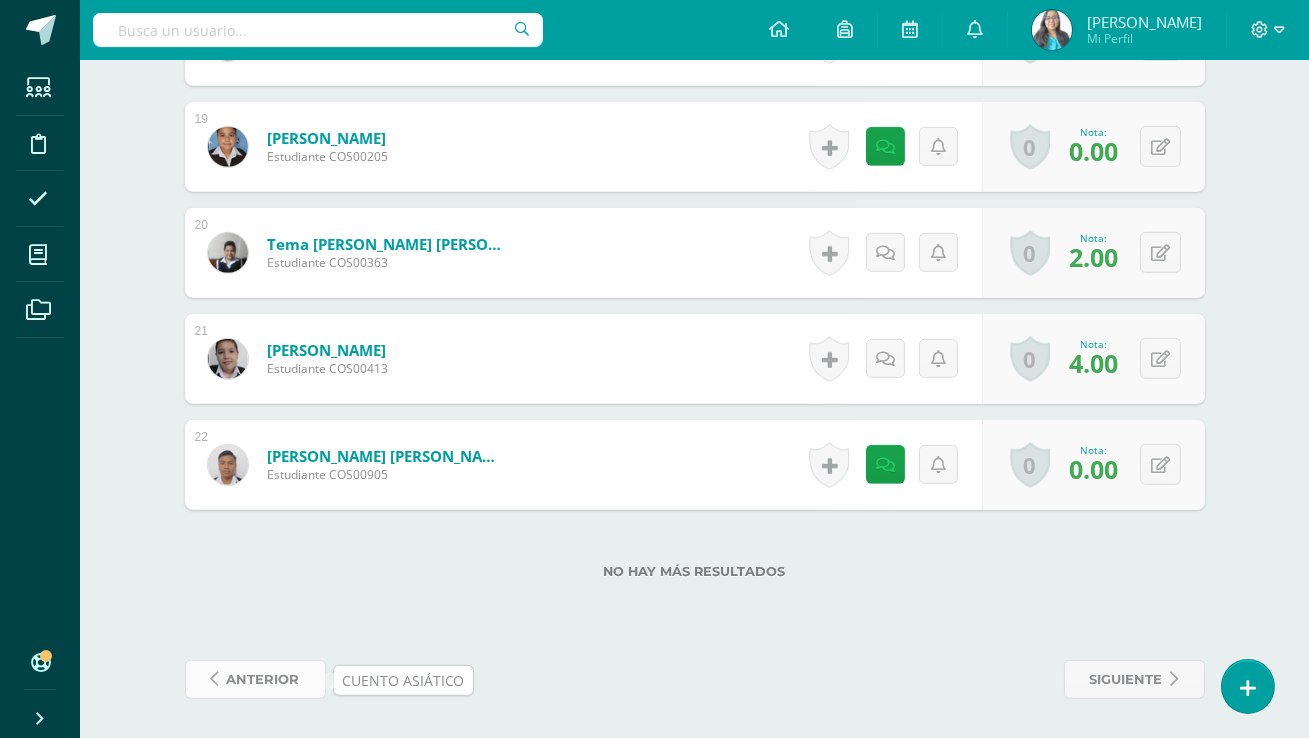click on "anterior" at bounding box center (263, 679) 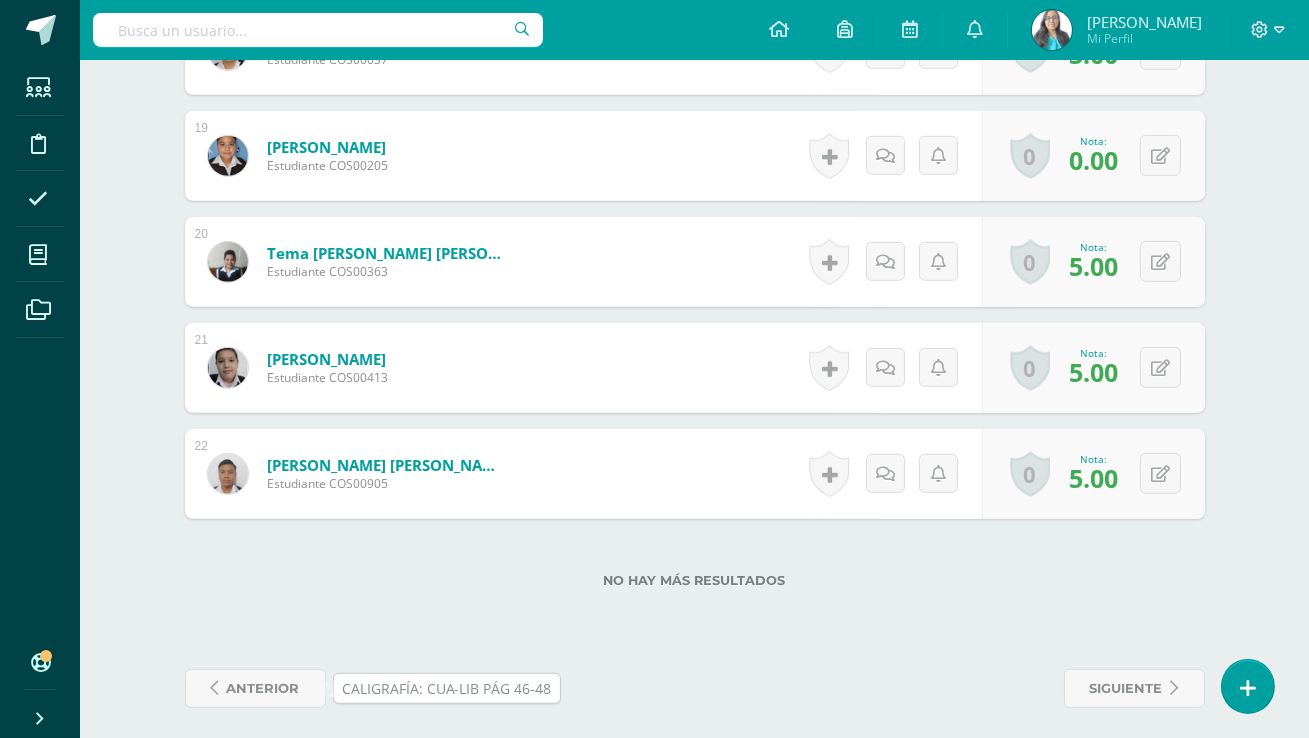 scroll, scrollTop: 2501, scrollLeft: 0, axis: vertical 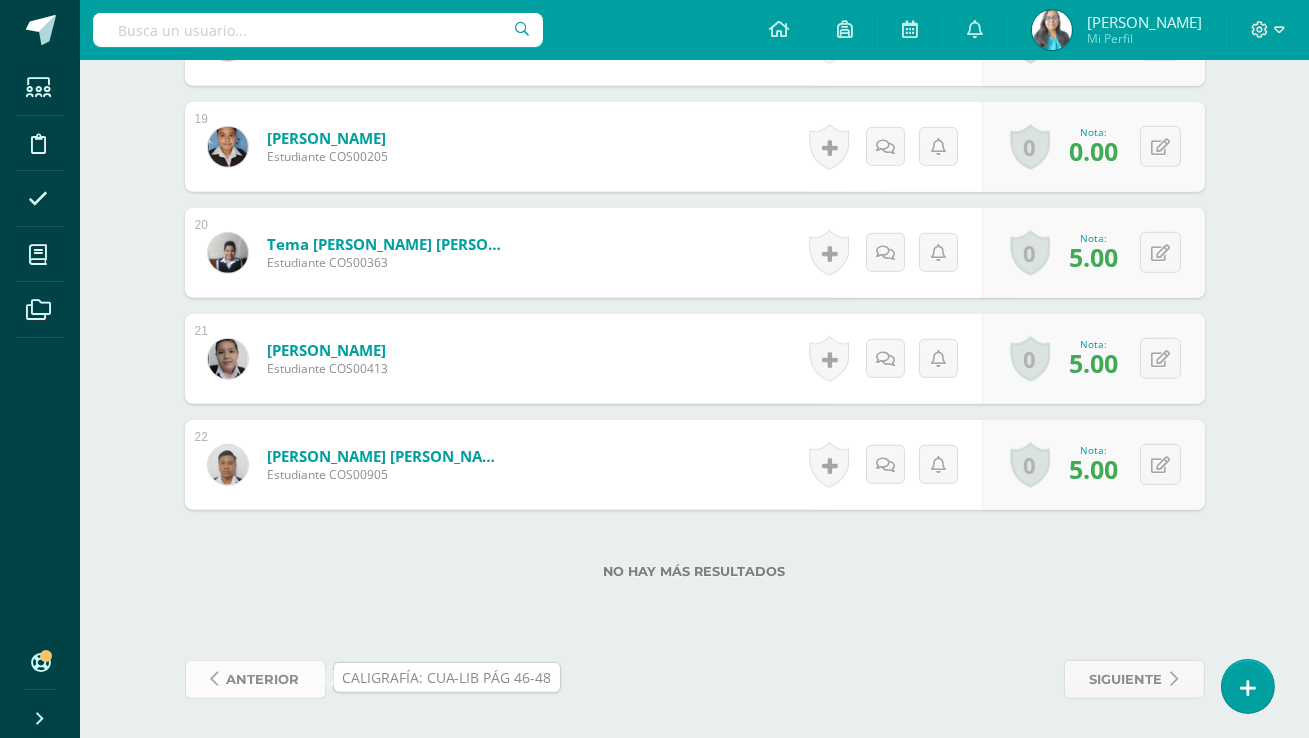 click on "anterior" at bounding box center [263, 679] 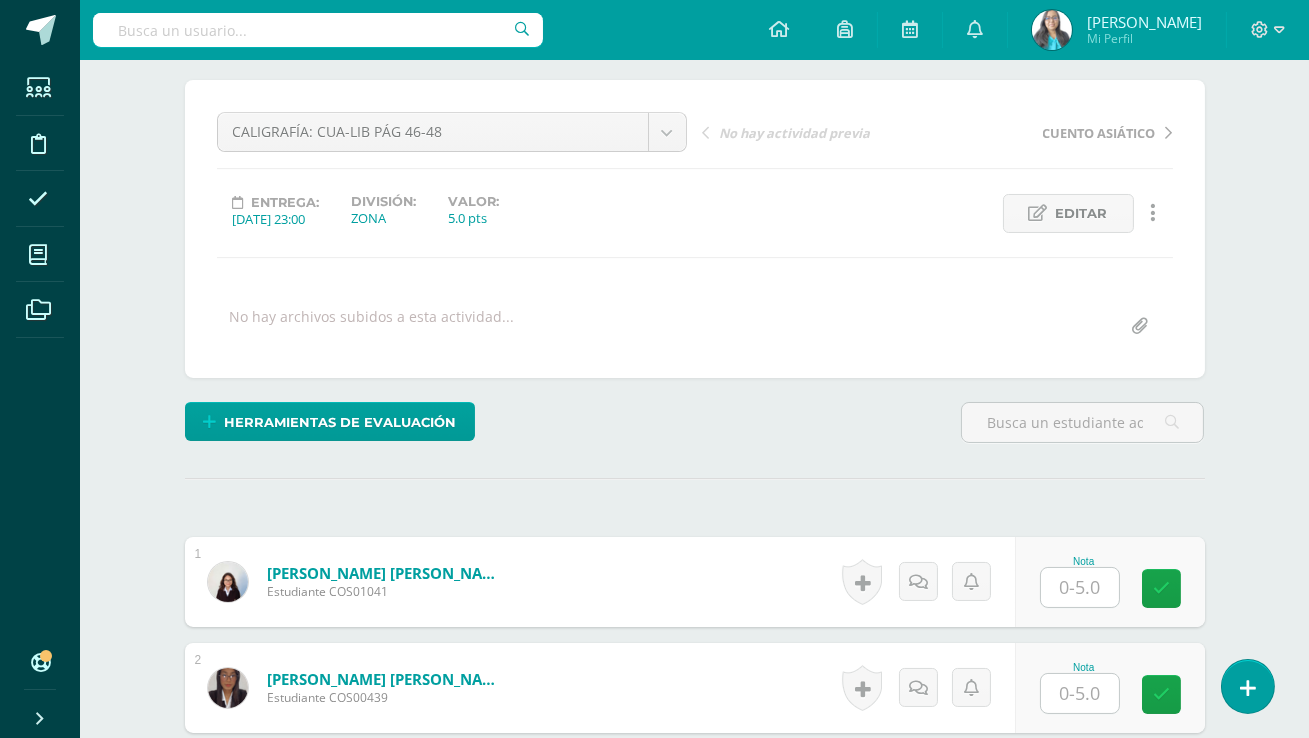 scroll, scrollTop: 168, scrollLeft: 0, axis: vertical 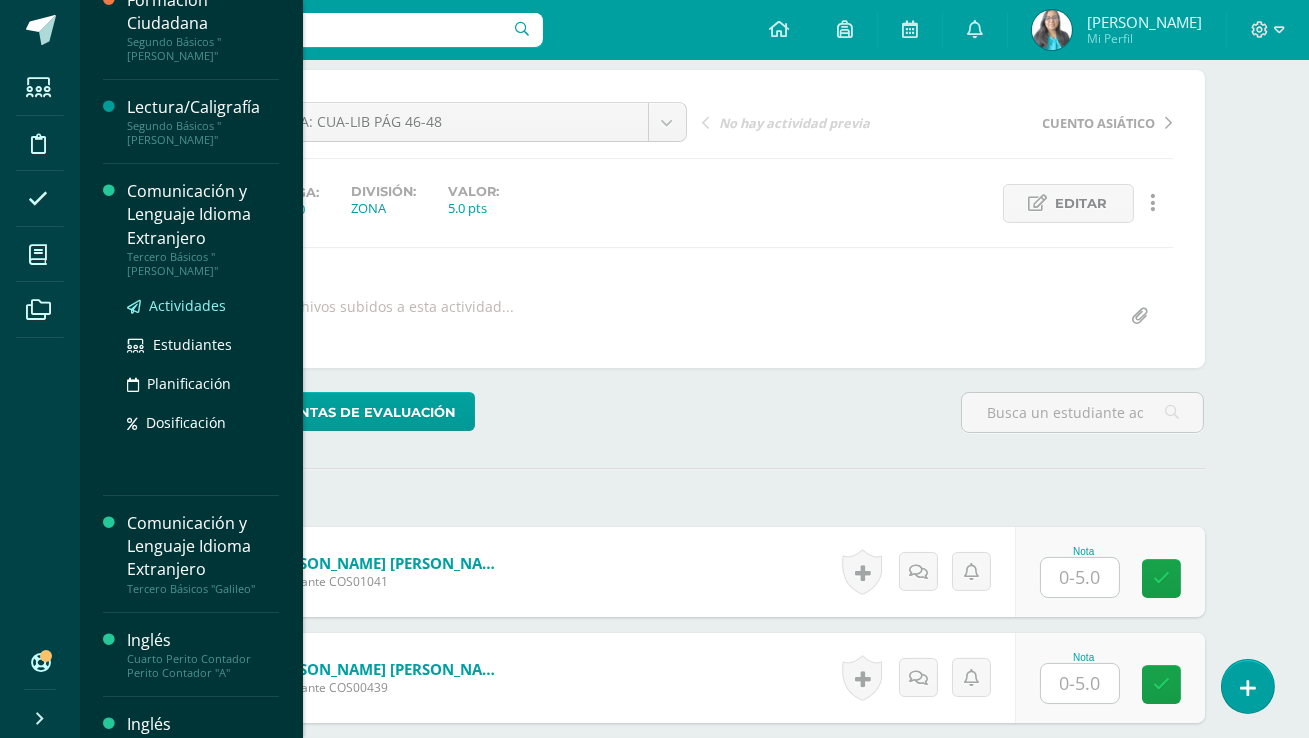 click on "Actividades" at bounding box center [187, 305] 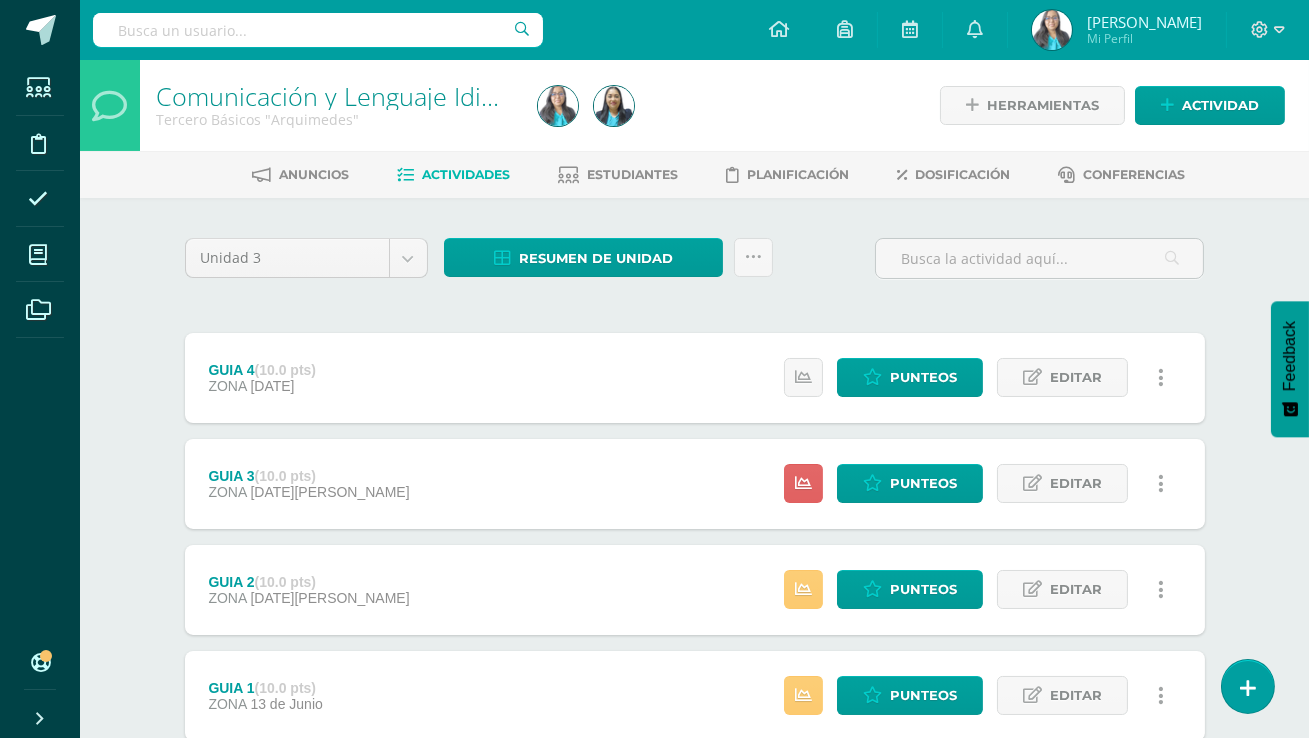 scroll, scrollTop: 136, scrollLeft: 0, axis: vertical 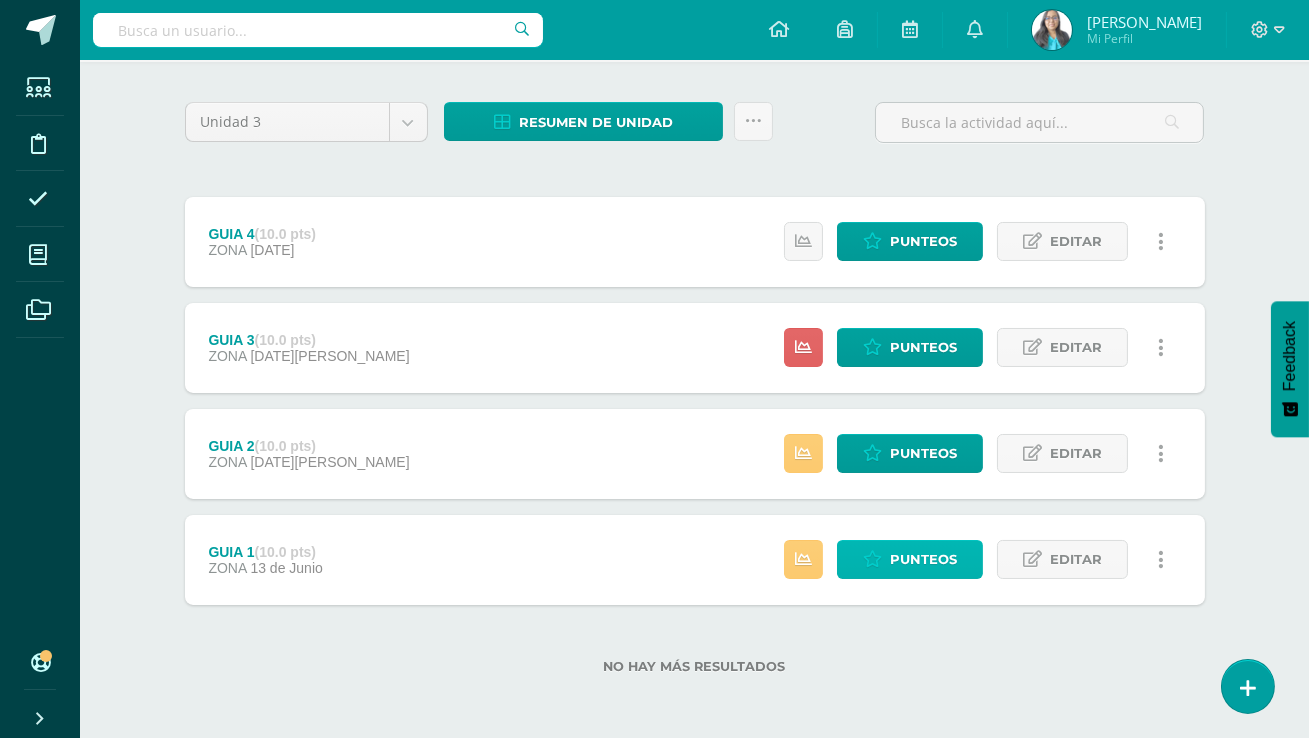 click on "Punteos" at bounding box center [923, 559] 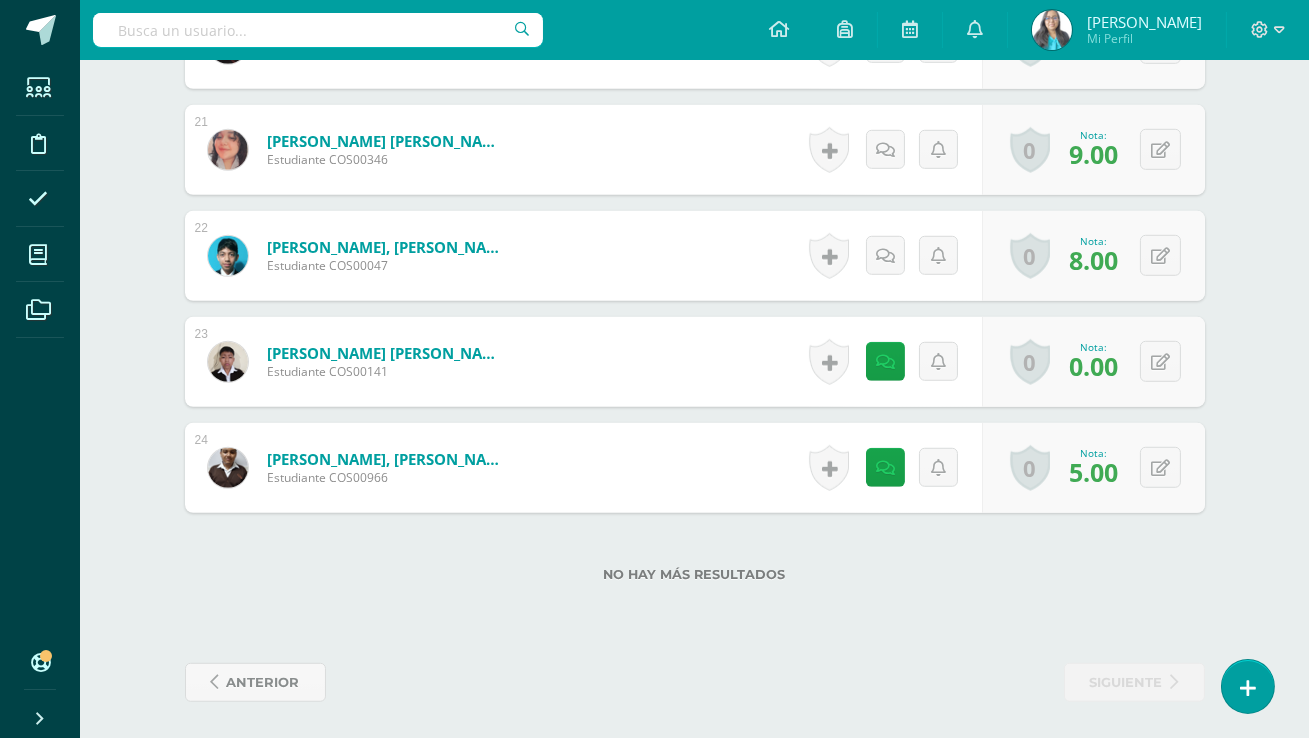scroll, scrollTop: 2713, scrollLeft: 0, axis: vertical 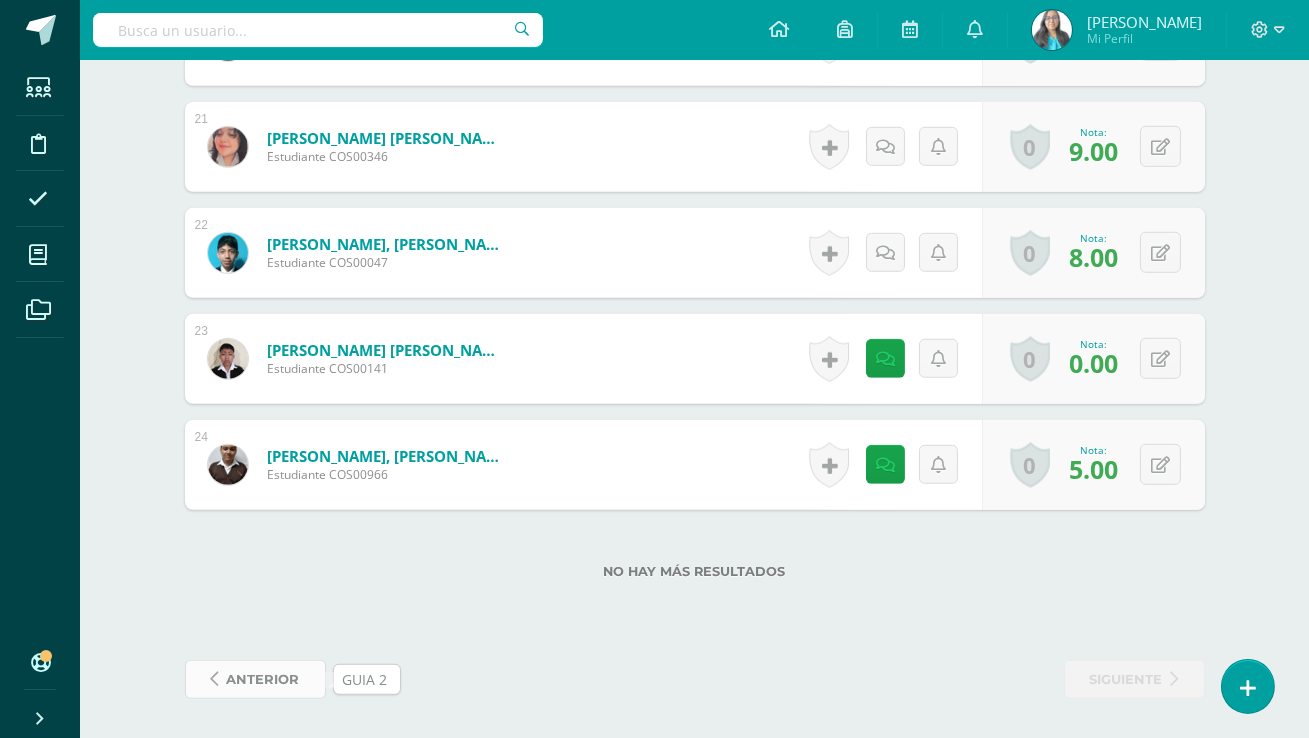 click on "anterior" at bounding box center [255, 679] 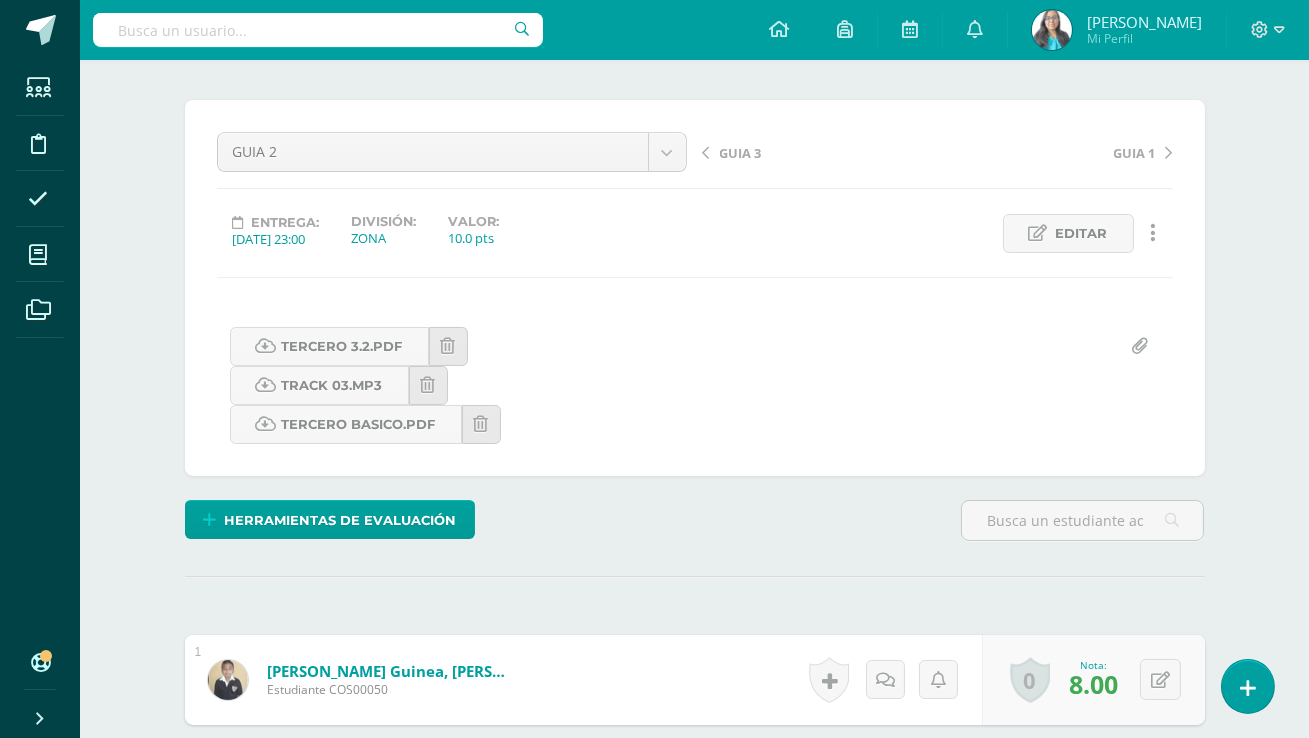 scroll, scrollTop: 0, scrollLeft: 0, axis: both 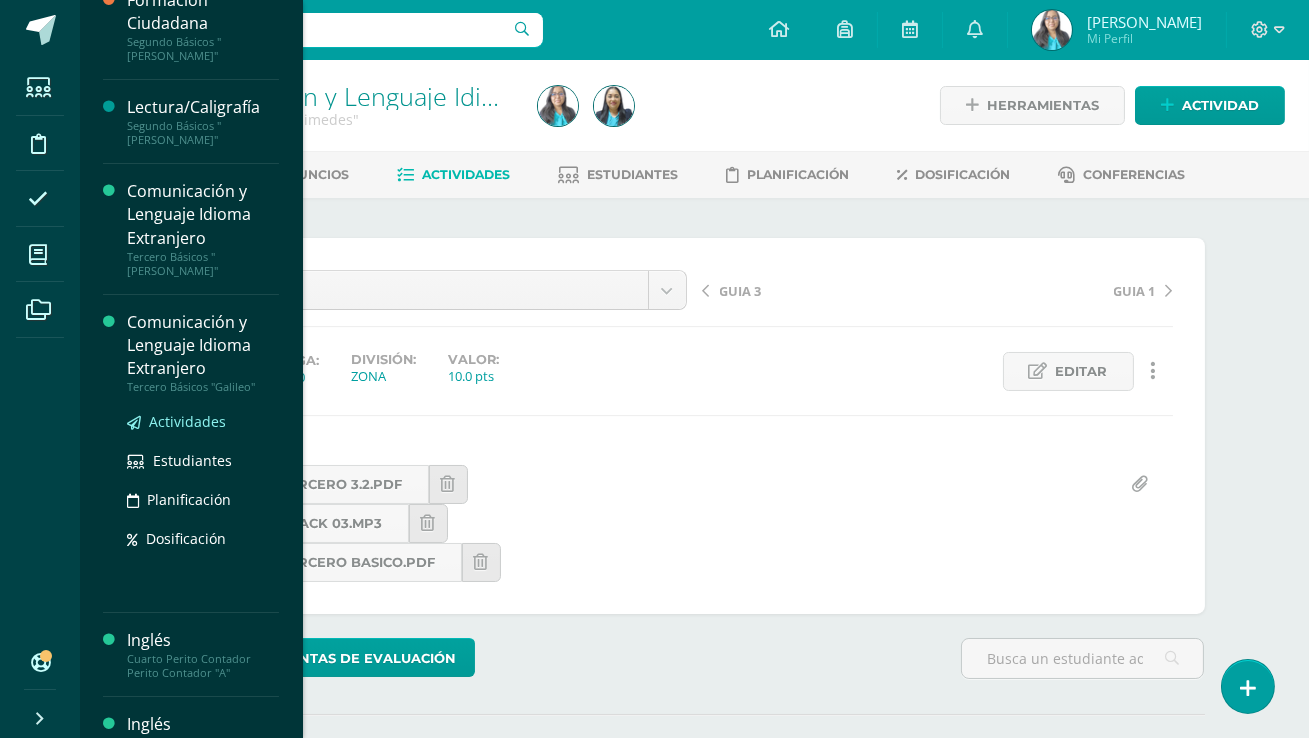 click on "Actividades" at bounding box center (187, 421) 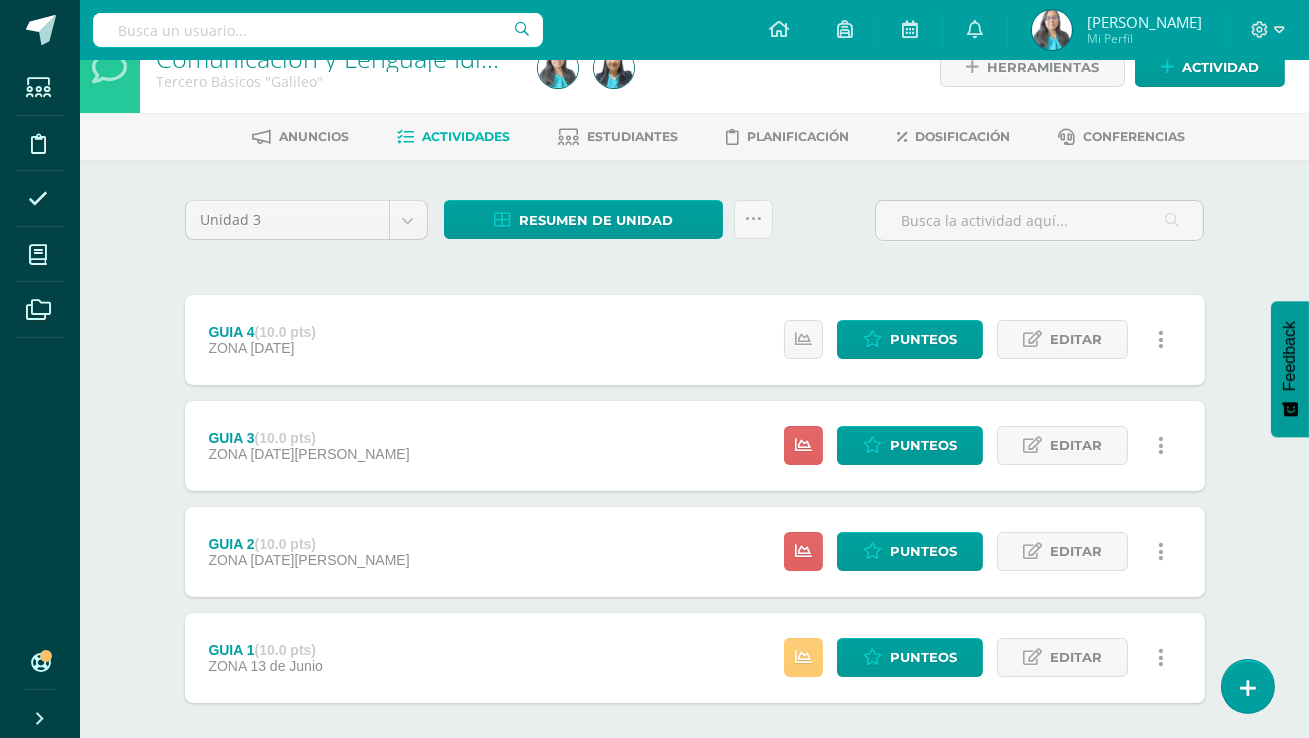 scroll, scrollTop: 54, scrollLeft: 0, axis: vertical 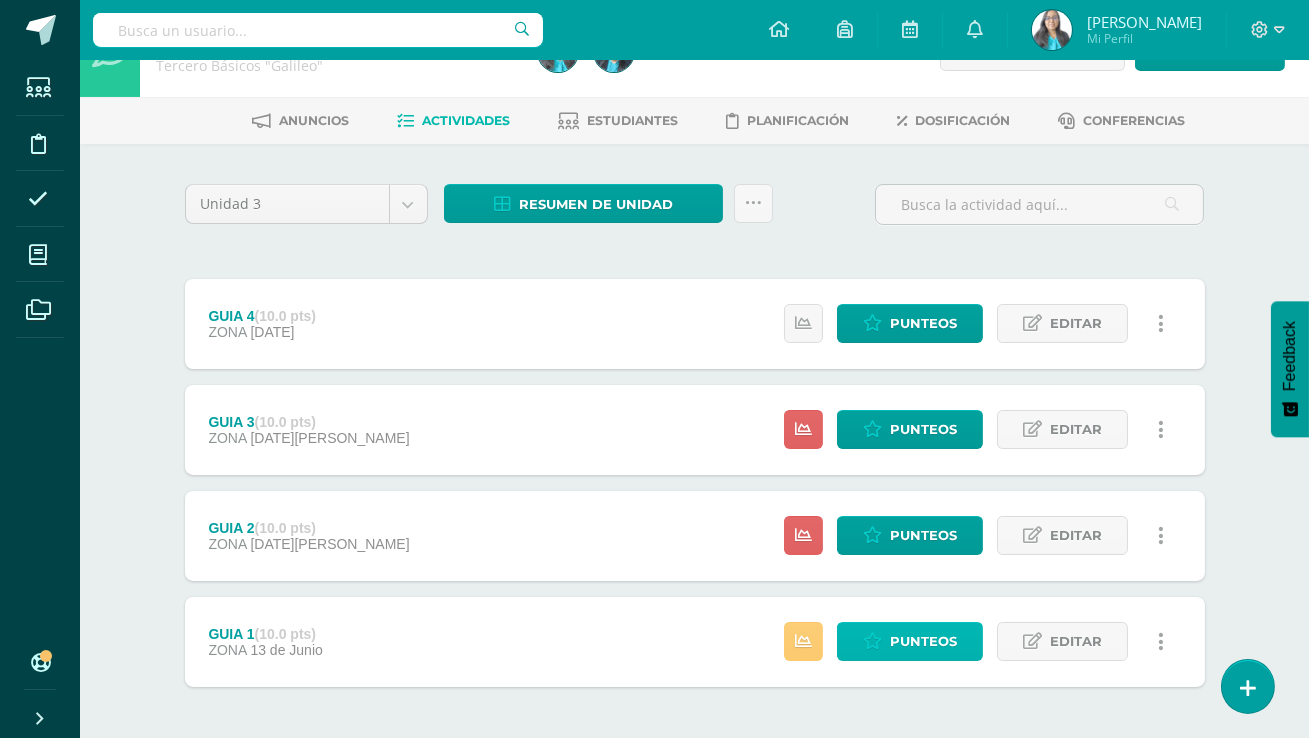 click on "Punteos" at bounding box center [923, 641] 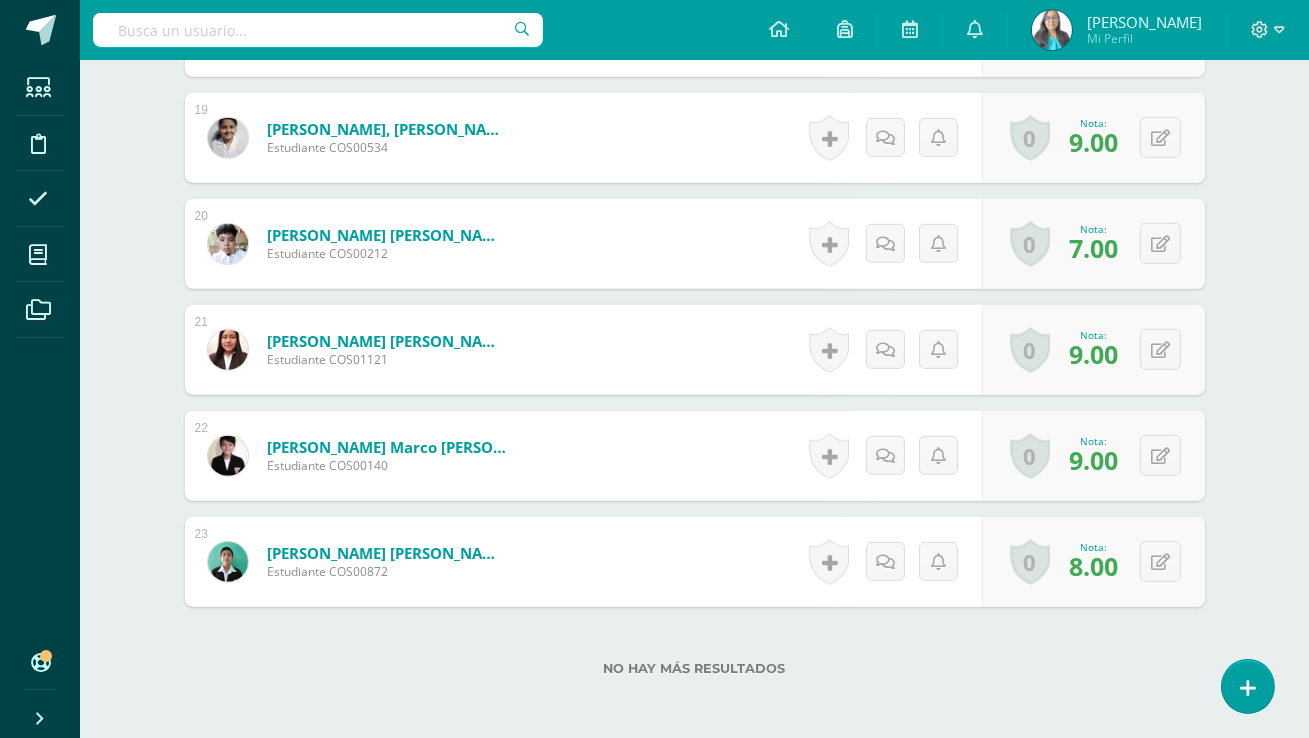 scroll, scrollTop: 2607, scrollLeft: 0, axis: vertical 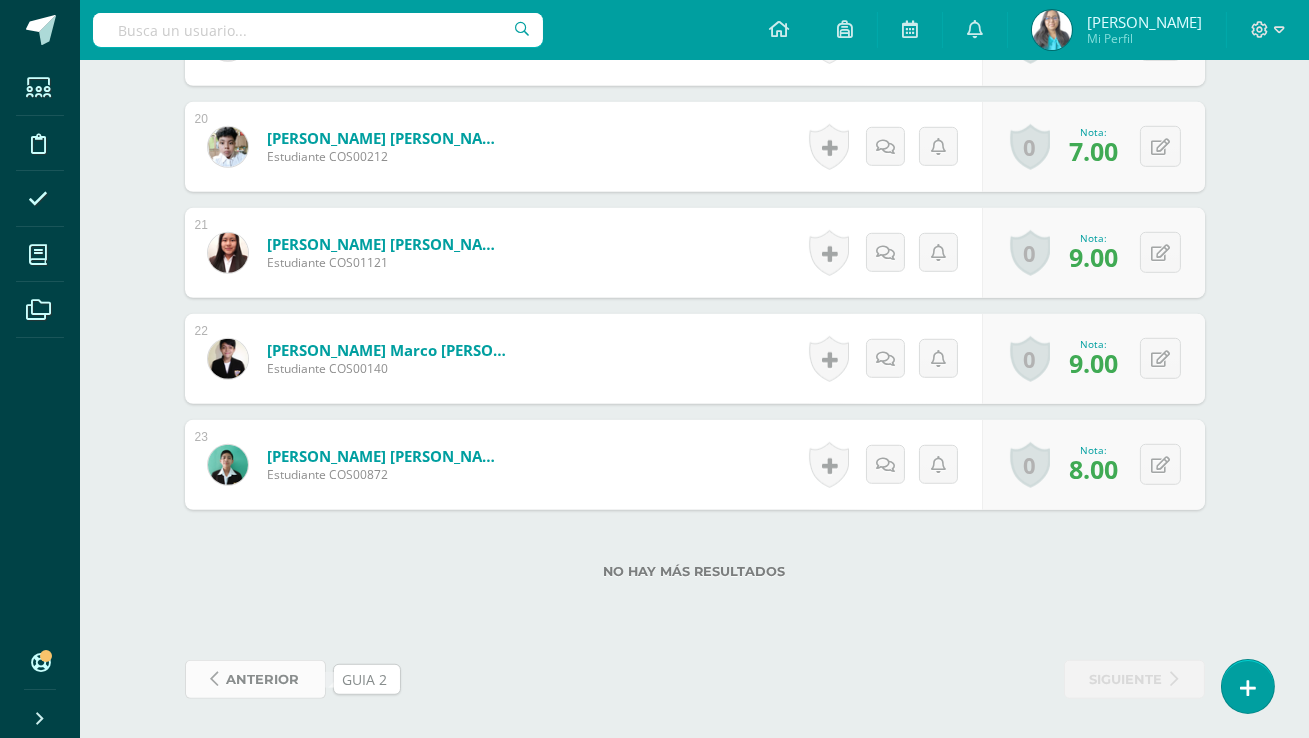 click on "anterior" at bounding box center [263, 679] 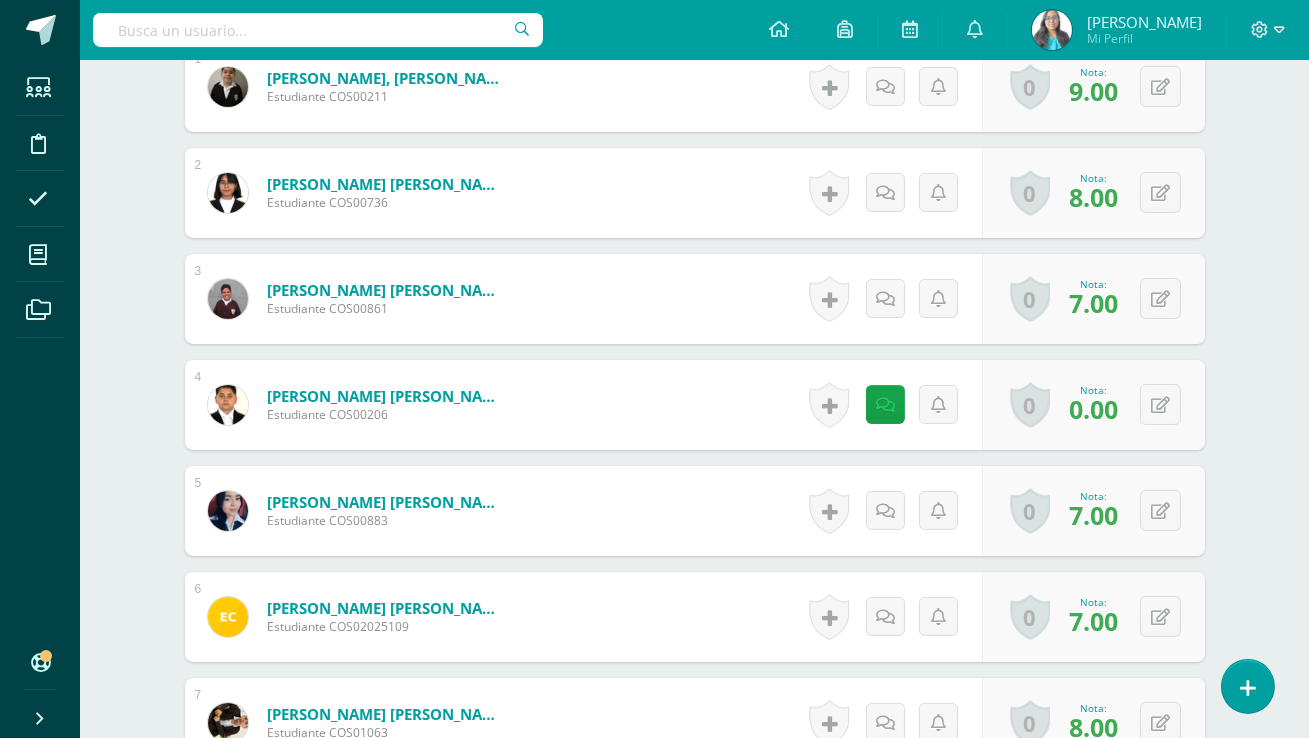 scroll, scrollTop: 732, scrollLeft: 0, axis: vertical 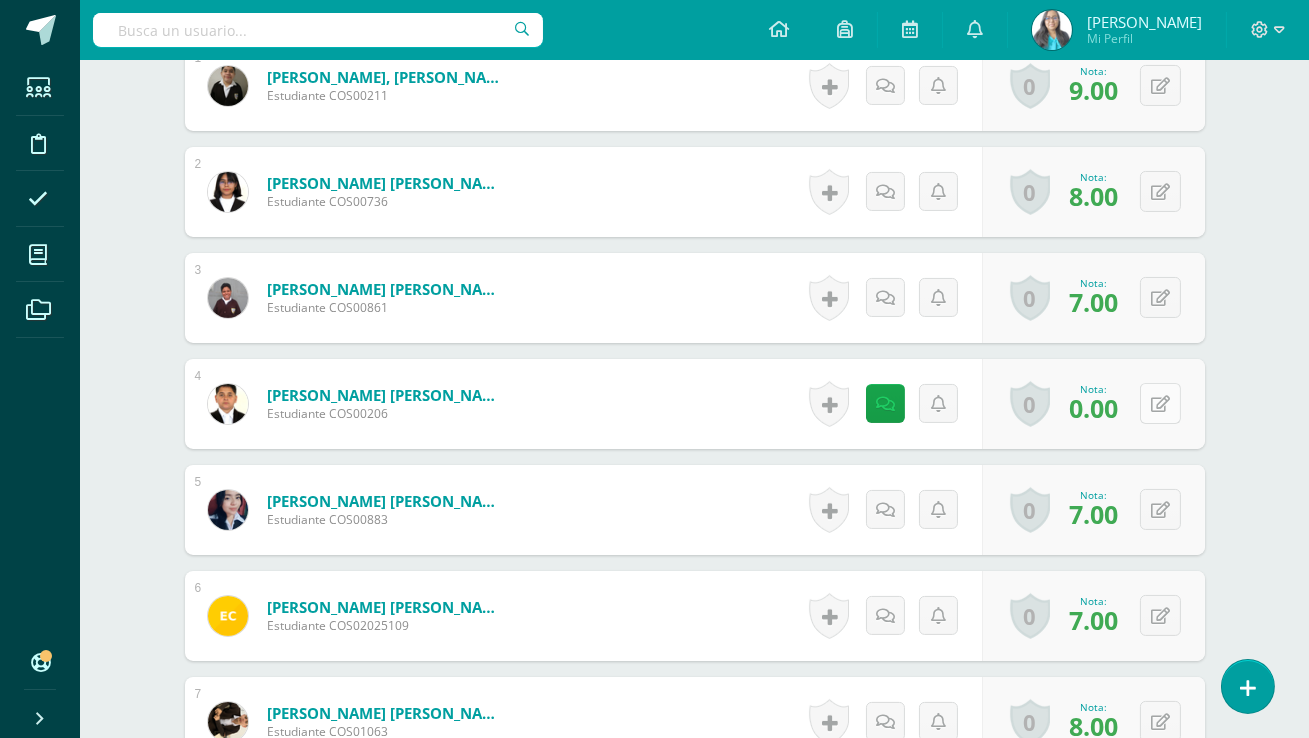 click at bounding box center (1160, 404) 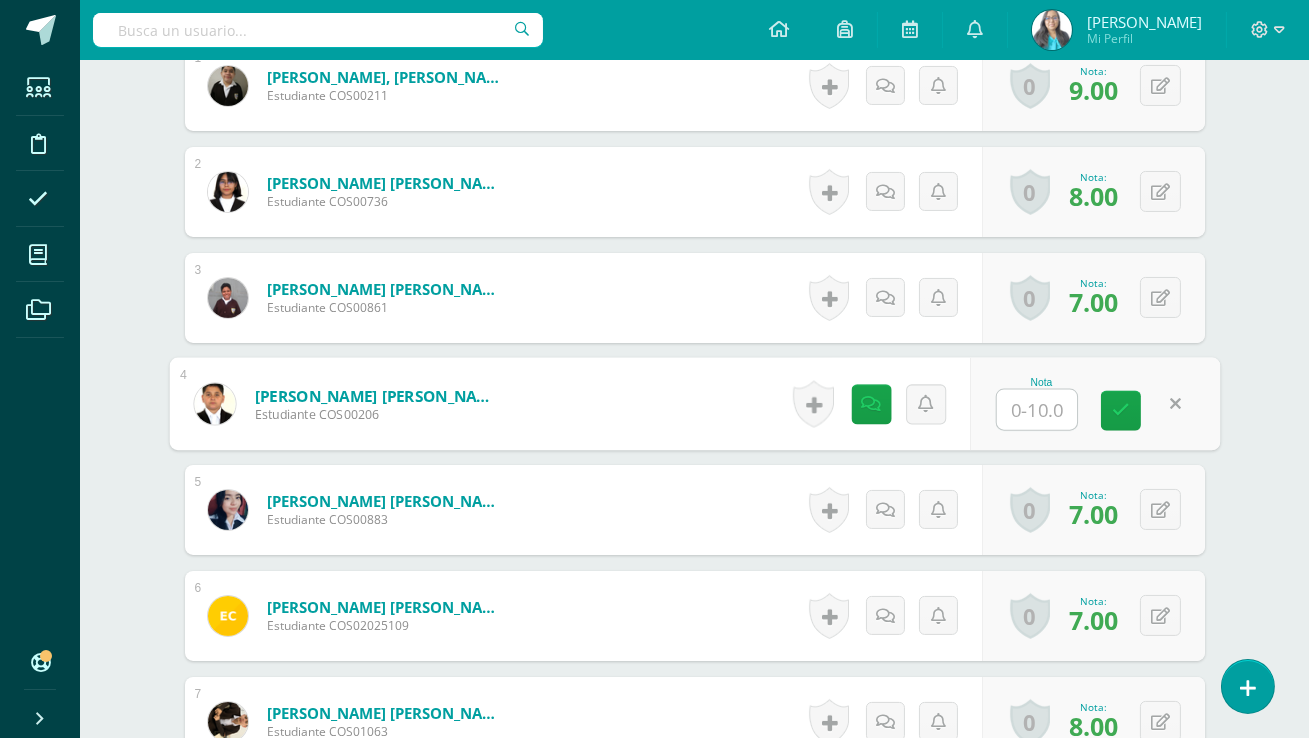type on "3" 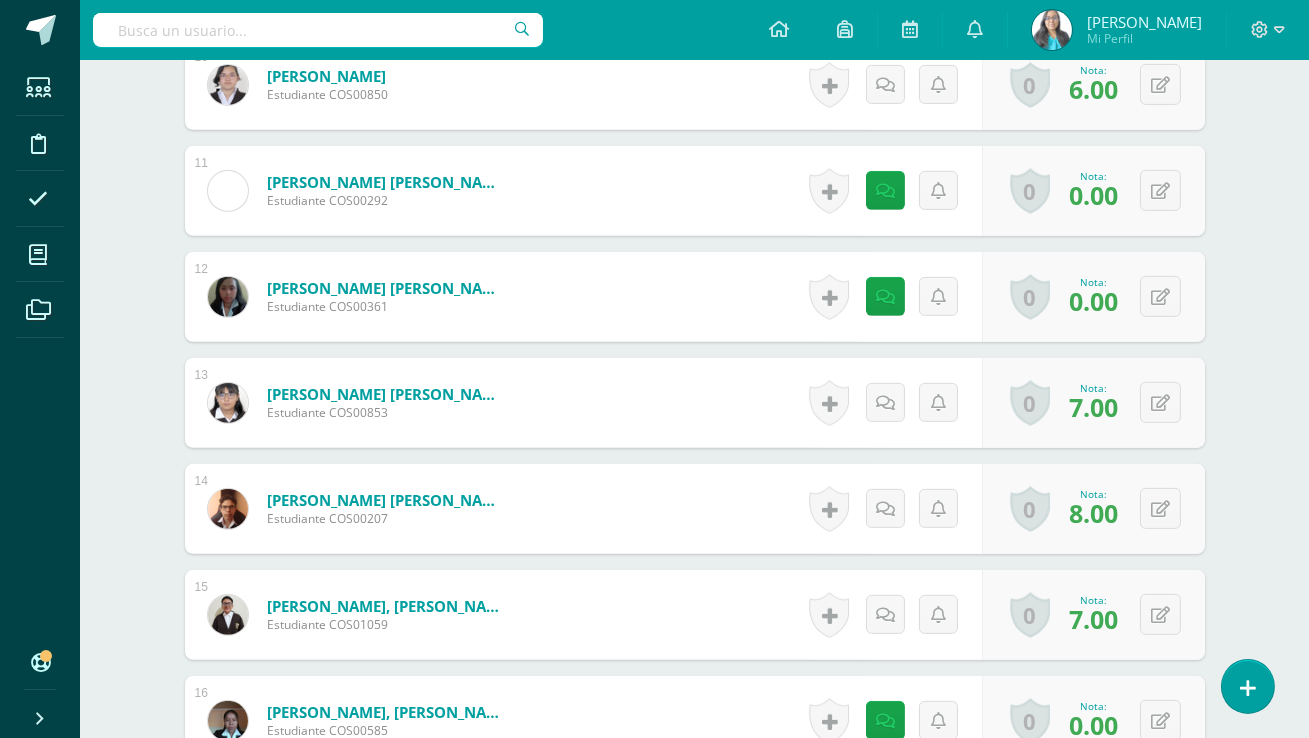 scroll, scrollTop: 1660, scrollLeft: 0, axis: vertical 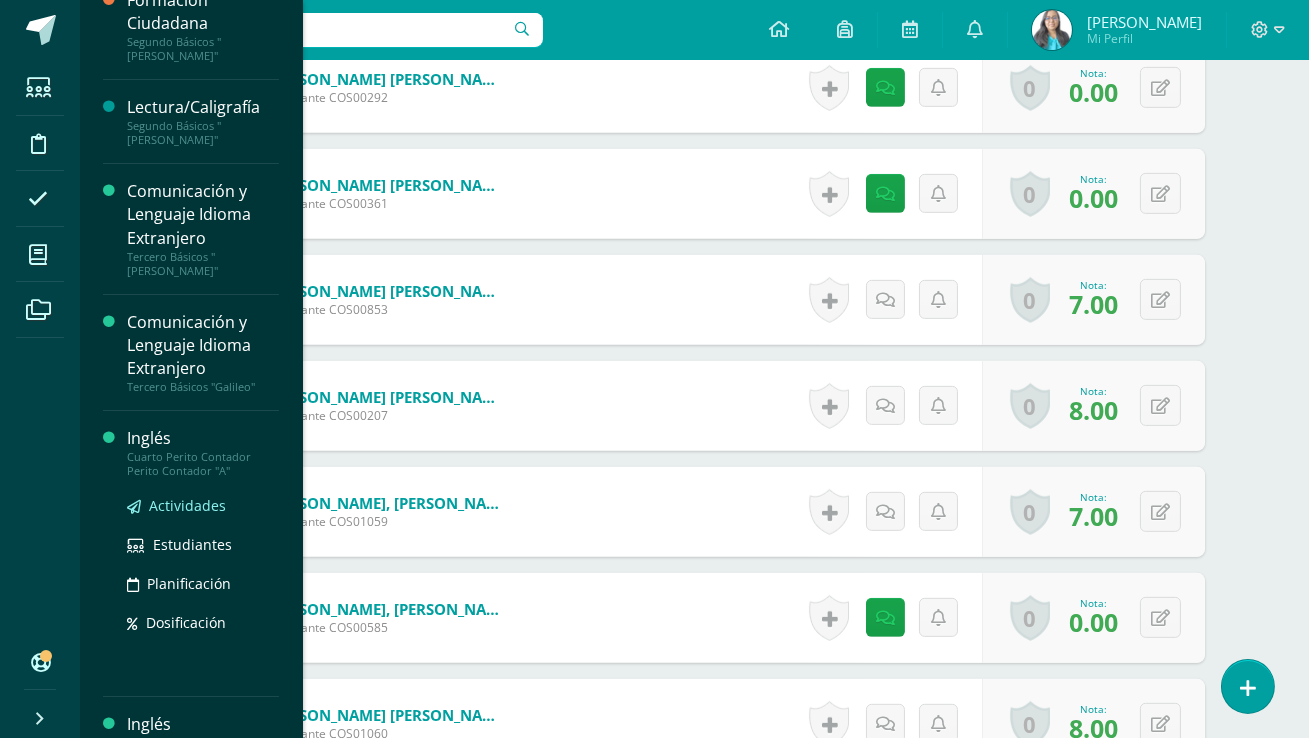 click on "Actividades" at bounding box center (203, 505) 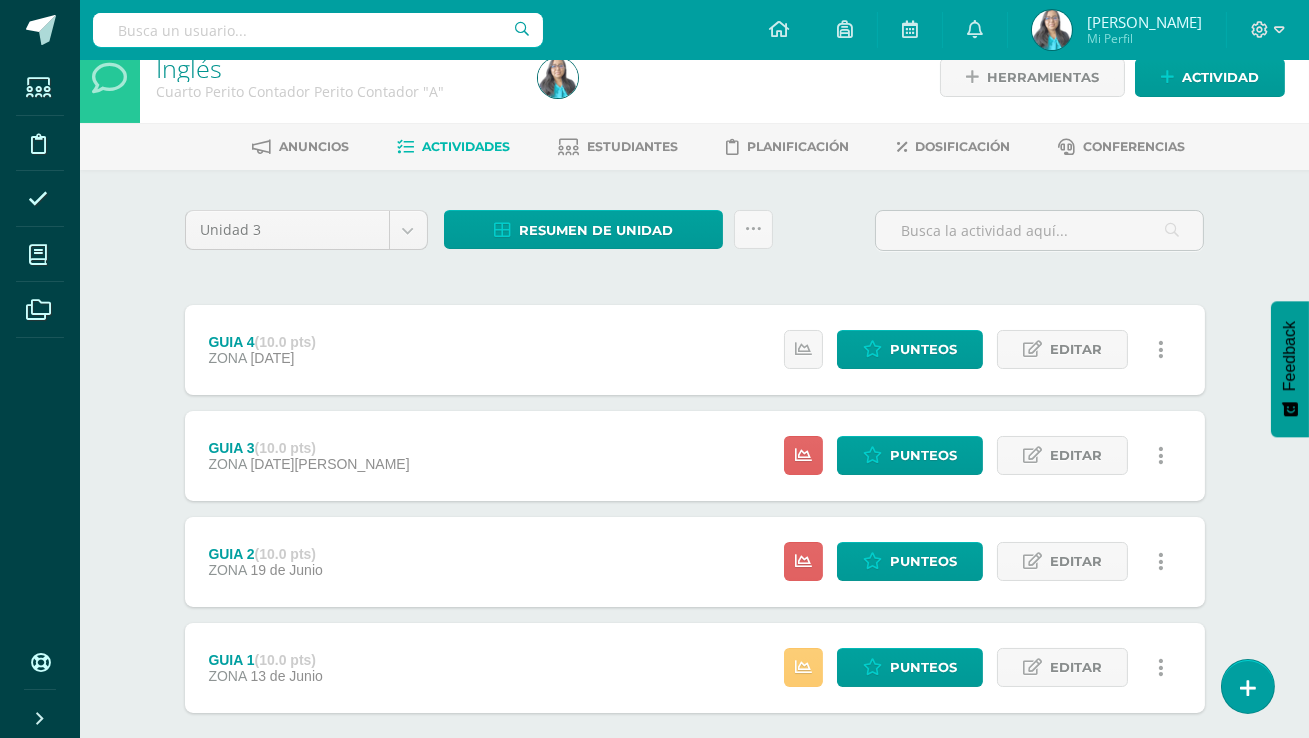 scroll, scrollTop: 57, scrollLeft: 0, axis: vertical 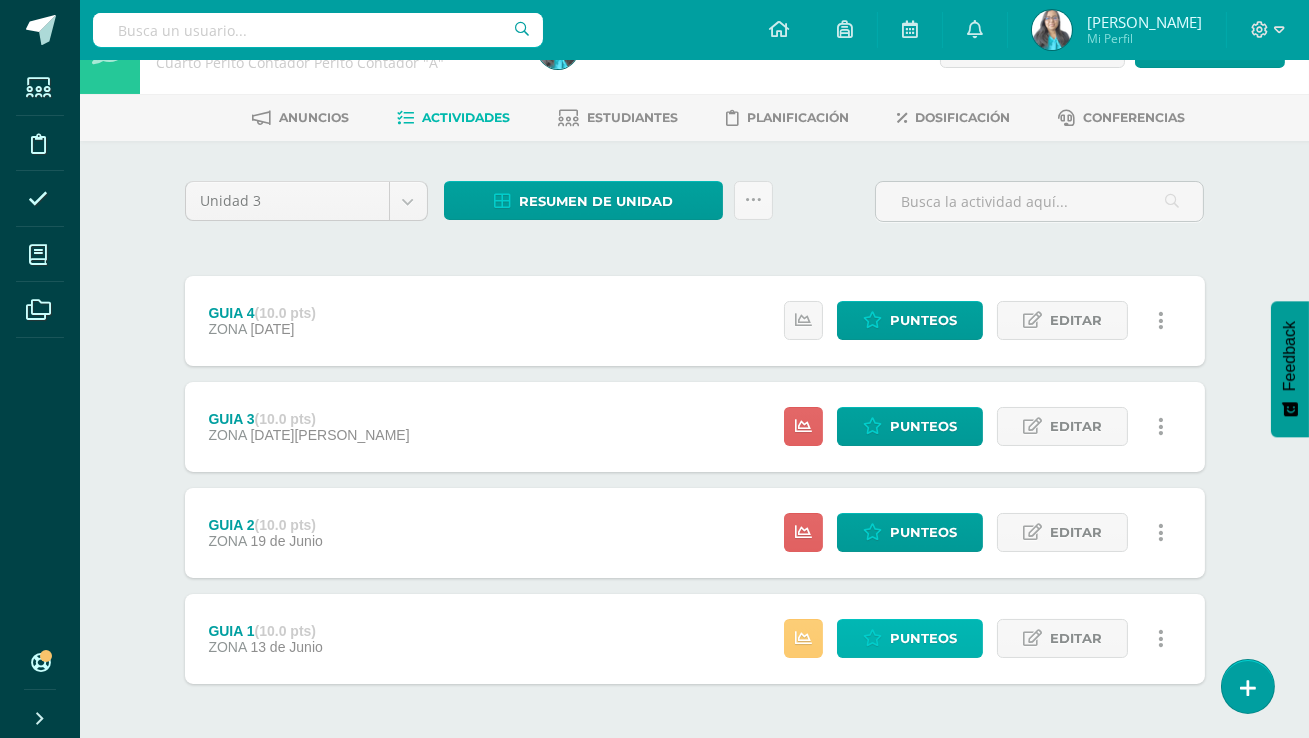 click on "Punteos" at bounding box center (923, 638) 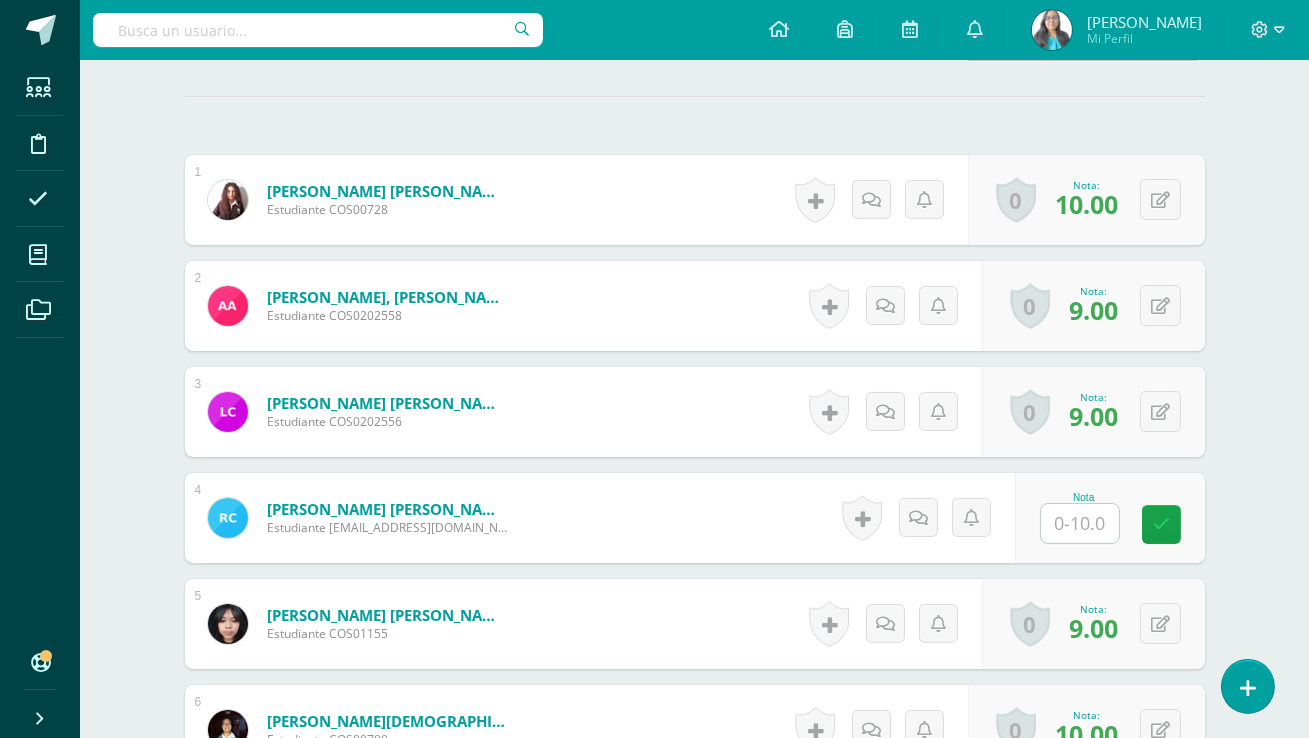 scroll, scrollTop: 540, scrollLeft: 0, axis: vertical 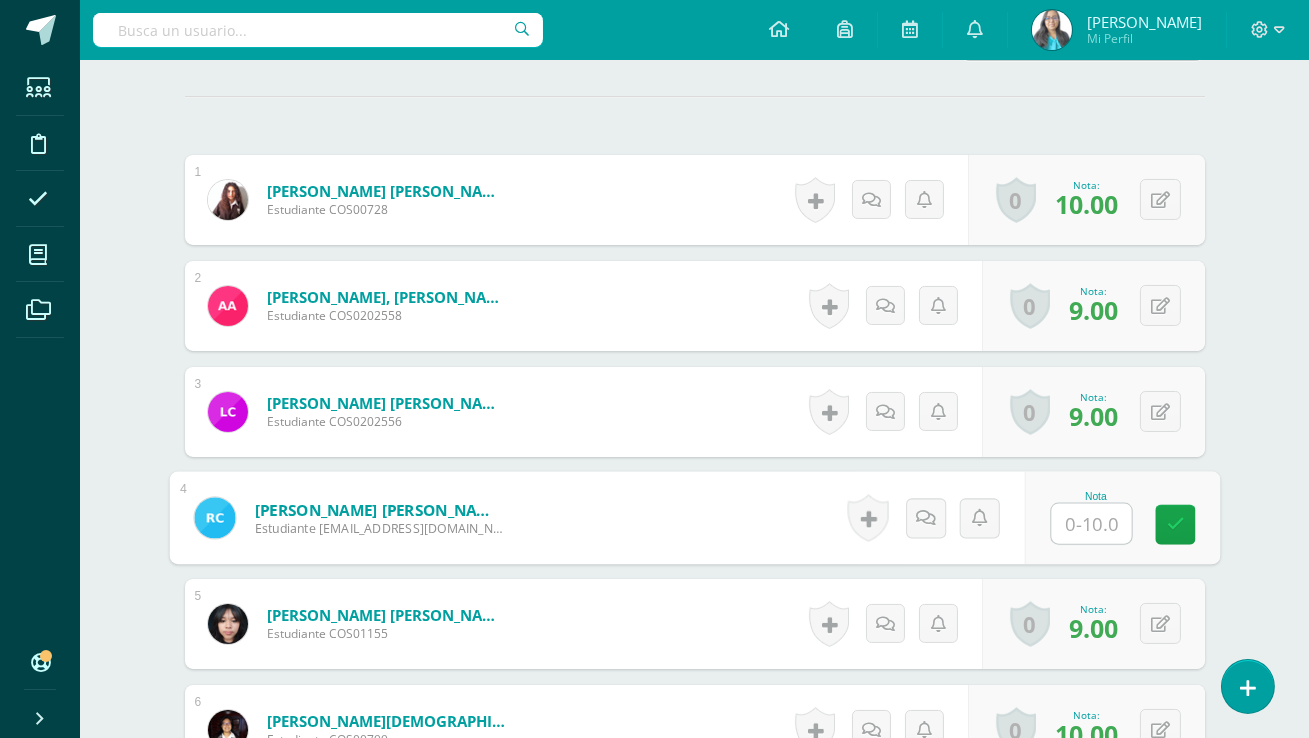 type on "0" 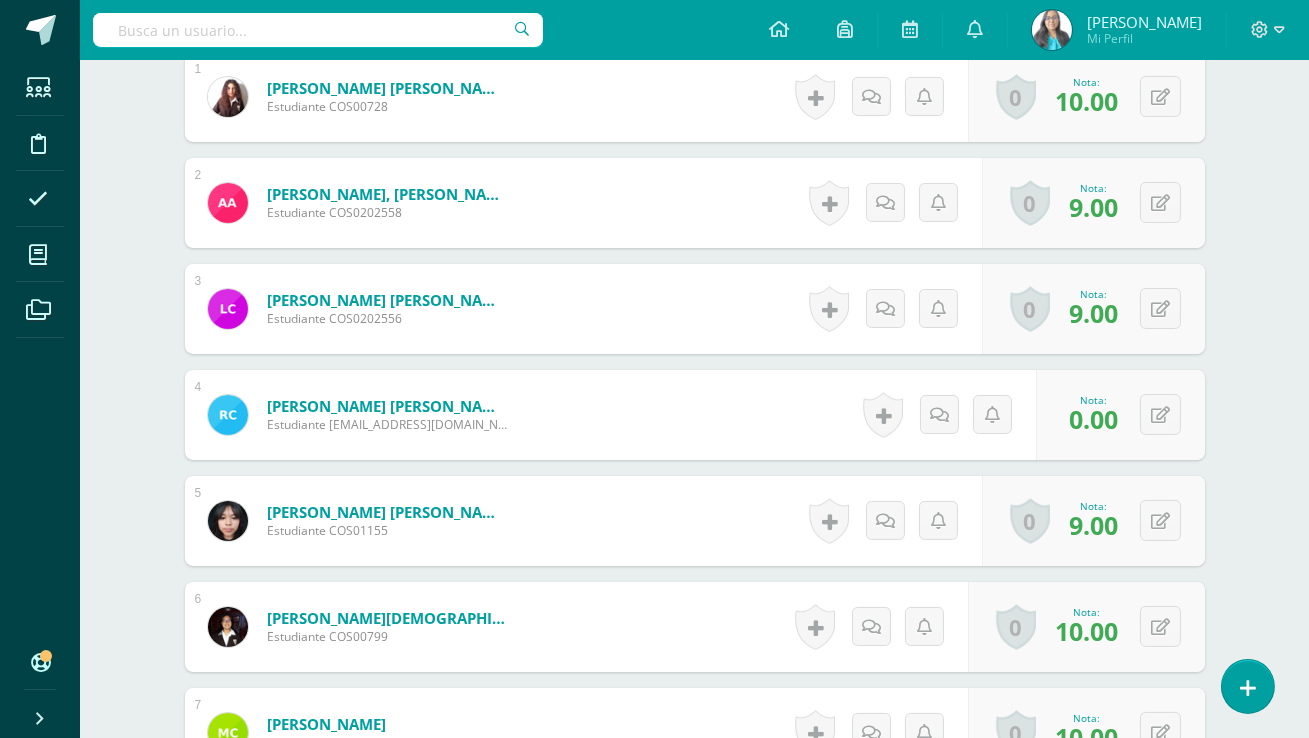 scroll, scrollTop: 644, scrollLeft: 0, axis: vertical 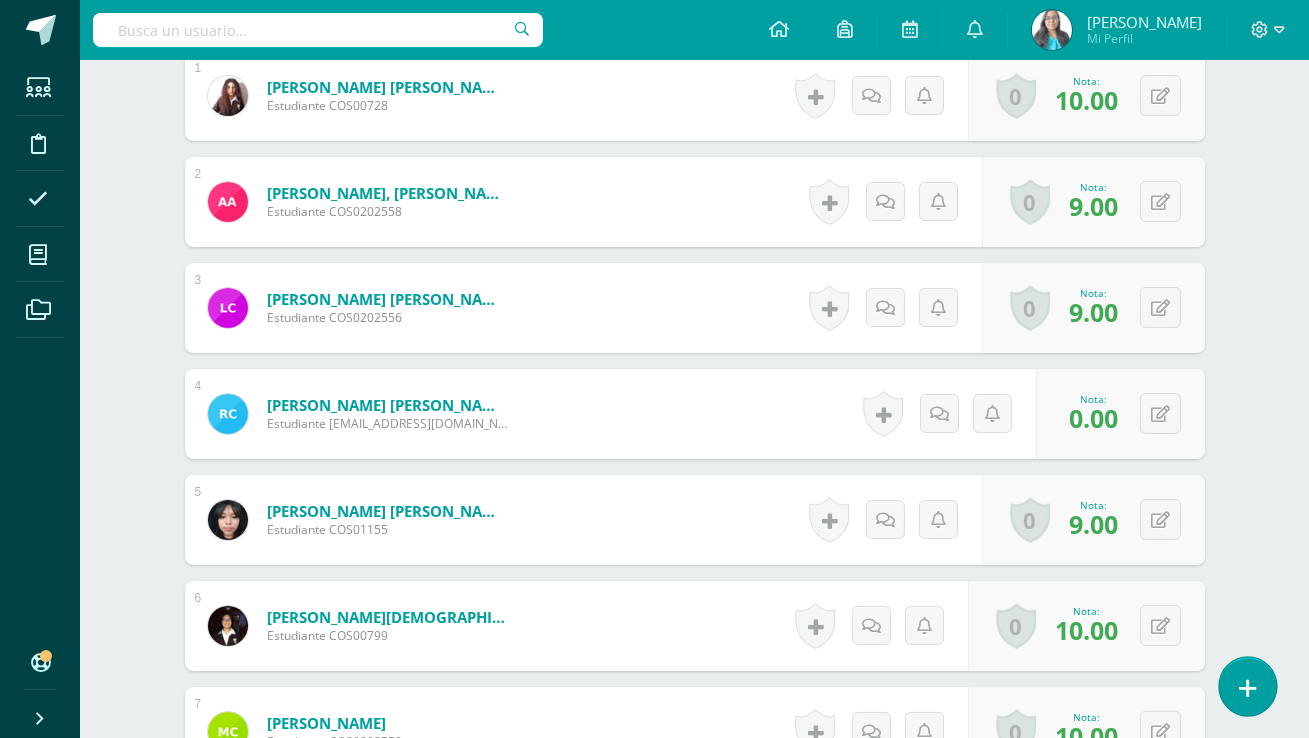 click at bounding box center (1247, 686) 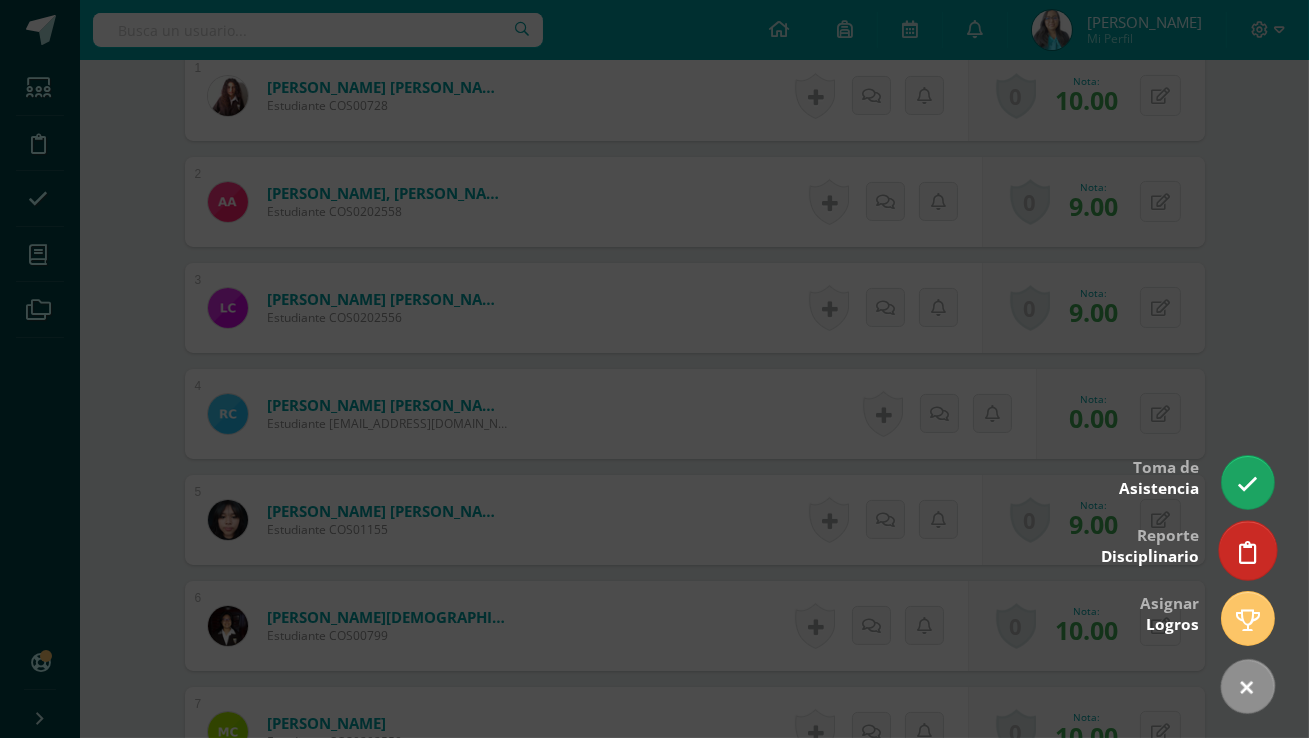 click at bounding box center [1247, 550] 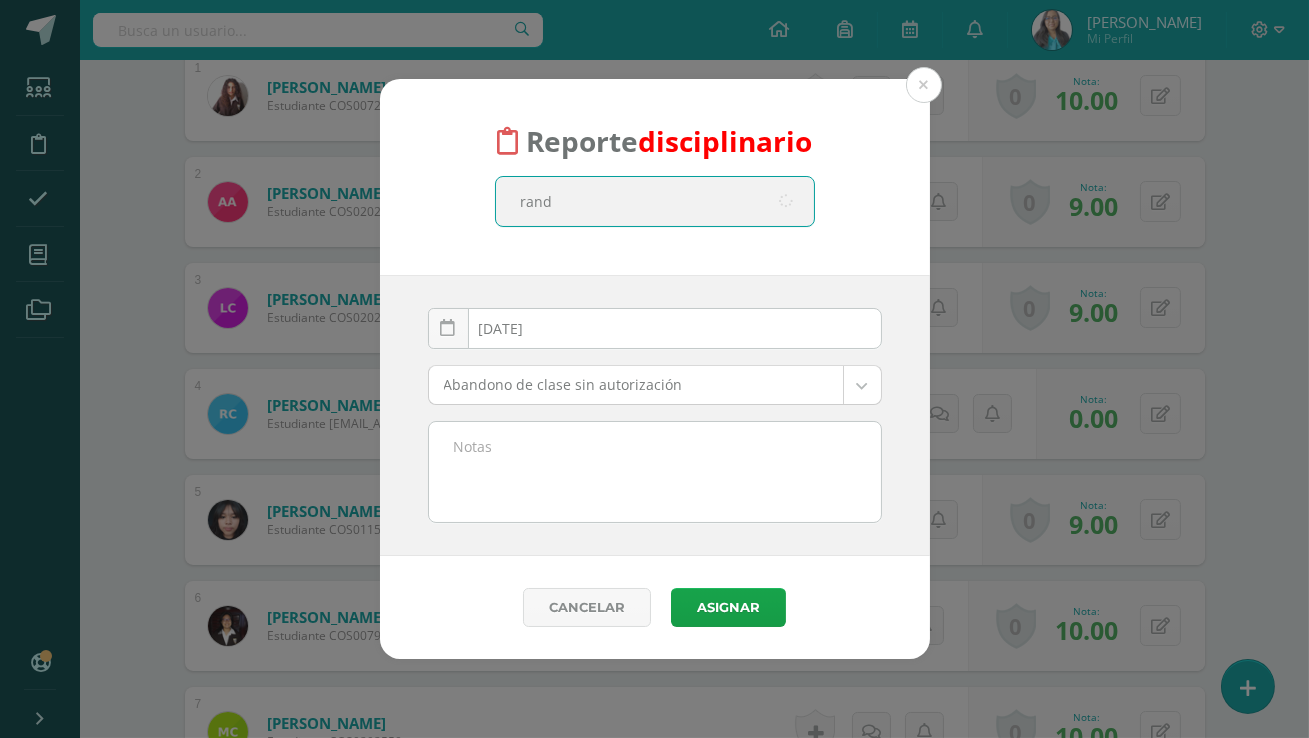 type on "randy" 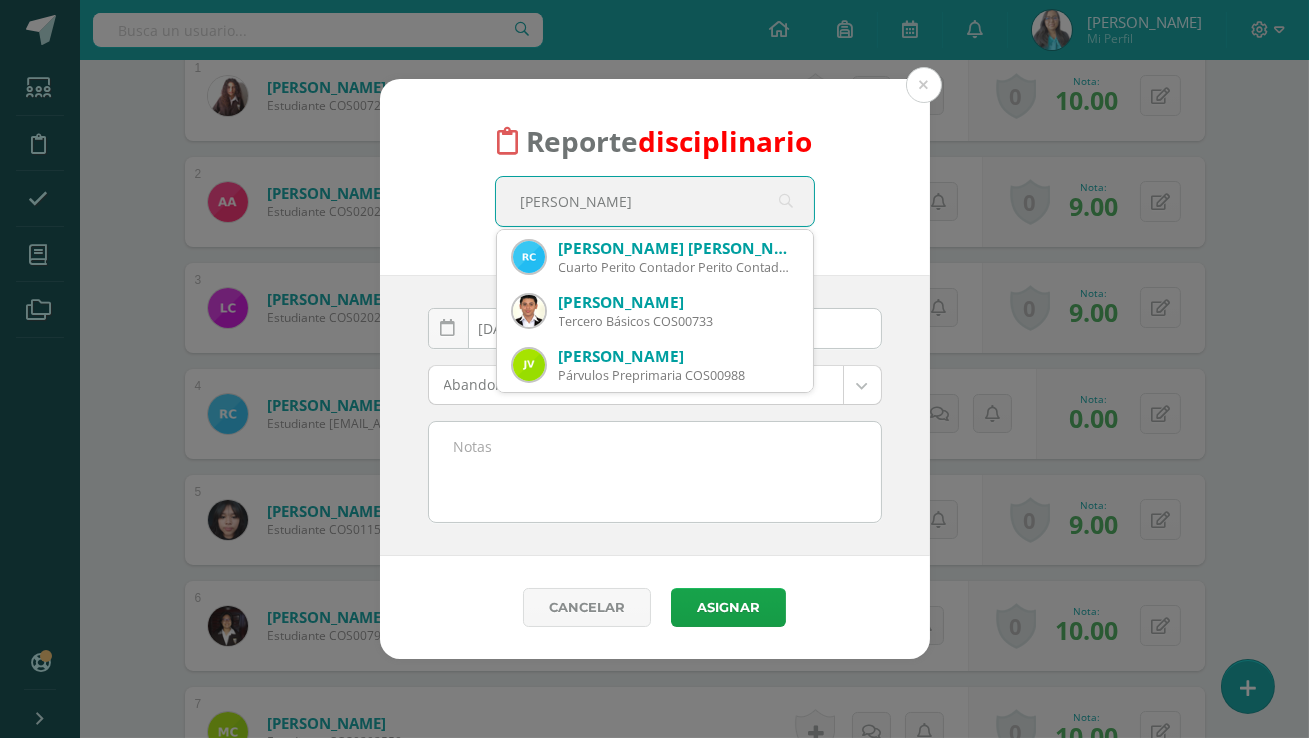 type 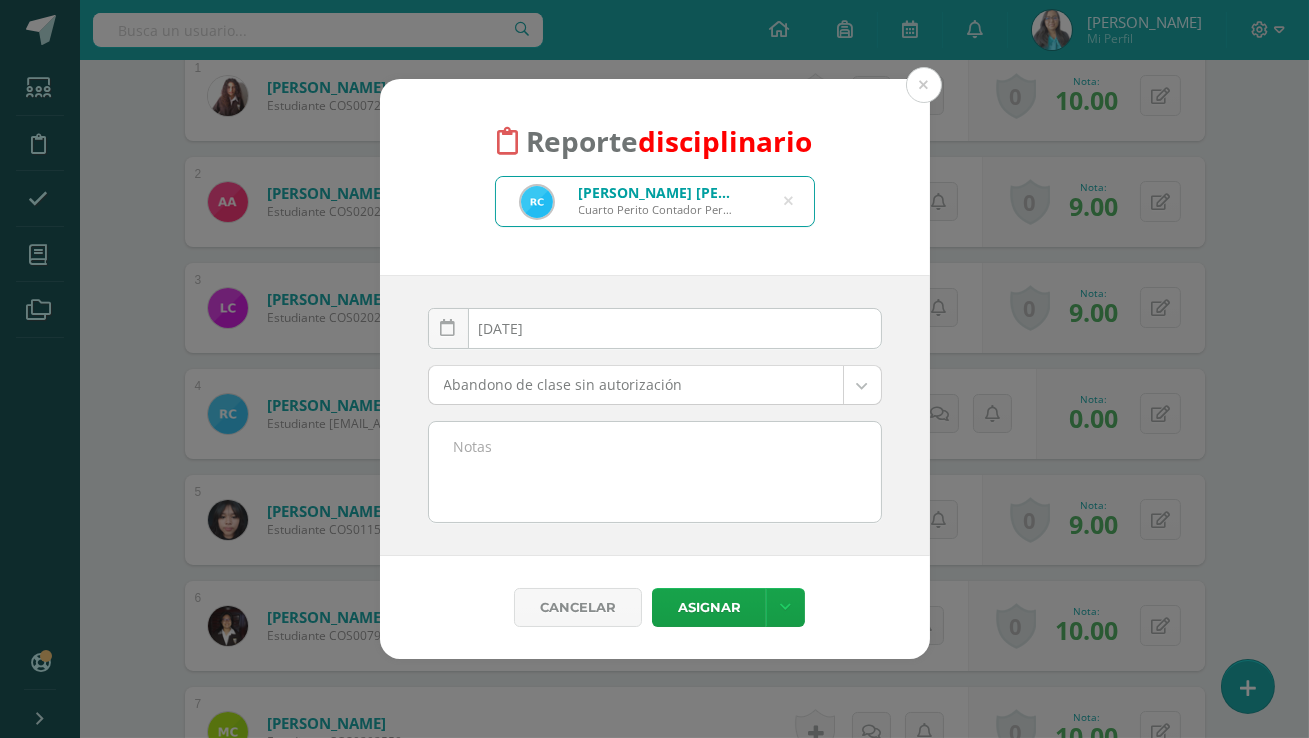 click on "Reporte  disciplinario Randy Roney Osmundo Carcamo Girón Cuarto Perito Contador Perito Contador COS01117@osoriosandoval.edu.gt randy 2025-07-13 July, 2025 Mo Tu We Th Fr Sa Su 30 1 2 3 4 5 6 7 8 9 10 11 12 13 14 15 16 17 18 19 20 21 22 23 24 25 26 27 28 29 30 31 1 2 3 4 5 6 7 8 9 10 false Clear date     Abandono de clase sin autorización                             Abandono de clase sin autorización Copiar o dar copia de tarea(s) Corte de cabello incorrecto o necesario Daños o destrucción de propiedad privada Demostraciones afectivas fuera de lugar Entrada tarde Entrego tarea incompleta Falta de respeto a docentes Lenguaje inapropiado No activó audio No encendió cámara No entregó tarea No porta carné de identificación No presentó material No sigue instrucciones No usa los zapatos /tenis del uniforme No usa uniforme completo Otros Realiza Bullying o Ciberbullyng a un  miembro de la comunidad educativa Sin  rasurar  barba o bigote Sustraer objetos que no le pertenecen Tiene cabello teñido 10+" at bounding box center (654, 817) 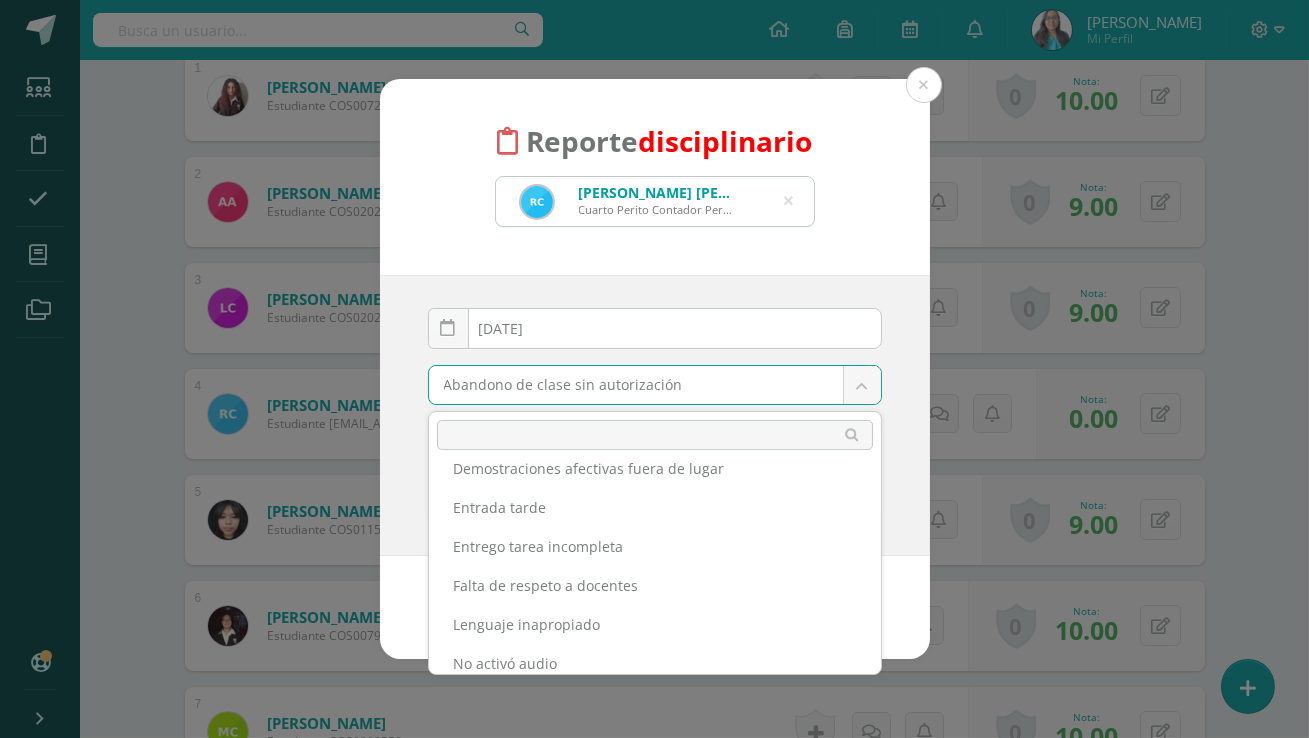 scroll, scrollTop: 289, scrollLeft: 0, axis: vertical 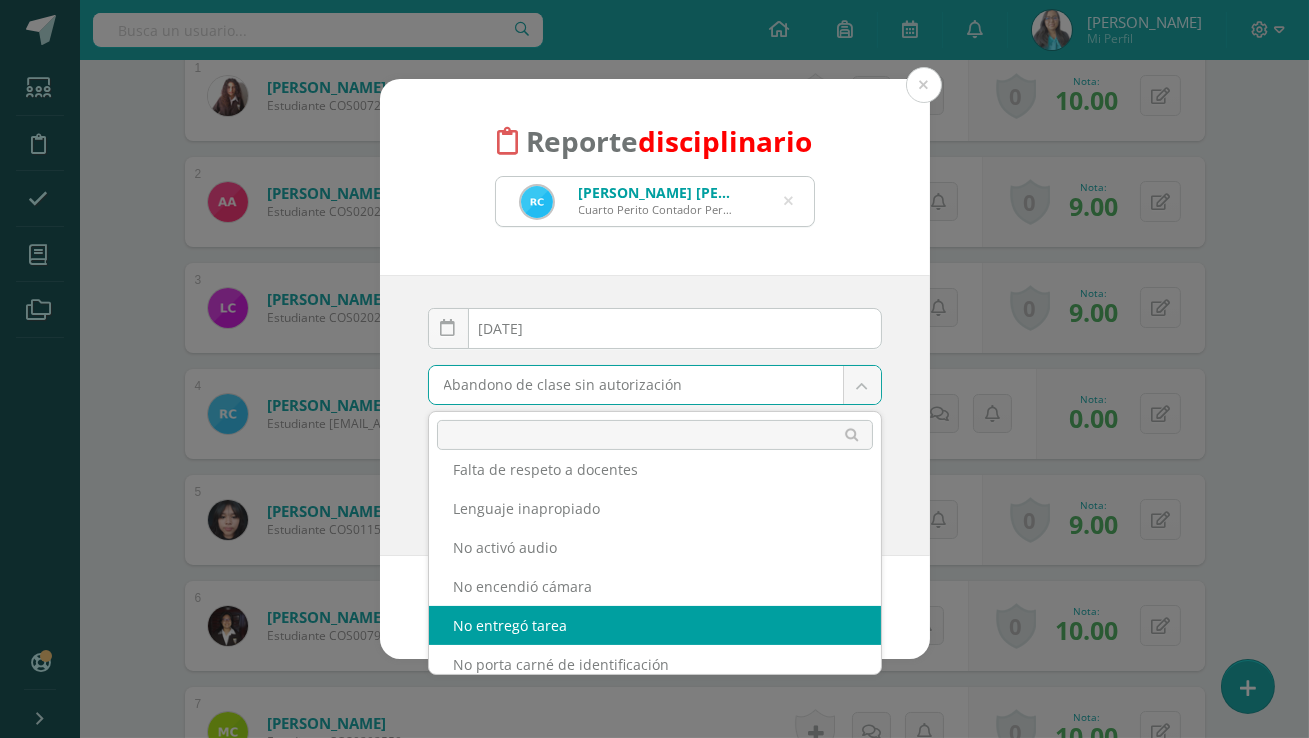 select on "14" 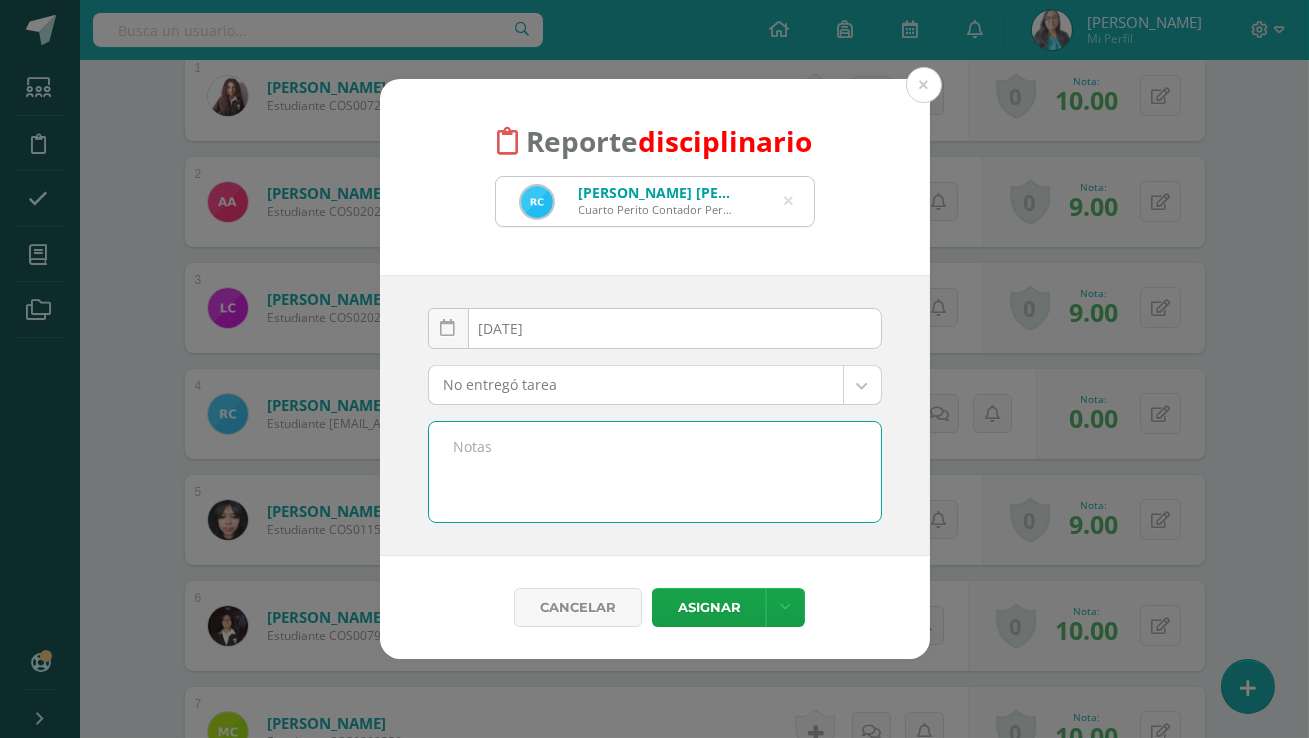 click at bounding box center (655, 472) 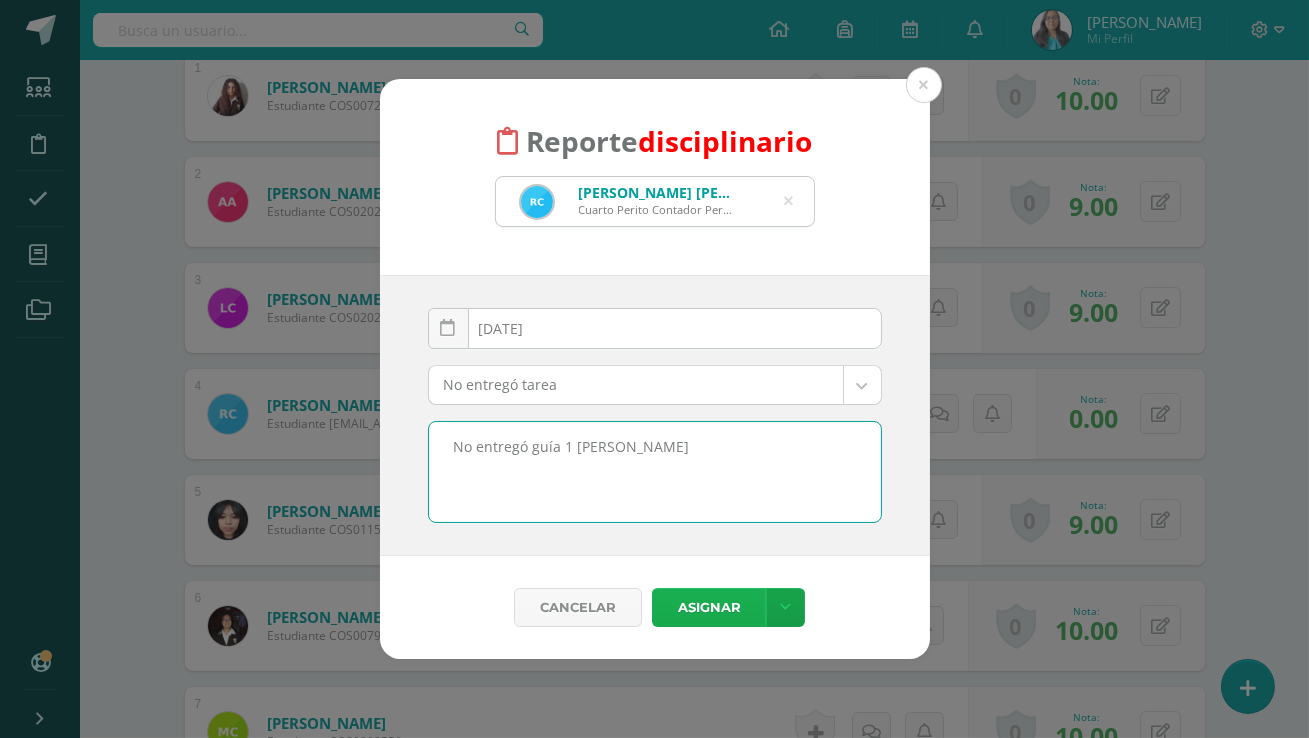 type on "No entregó guía 1 de inglés" 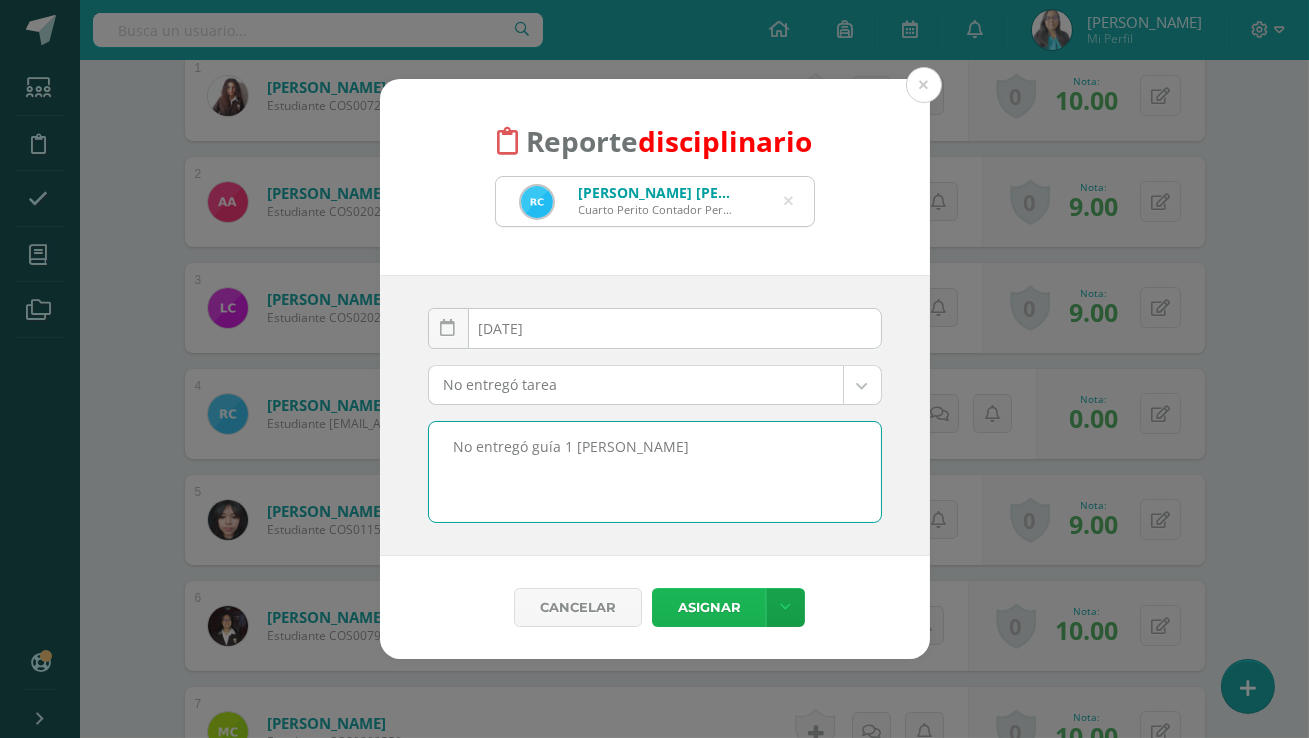 click on "Asignar" at bounding box center [709, 607] 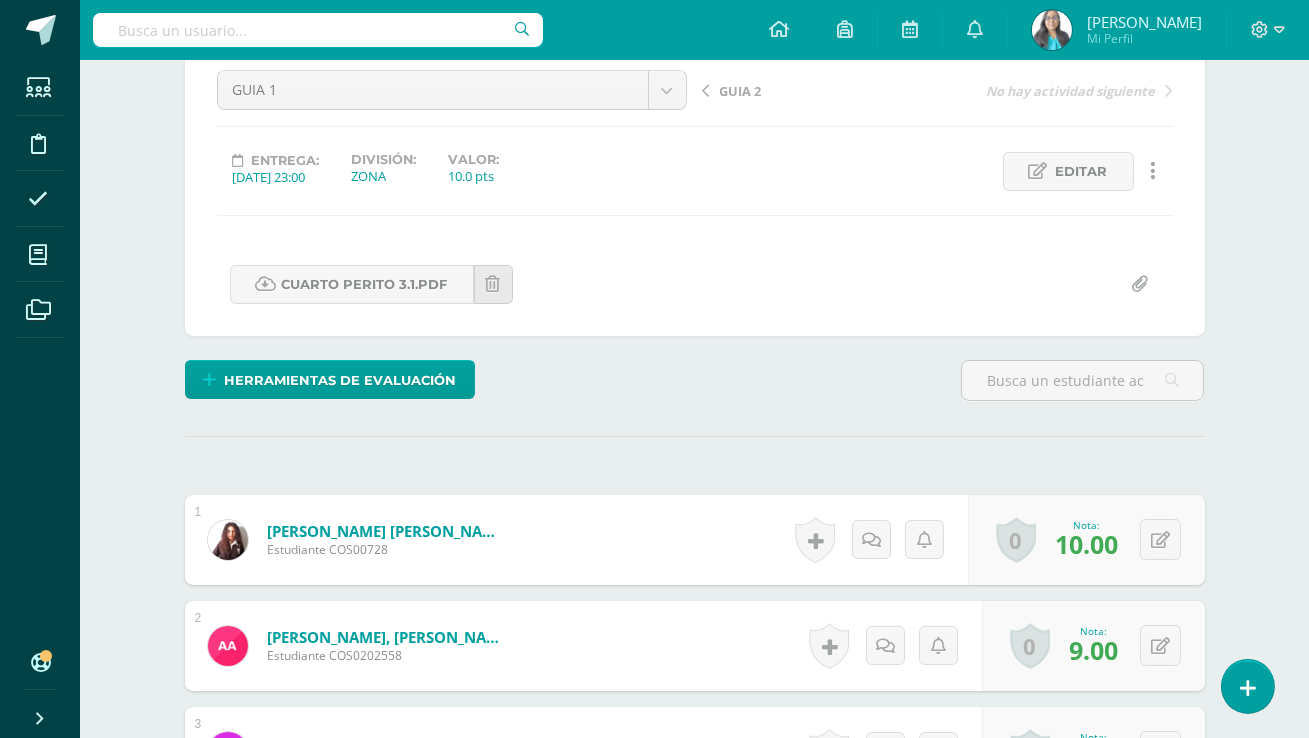 scroll, scrollTop: 182, scrollLeft: 0, axis: vertical 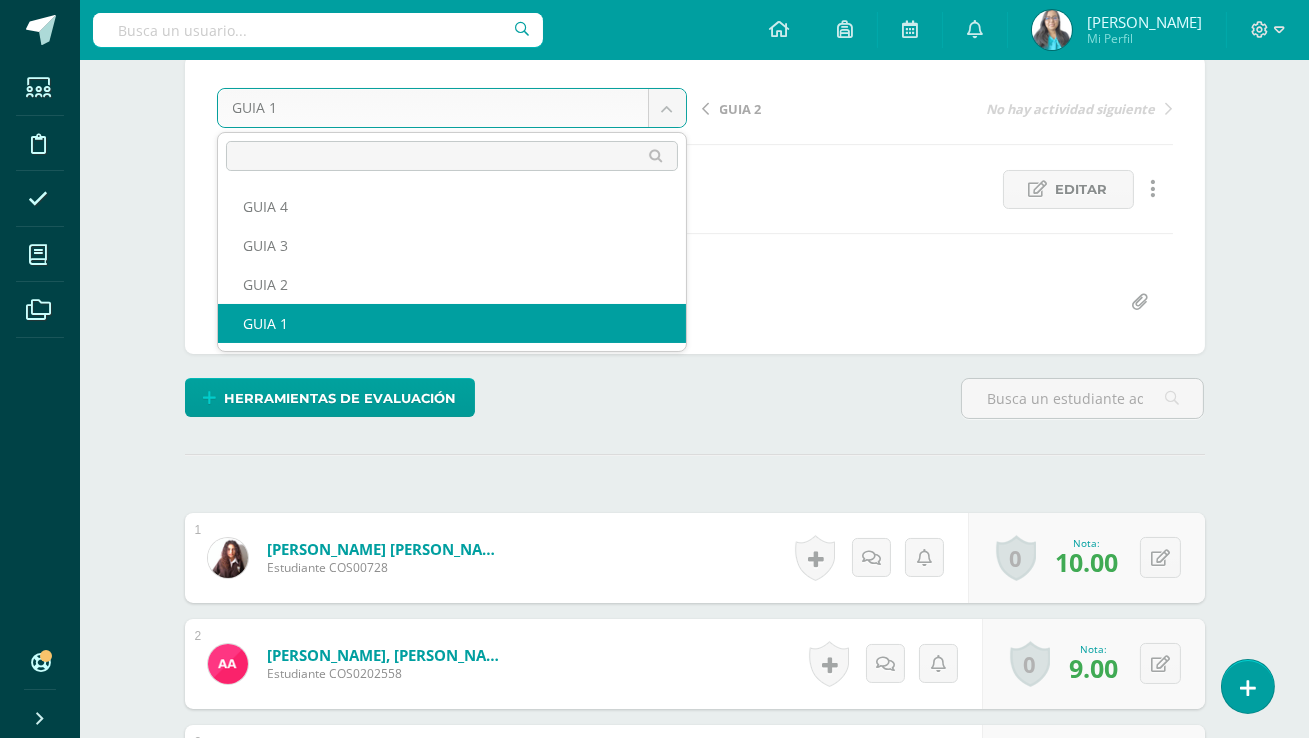 click on "Reporte asignado exitosamente         Estudiantes Disciplina Asistencia Mis cursos Archivos Soporte
Centro de ayuda
Últimas actualizaciones
10+ Cerrar panel
Comunicación y Lenguaje Idioma Extranjero
Primero
Básicos
"Sección Única"
Actividades Estudiantes Planificación Dosificación
Comunicación y Lenguaje Idioma Extranjero
Segundo
Básicos
"Miguel Angel "
Actividades Estudiantes Planificación Dosificación
Comunicación y Lenguaje Idioma Extranjero
Segundo
Básicos
"Newton"
Actividades Mi Perfil" at bounding box center (654, 1279) 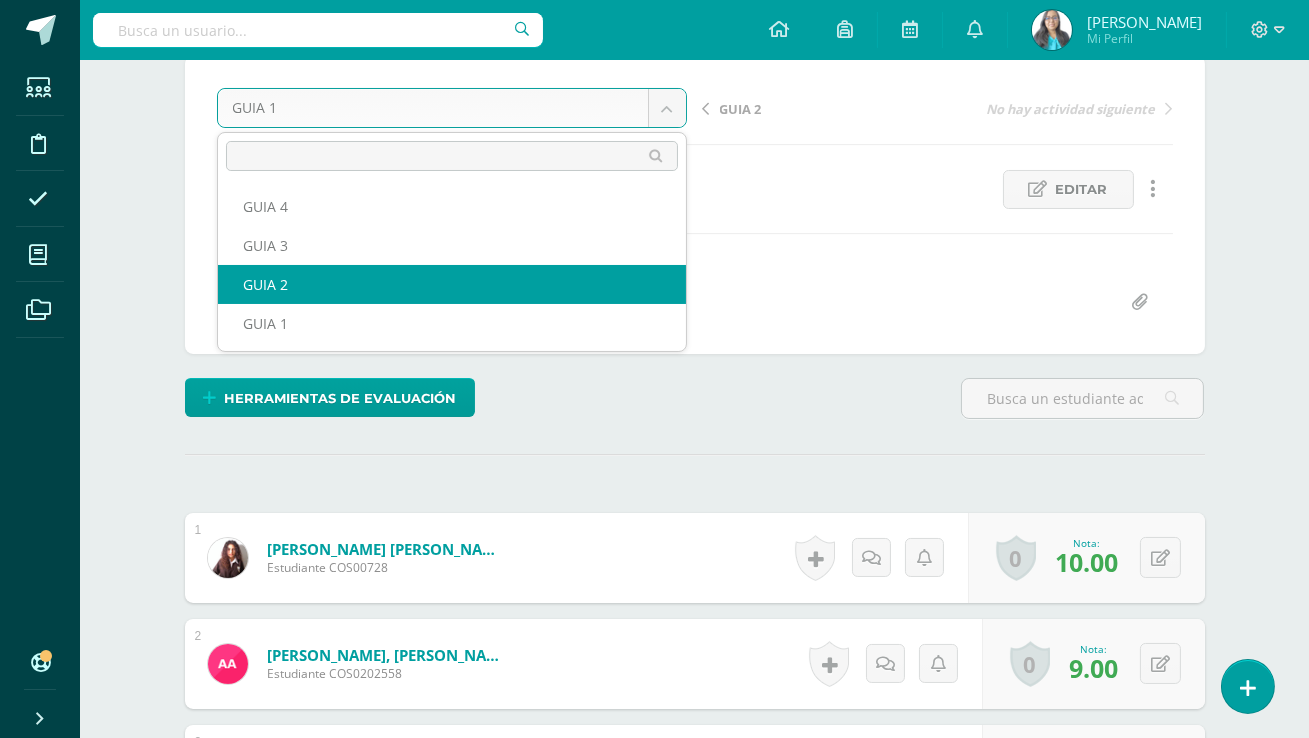select on "/dashboard/teacher/grade-activity/120692/" 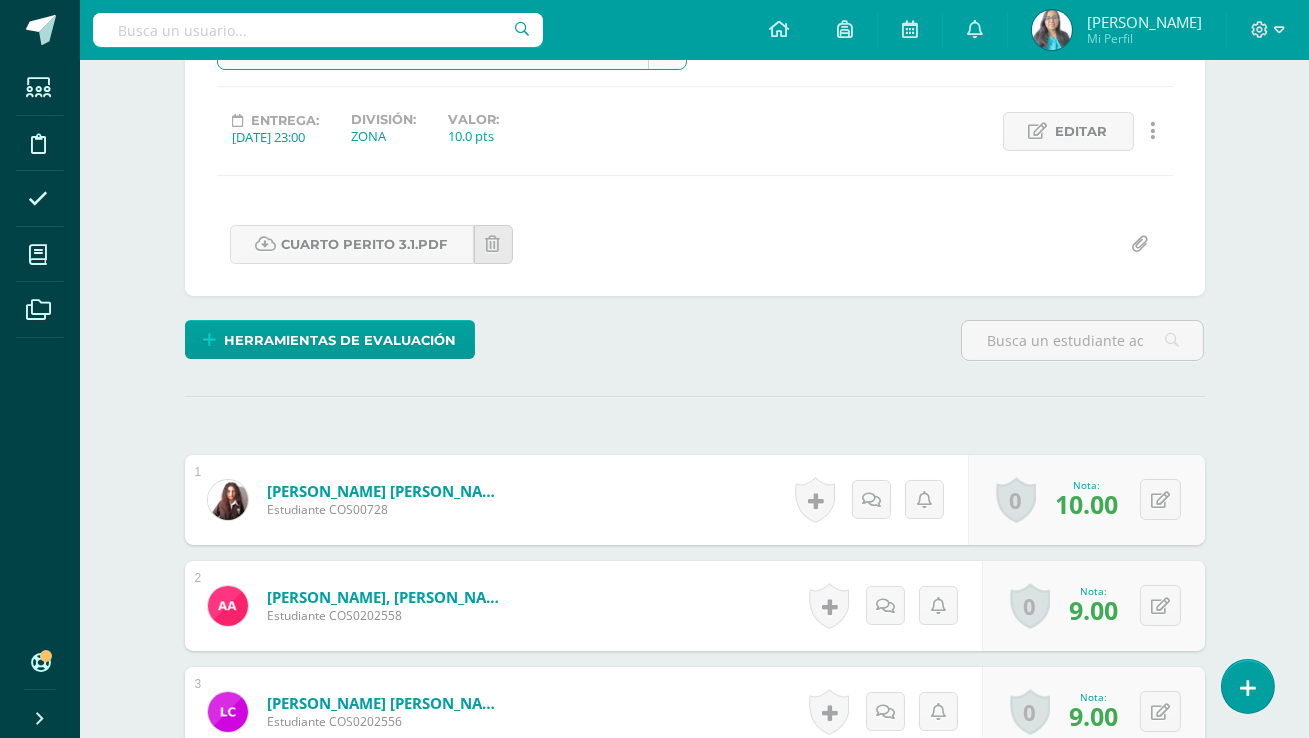 scroll, scrollTop: 250, scrollLeft: 0, axis: vertical 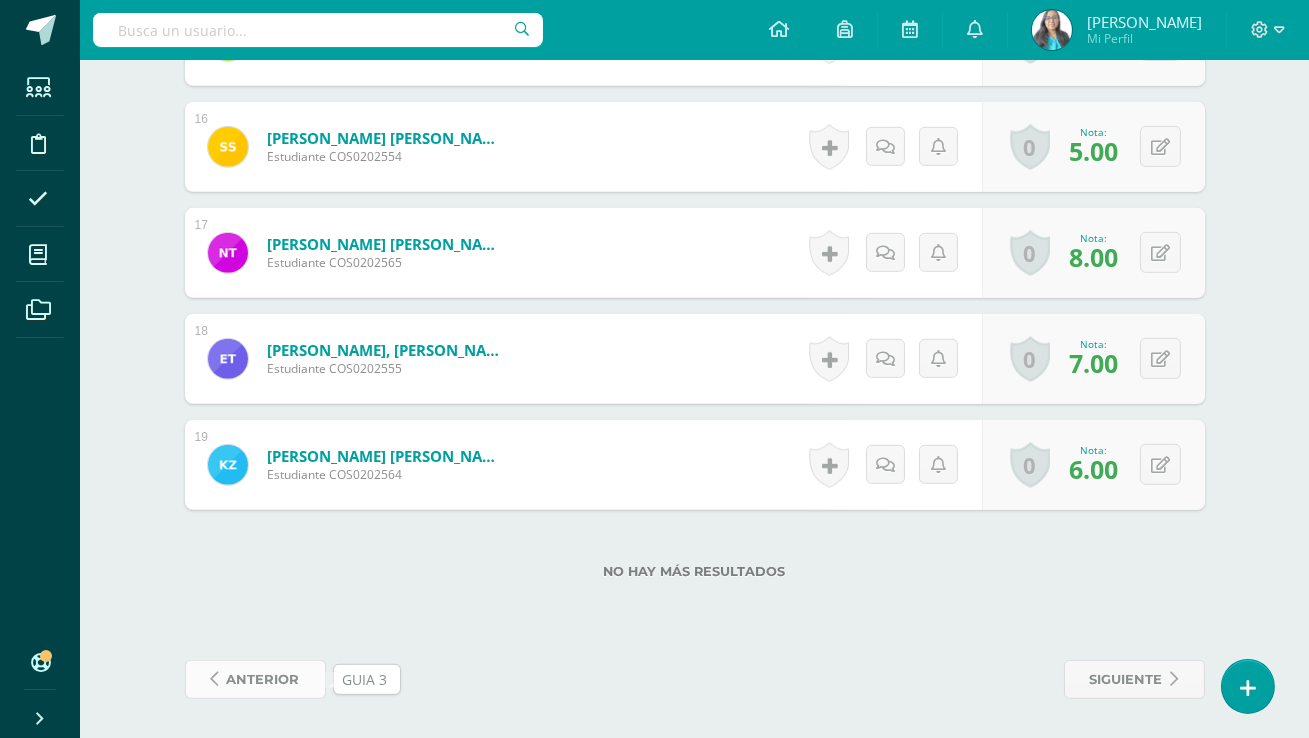click on "anterior" at bounding box center (263, 679) 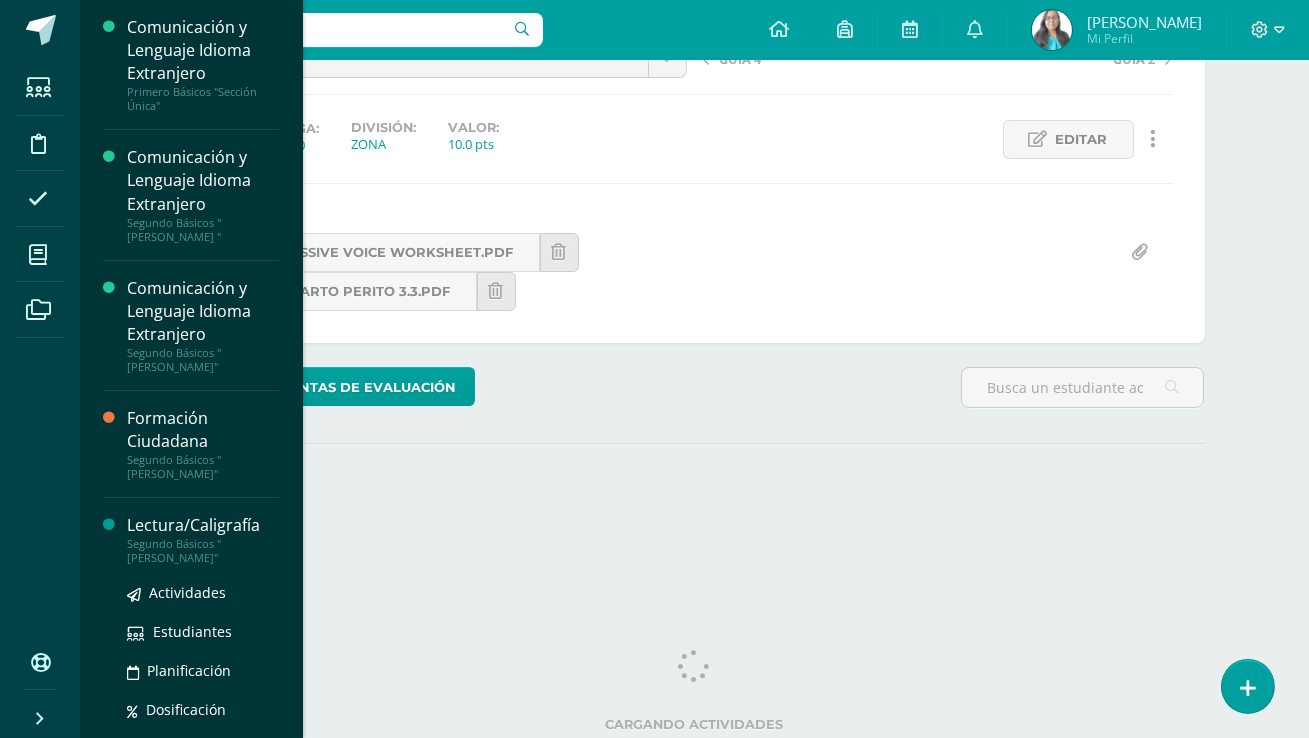 scroll, scrollTop: 0, scrollLeft: 0, axis: both 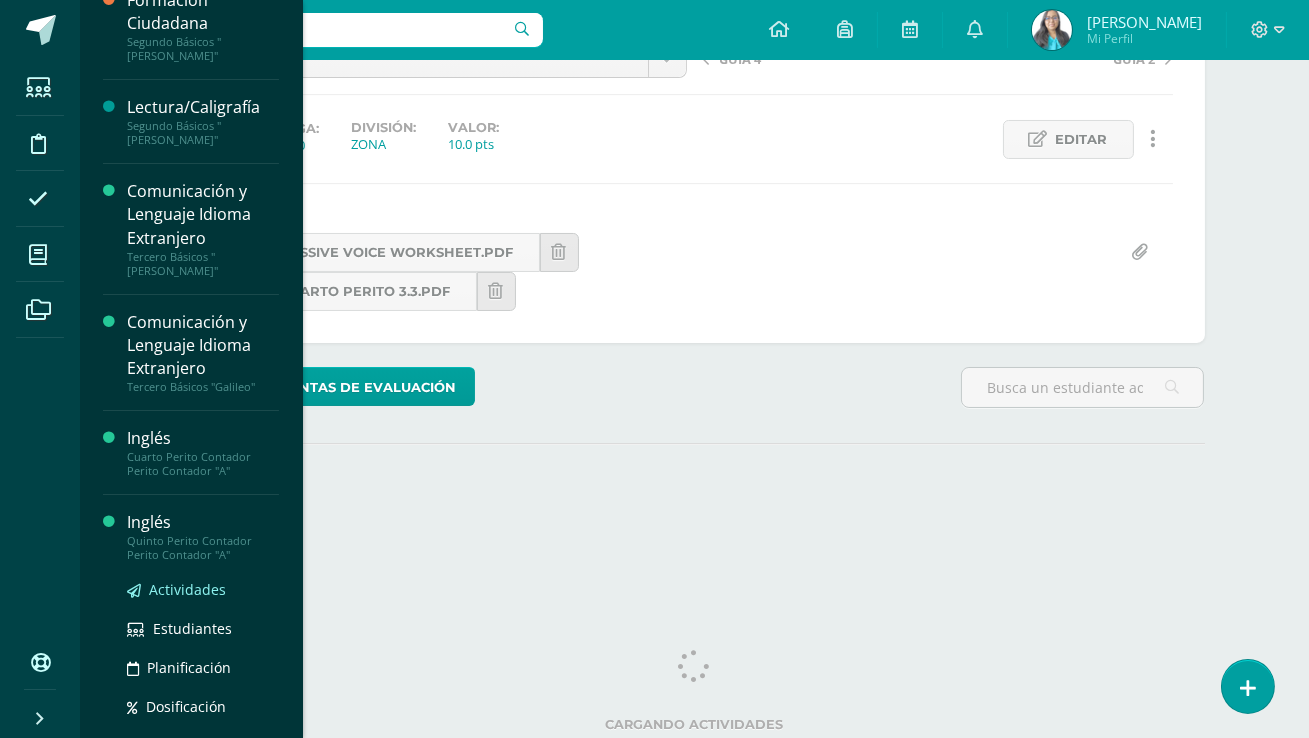 click on "Actividades" at bounding box center [187, 589] 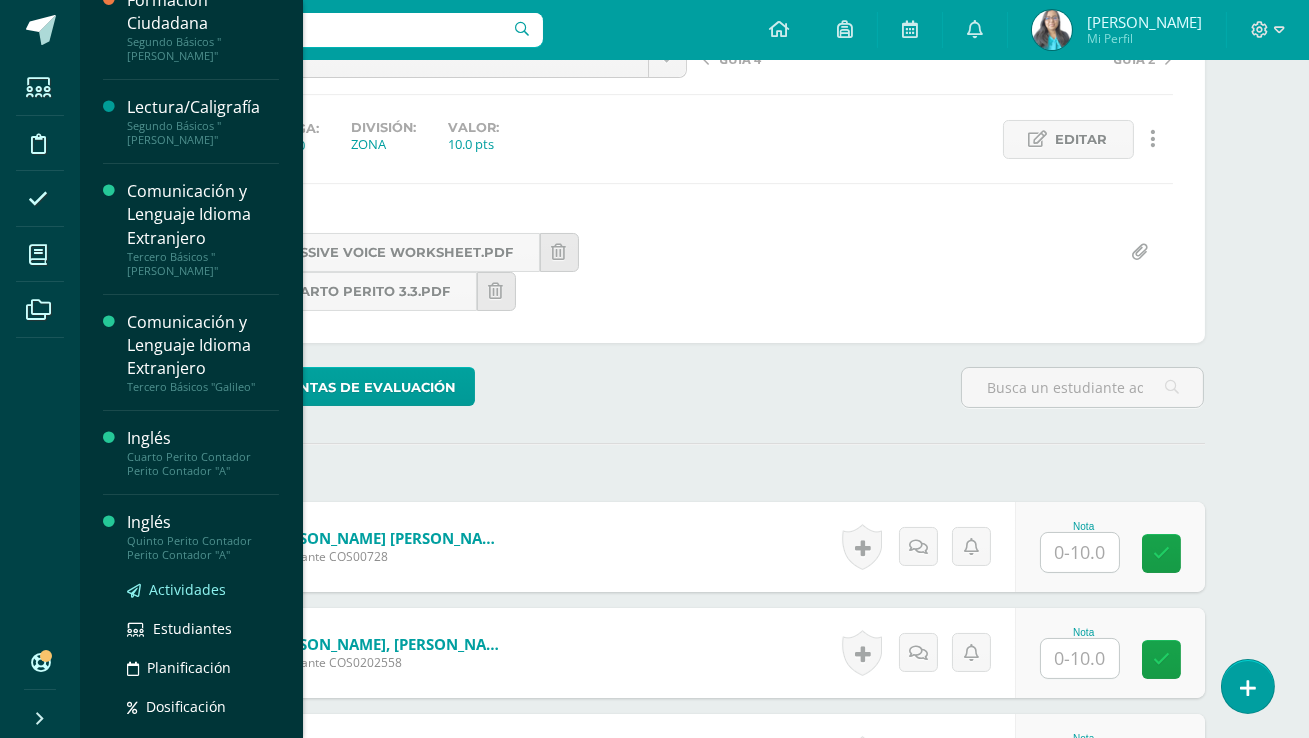 scroll, scrollTop: 233, scrollLeft: 0, axis: vertical 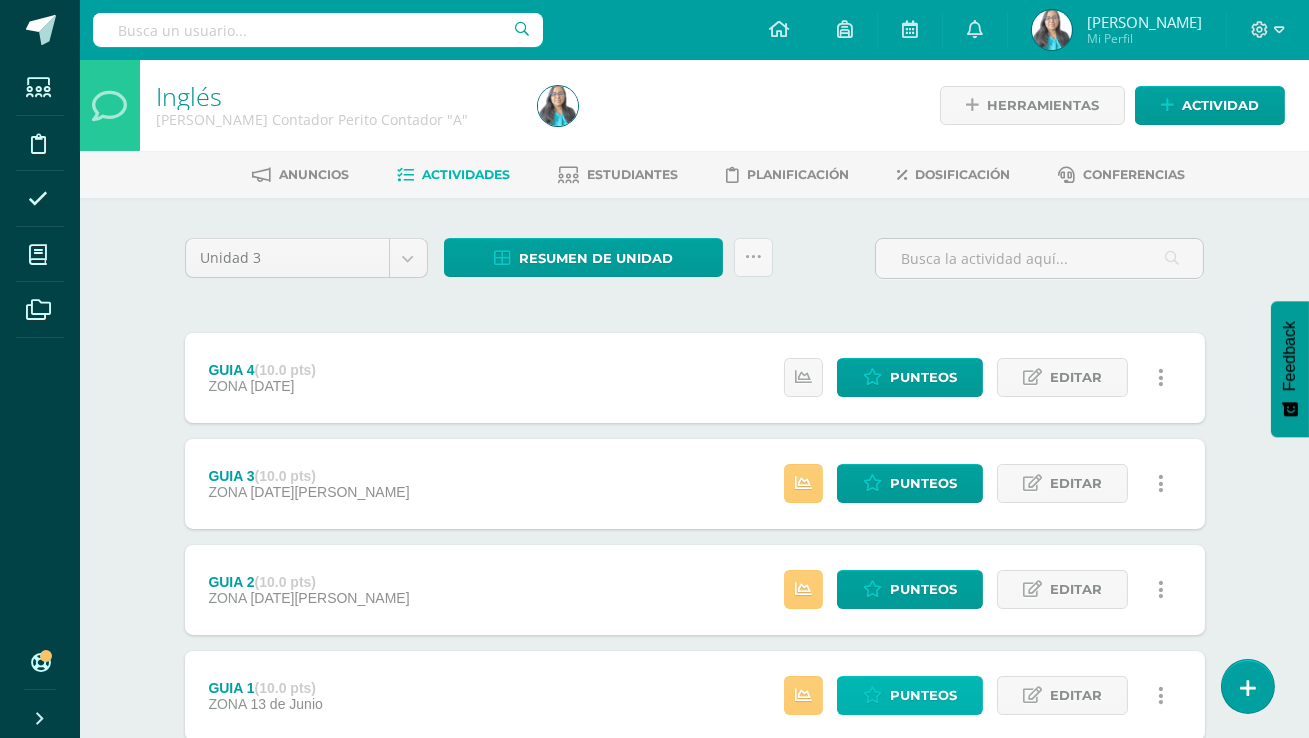 click on "Punteos" at bounding box center [923, 695] 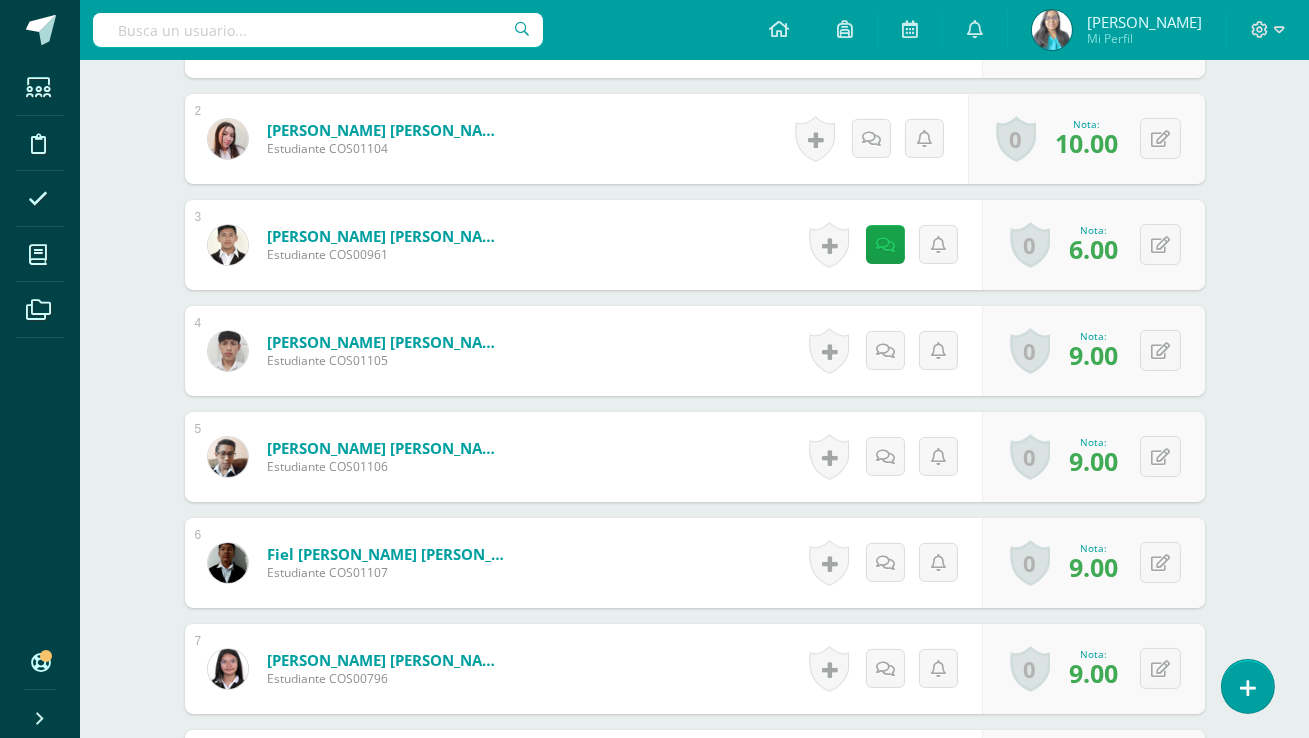 scroll, scrollTop: 0, scrollLeft: 0, axis: both 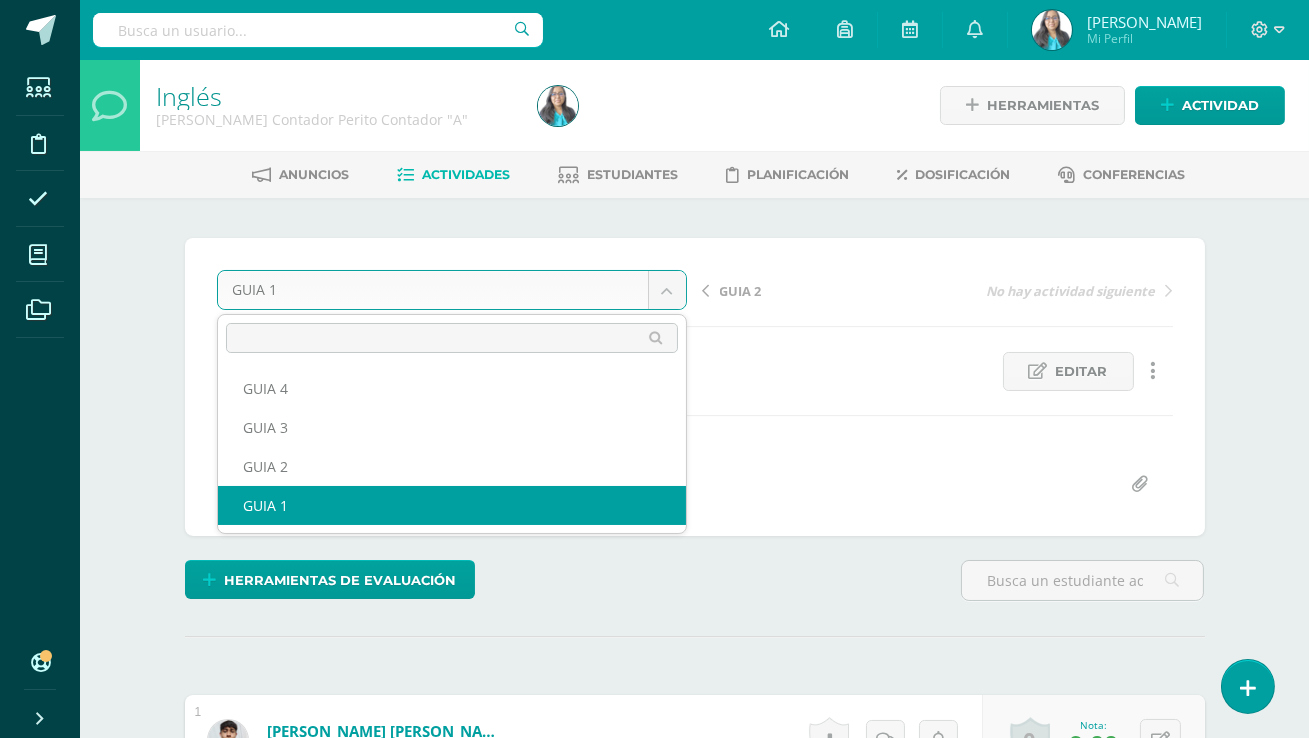 click on "Estudiantes Disciplina Asistencia Mis cursos Archivos Soporte
Centro de ayuda
Últimas actualizaciones
10+ Cerrar panel
Comunicación y Lenguaje Idioma Extranjero
Primero
Básicos
"Sección Única"
Actividades Estudiantes Planificación Dosificación
Comunicación y Lenguaje Idioma Extranjero
Segundo
Básicos
"Miguel Angel "
Actividades Estudiantes Planificación Dosificación
Comunicación y Lenguaje Idioma Extranjero
Segundo
Básicos
"Newton"
Actividades Estudiantes Planificación Dosificación Mi Perfil" at bounding box center [654, 1514] 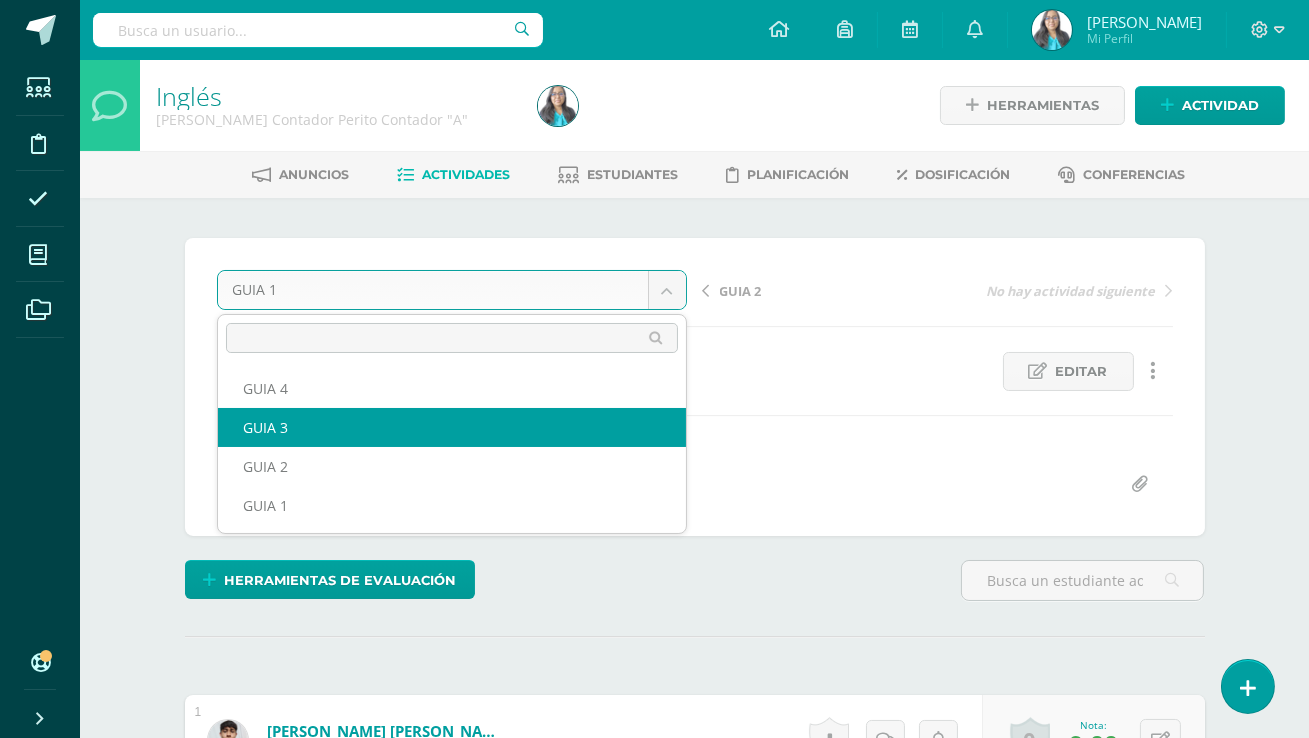drag, startPoint x: 519, startPoint y: 496, endPoint x: 520, endPoint y: 429, distance: 67.00746 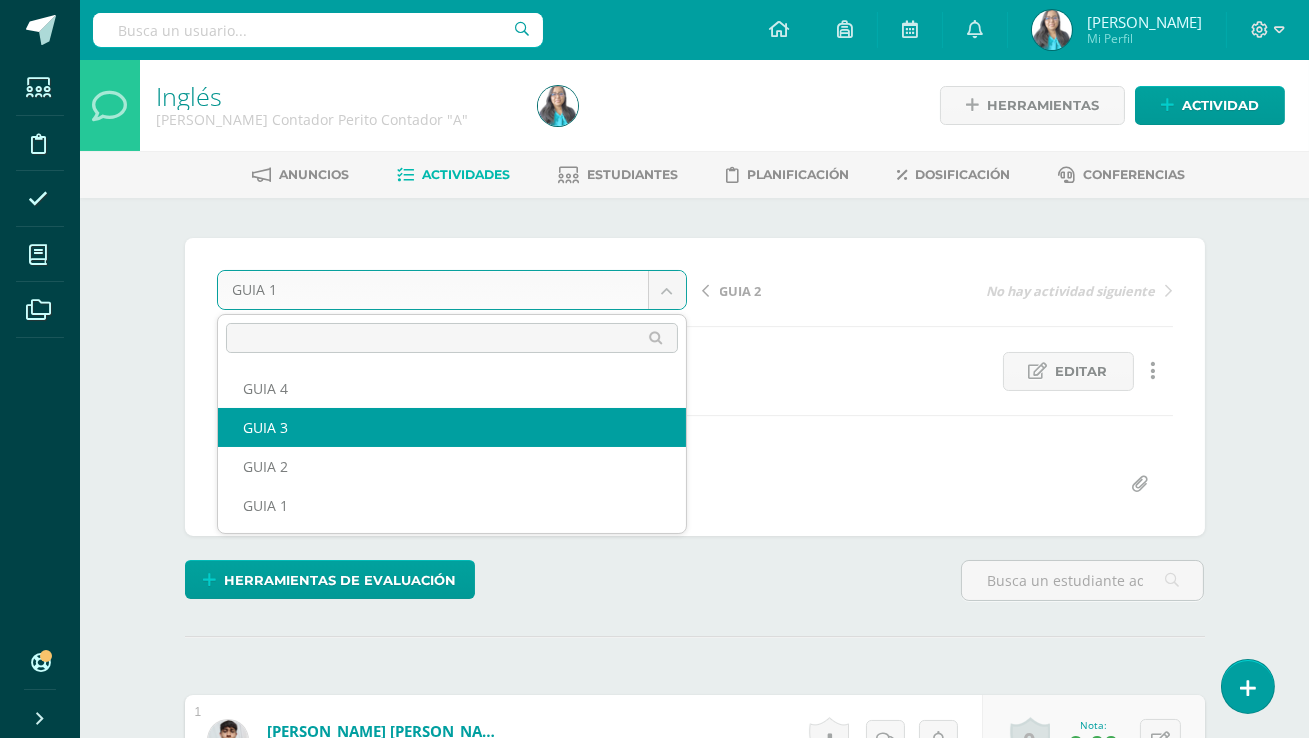 select on "/dashboard/teacher/grade-activity/120904/" 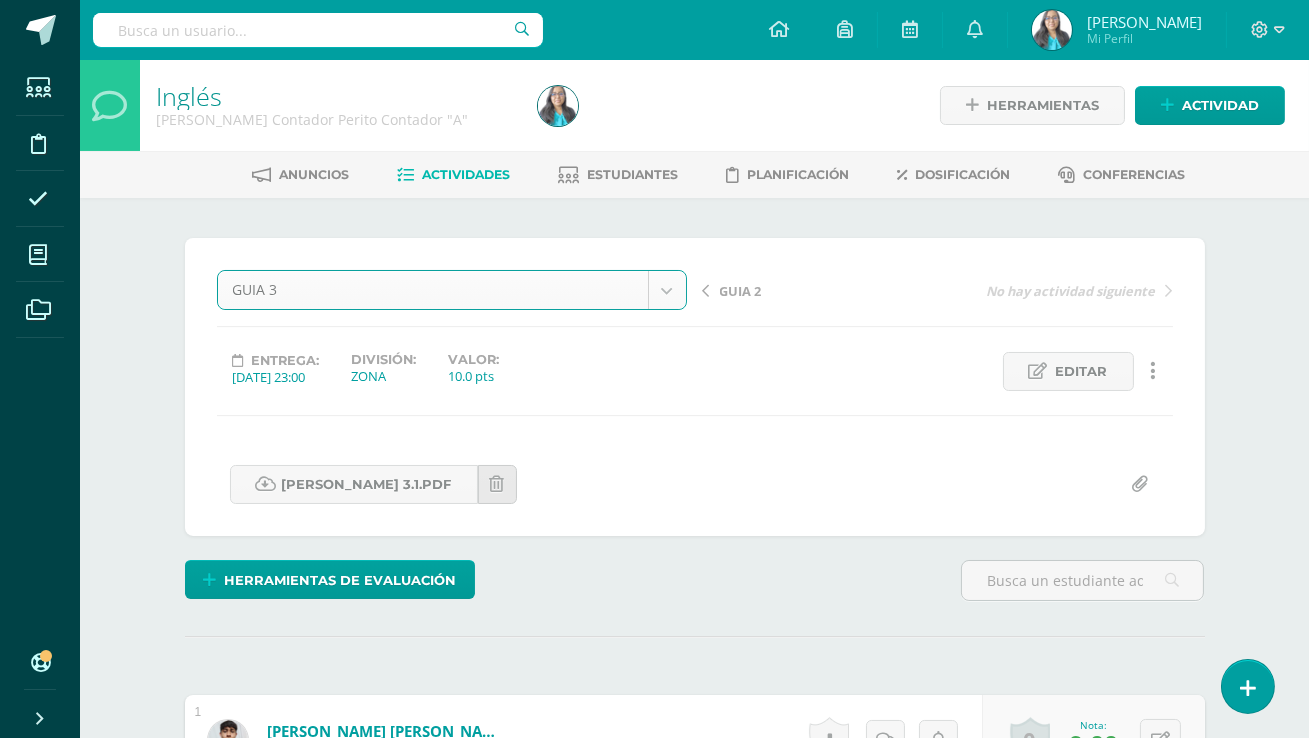 click on "Estudiantes Disciplina Asistencia Mis cursos Archivos Soporte
Centro de ayuda
Últimas actualizaciones
10+ Cerrar panel
Comunicación y Lenguaje Idioma Extranjero
Primero
Básicos
"Sección Única"
Actividades Estudiantes Planificación Dosificación
Comunicación y Lenguaje Idioma Extranjero
Segundo
Básicos
"Miguel Angel "
Actividades Estudiantes Planificación Dosificación
Comunicación y Lenguaje Idioma Extranjero
Segundo
Básicos
"Newton"
Actividades Estudiantes Planificación Dosificación Mi Perfil" at bounding box center [654, 1514] 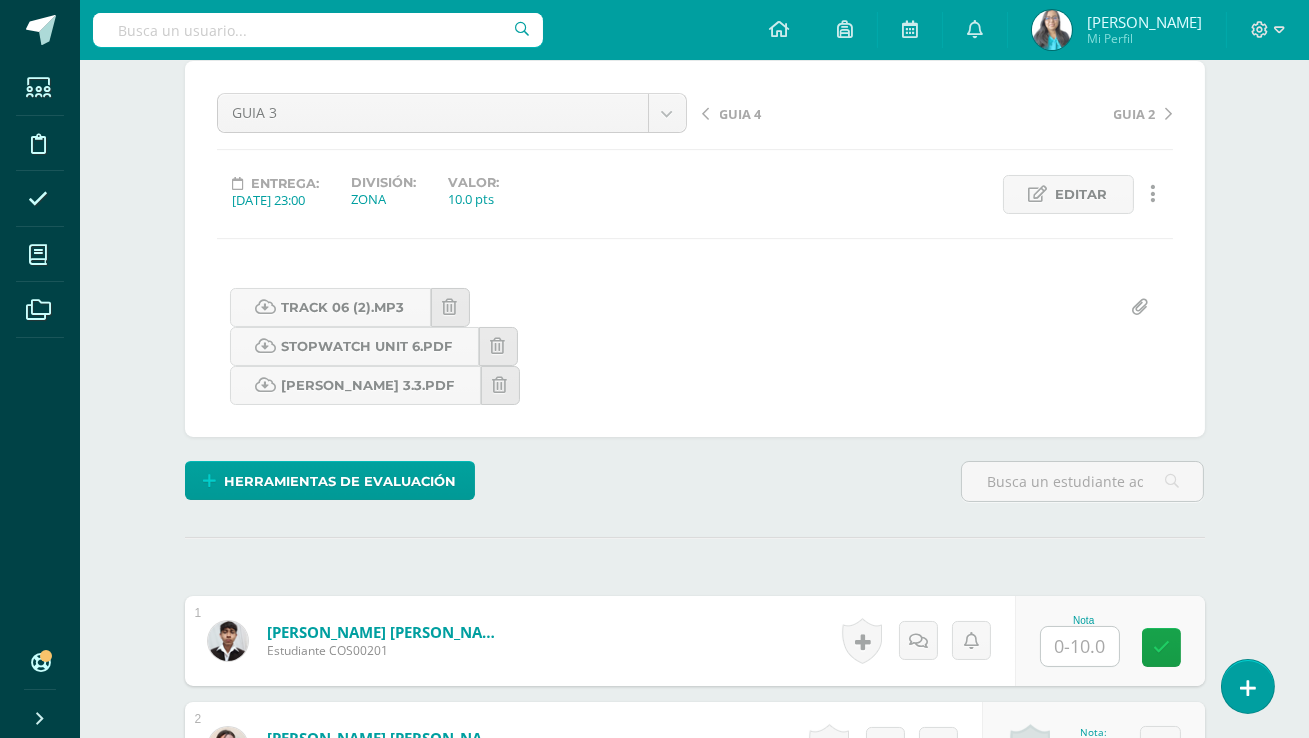 scroll, scrollTop: 0, scrollLeft: 0, axis: both 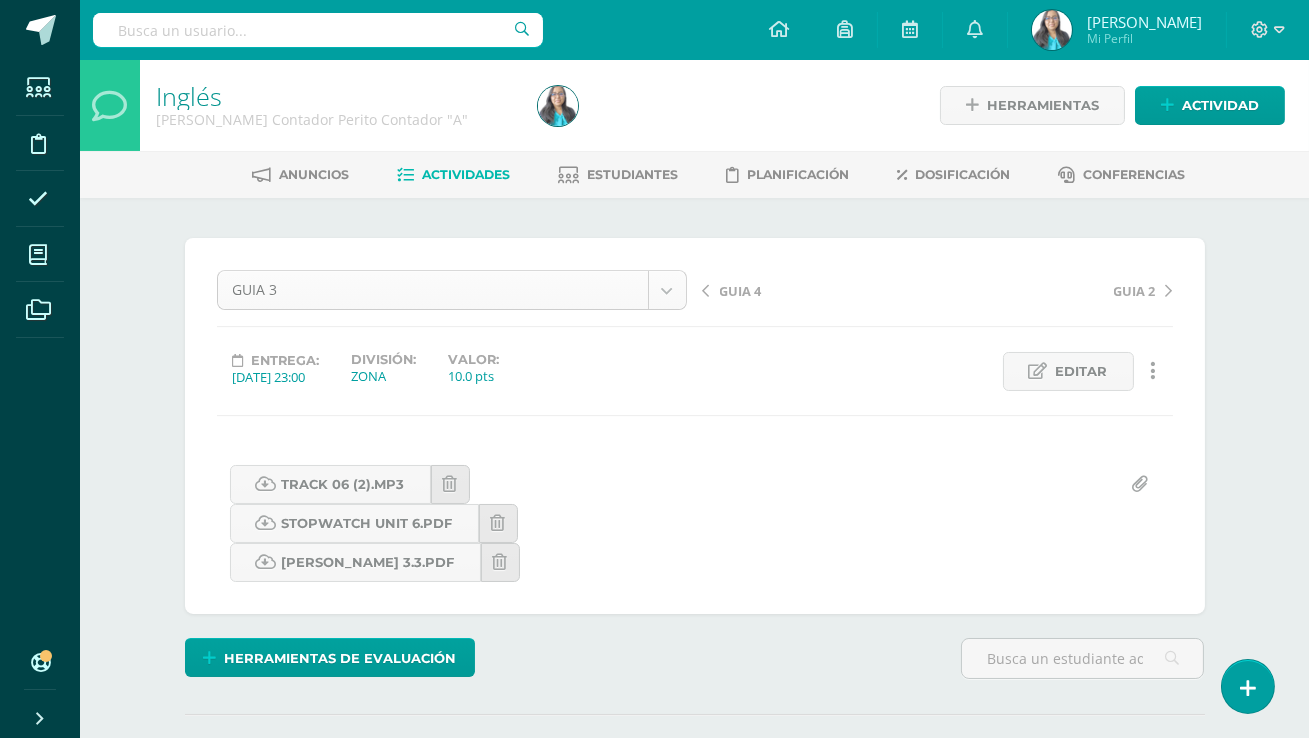 click on "GUIA 3" at bounding box center (452, 290) 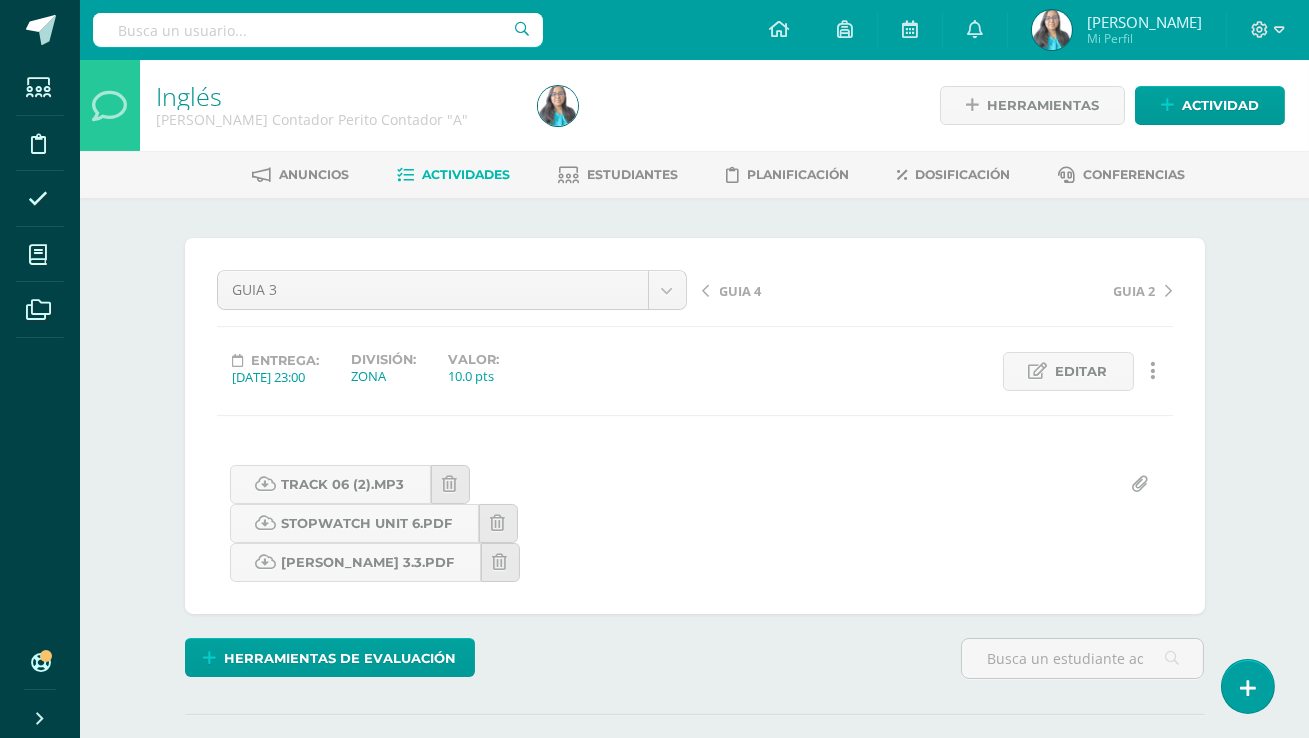 scroll, scrollTop: 0, scrollLeft: 0, axis: both 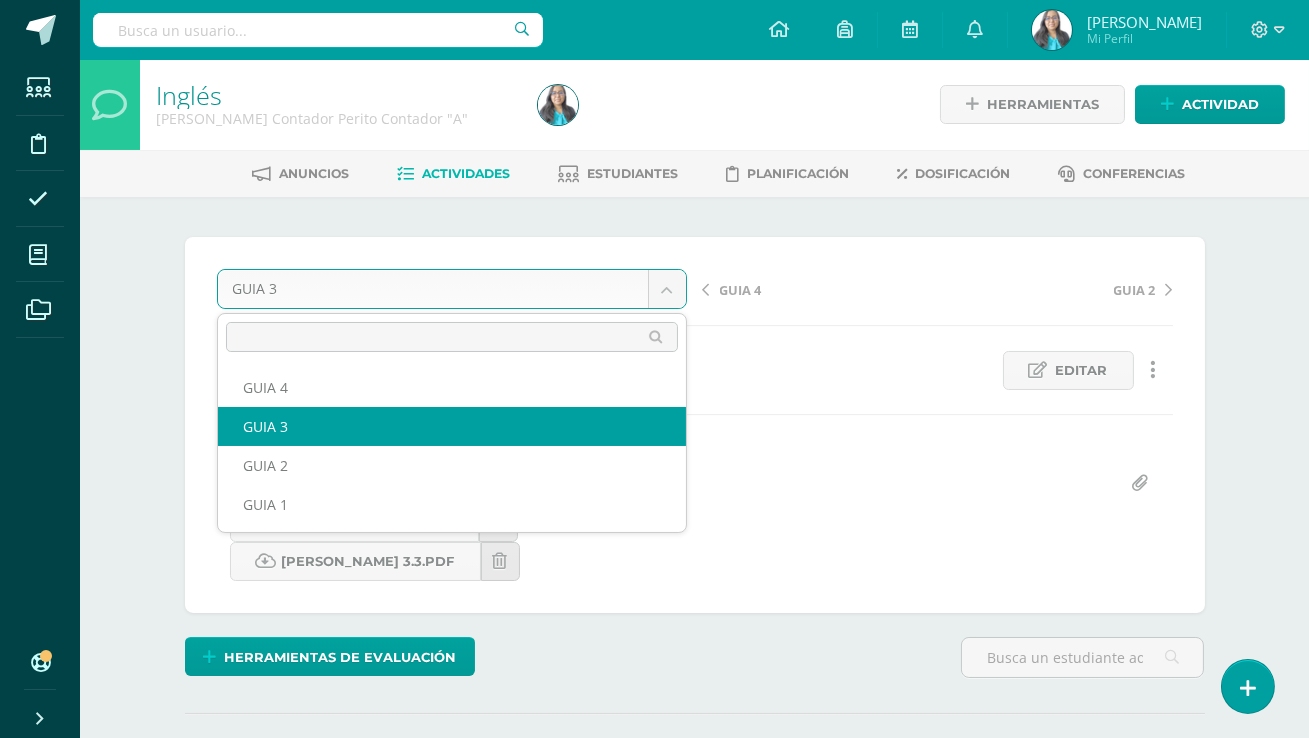 click on "Estudiantes Disciplina Asistencia Mis cursos Archivos Soporte
Centro de ayuda
Últimas actualizaciones
10+ Cerrar panel
Comunicación y Lenguaje Idioma Extranjero
Primero
Básicos
"Sección Única"
Actividades Estudiantes Planificación Dosificación
Comunicación y Lenguaje Idioma Extranjero
Segundo
Básicos
"Miguel Angel "
Actividades Estudiantes Planificación Dosificación
Comunicación y Lenguaje Idioma Extranjero
Segundo
Básicos
"Newton"
Actividades Estudiantes Planificación Dosificación Mi Perfil" at bounding box center (654, 1552) 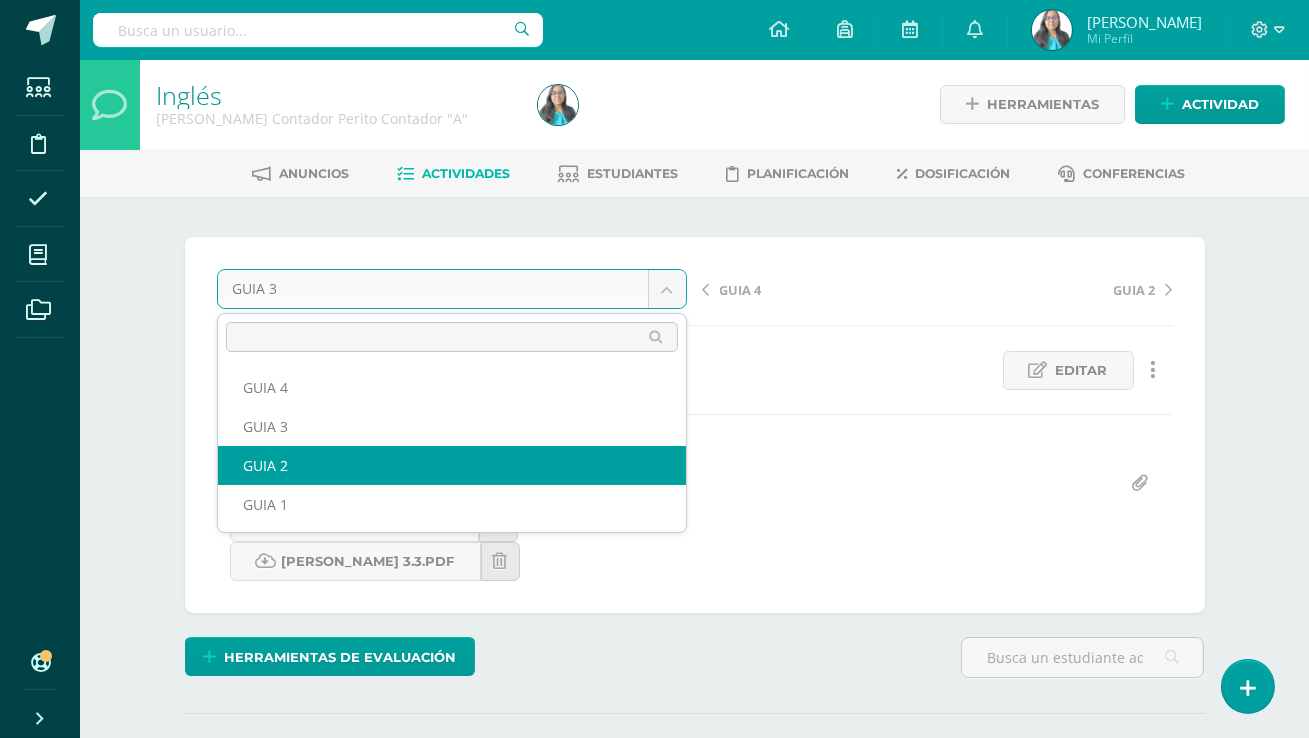 select on "/dashboard/teacher/grade-activity/120698/" 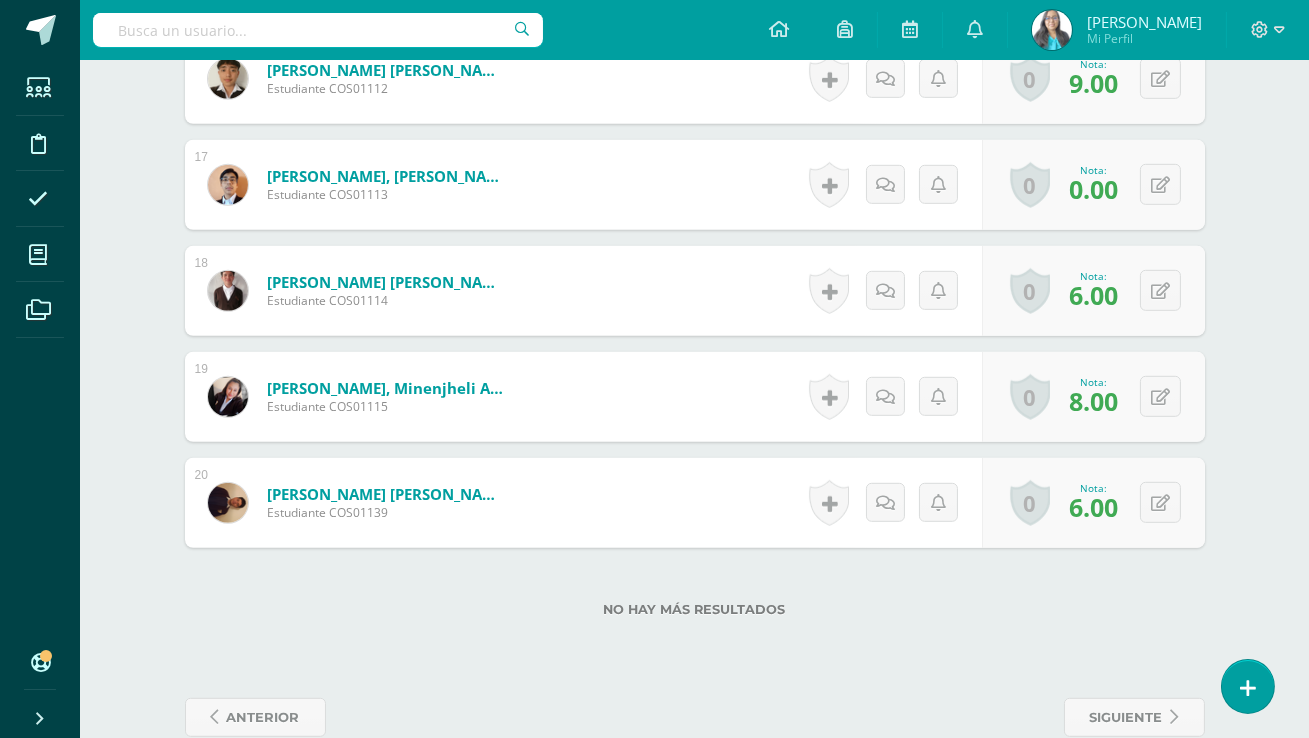 scroll, scrollTop: 2367, scrollLeft: 0, axis: vertical 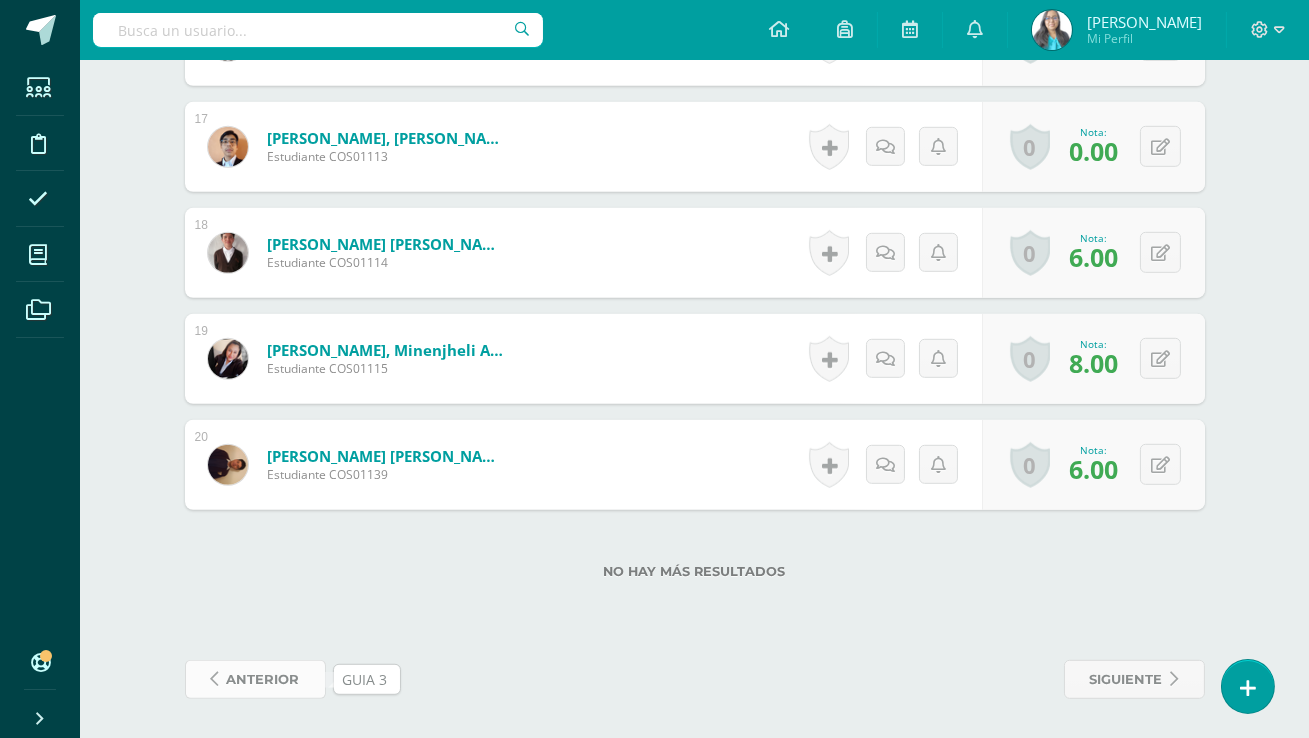 click on "anterior" at bounding box center [263, 679] 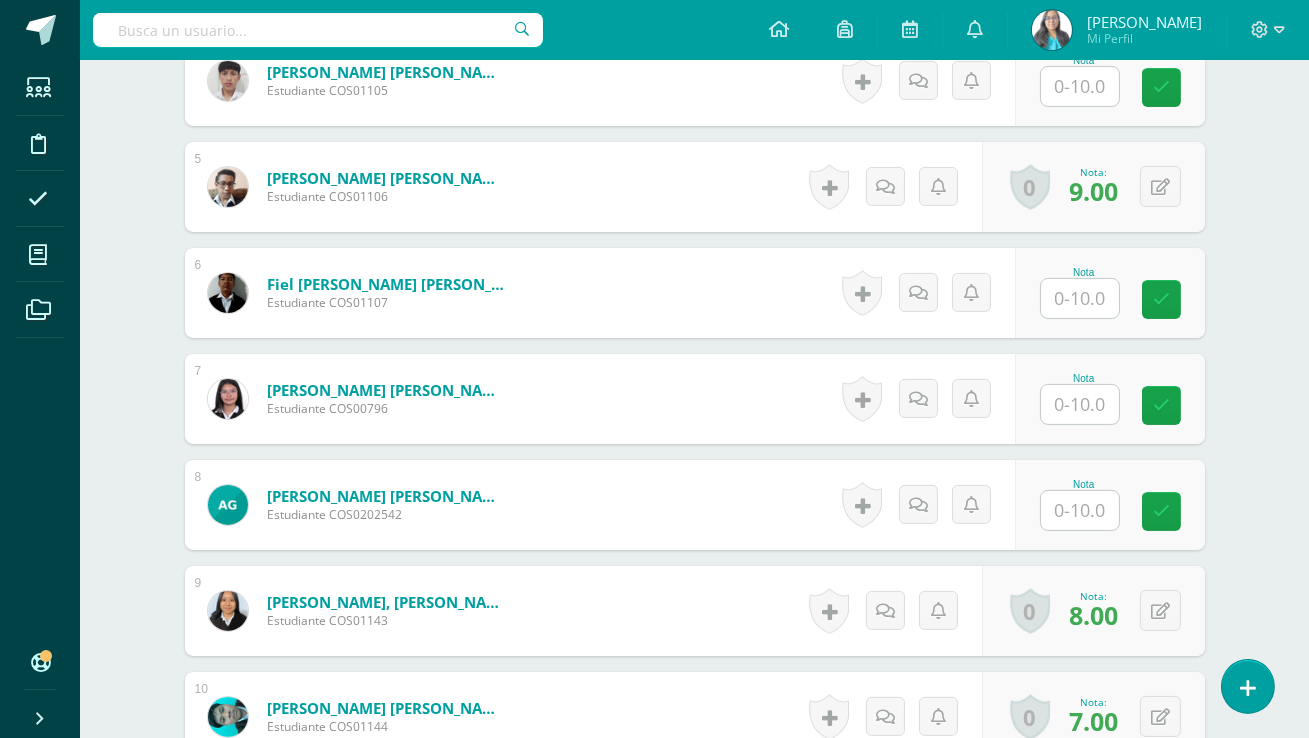 scroll, scrollTop: 1057, scrollLeft: 0, axis: vertical 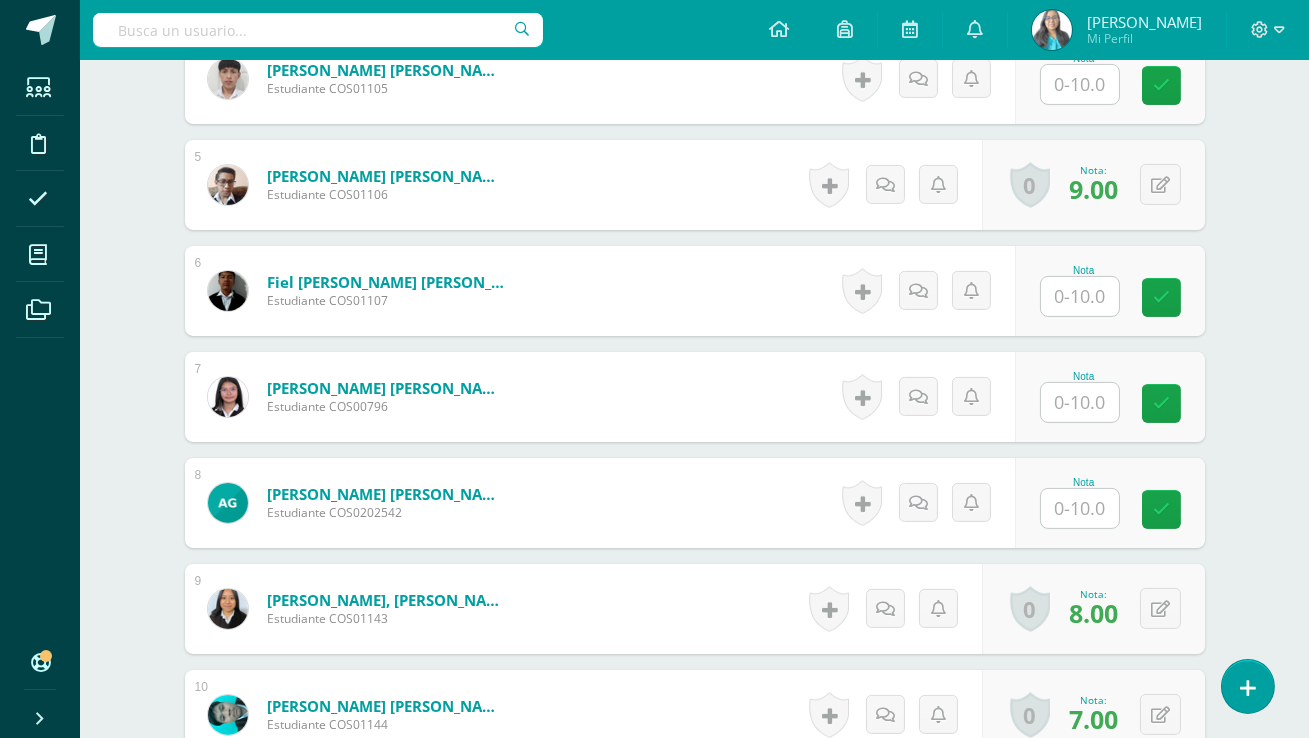 click at bounding box center (1080, 84) 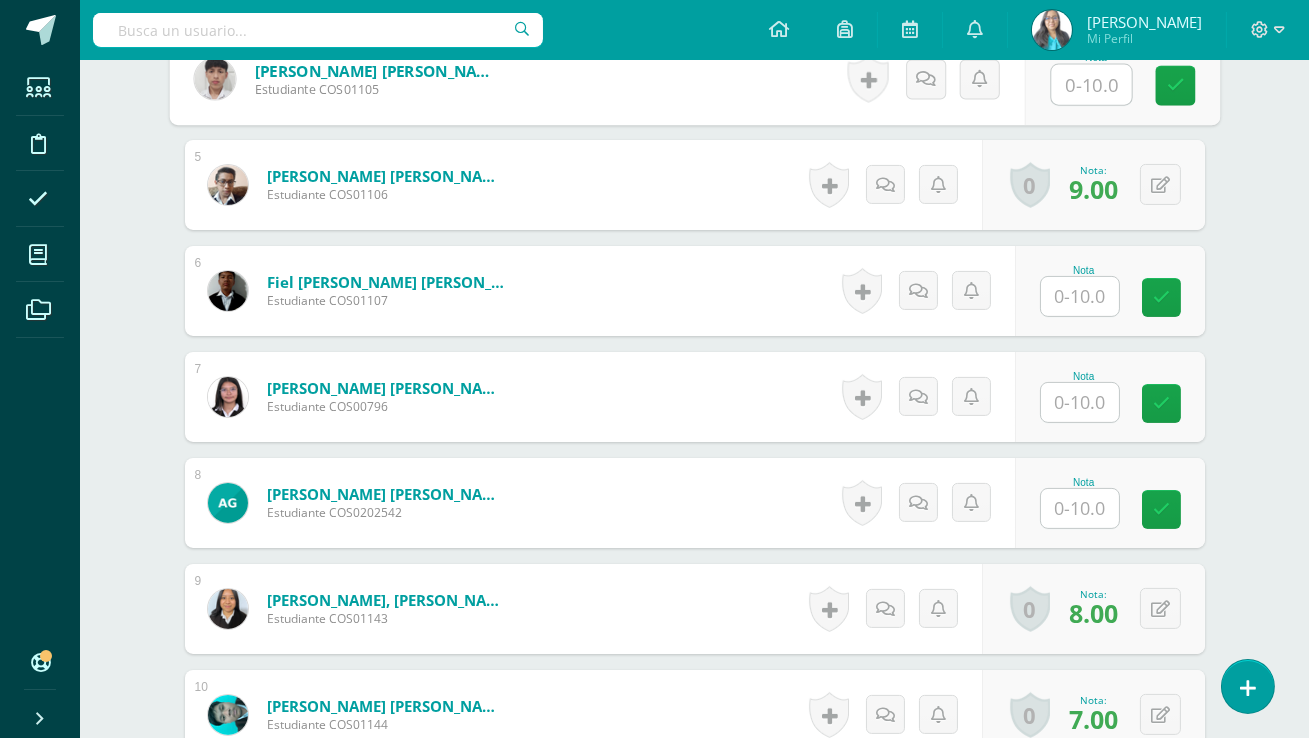 type on "6" 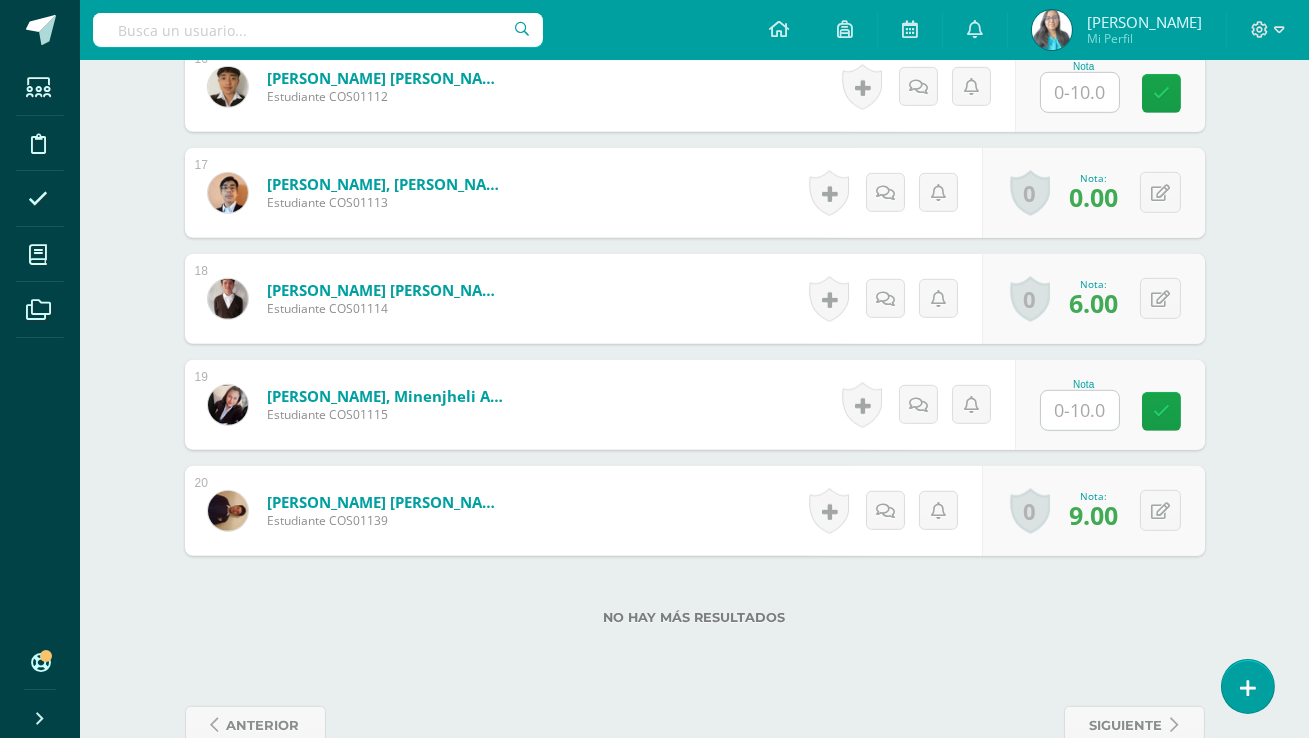 scroll, scrollTop: 2331, scrollLeft: 0, axis: vertical 